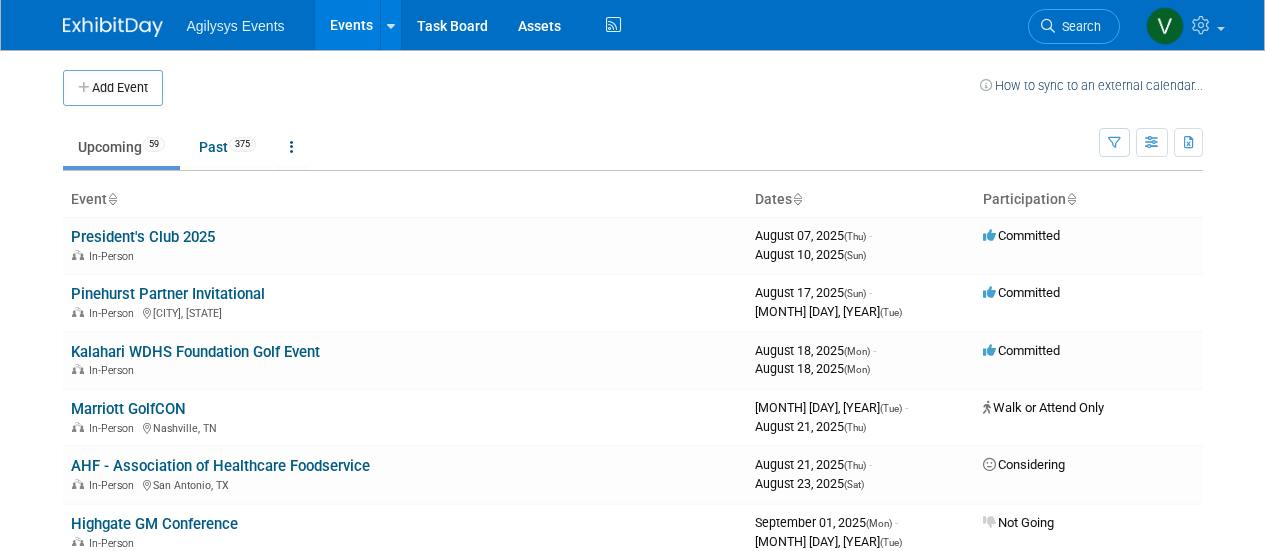 scroll, scrollTop: 0, scrollLeft: 0, axis: both 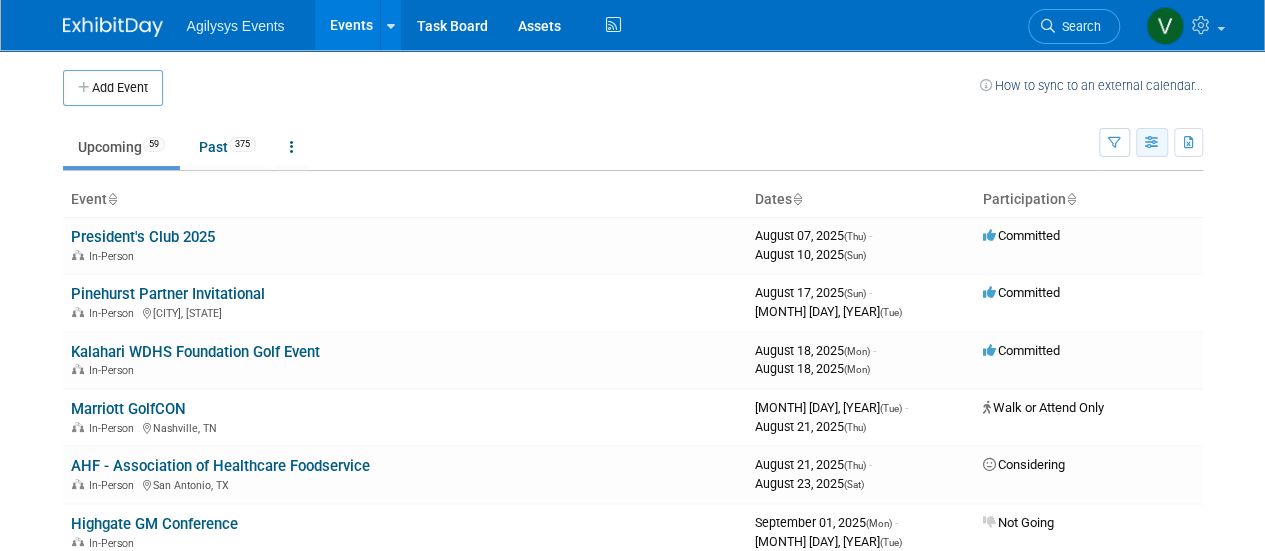 click at bounding box center (1152, 142) 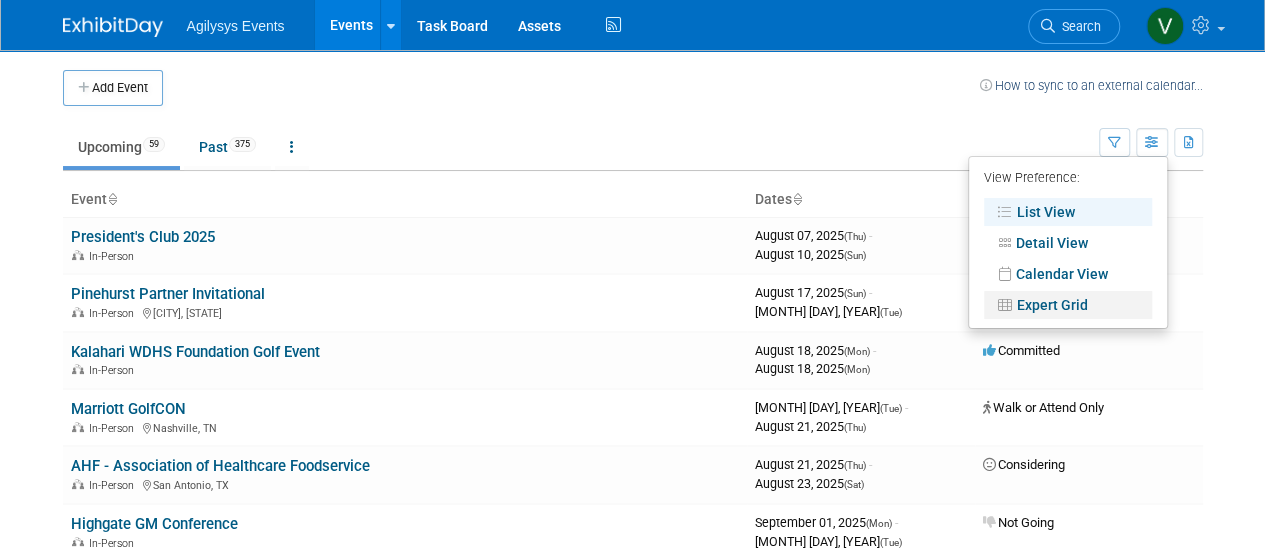 click on "Expert Grid" at bounding box center [1068, 305] 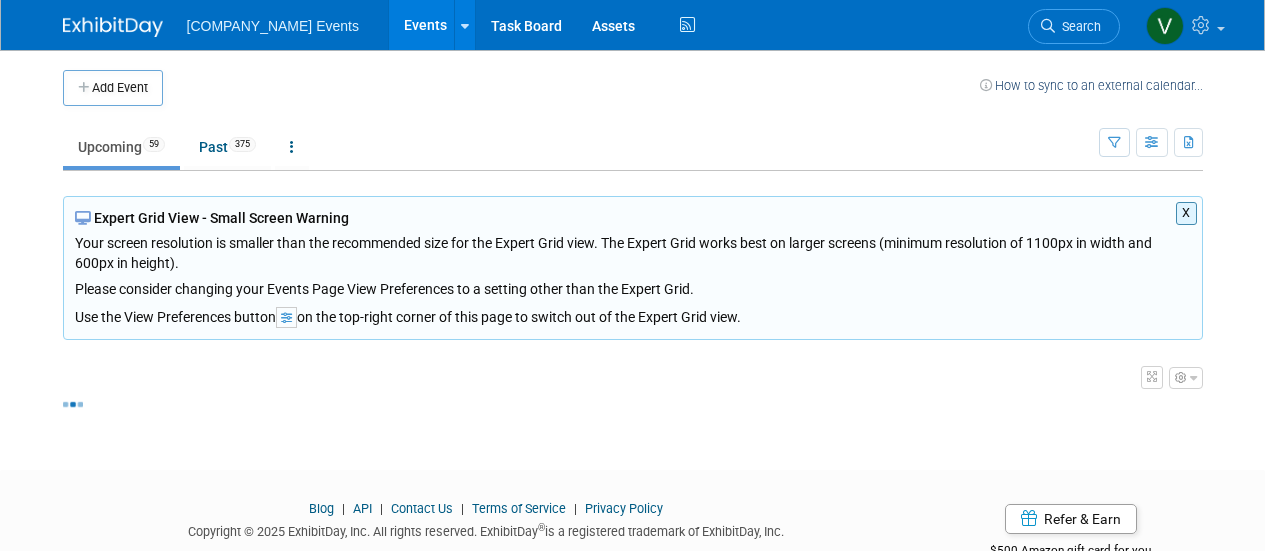 scroll, scrollTop: 0, scrollLeft: 0, axis: both 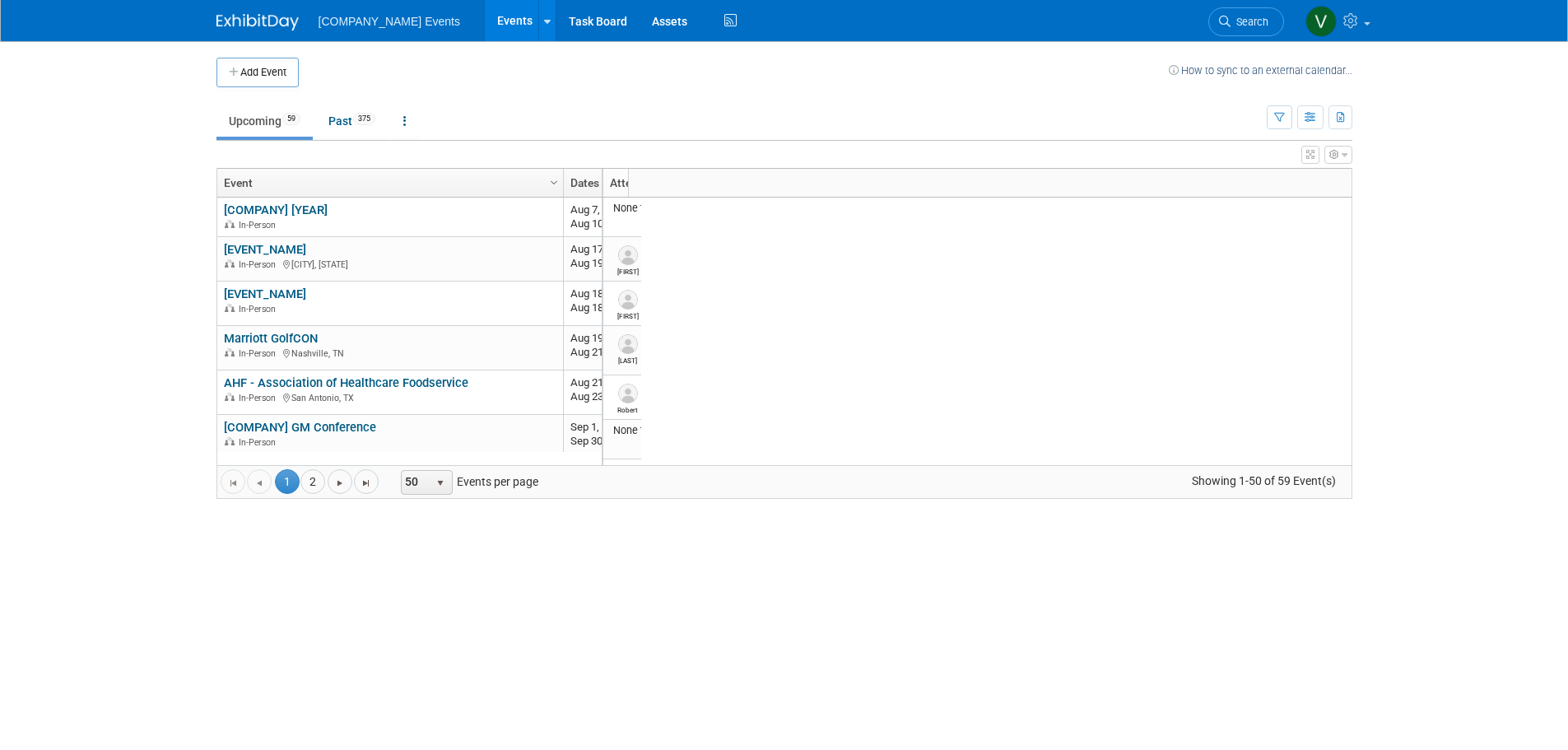 click on "Add Event
How to sync to an external calendar...
New Event
Duplicate Event Warning
There is another event in your workspace with a similar name during the same dates.
Attendance / Format:
<img src="https://www.exhibitday.com/Images/Format-InPerson.png" style="width: 19px; margin-top: 2px; margin-bottom: 2px; margin-left: 2px; filter: grayscale(100%); opacity: 0.75;" />   In-Person
<img src="https://www.exhibitday.com/Images/Format-Virtual.png" style="width: 19px; margin-top: 2px; margin-bottom: 2px; margin-left: 2px; filter: grayscale(100%); opacity: 0.75;" />   Virtual
<img src="https://www.exhibitday.com/Images/Format-Hybrid.png" style="width: 19px; margin-top: 2px; margin-bottom: 2px; margin-left: 2px; filter: grayscale(100%); opacity: 0.75;" />   Hybrid
In-Person        In-Person      Virtual      Hybrid
Participation:" at bounding box center [784, 331] 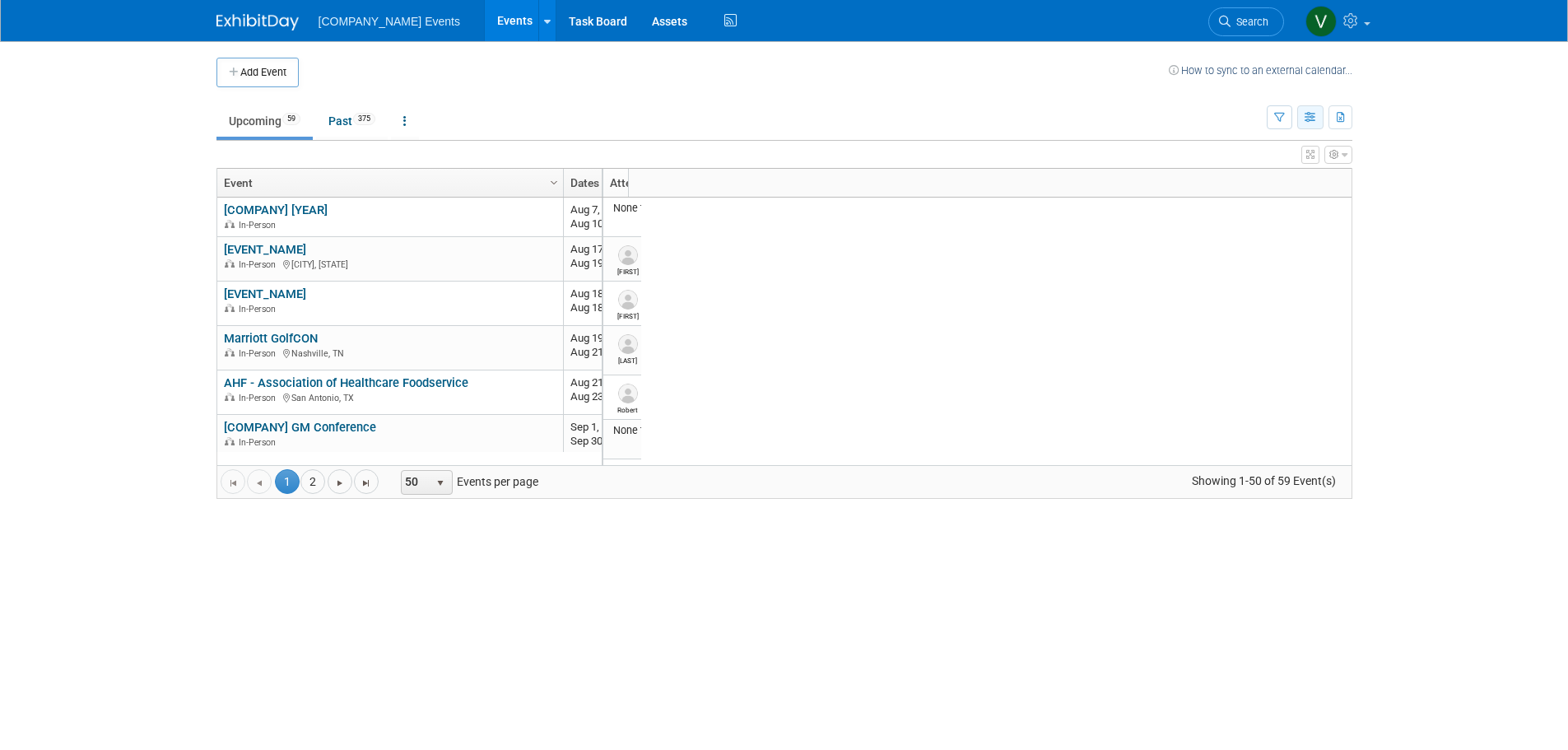 click at bounding box center (1310, 118) 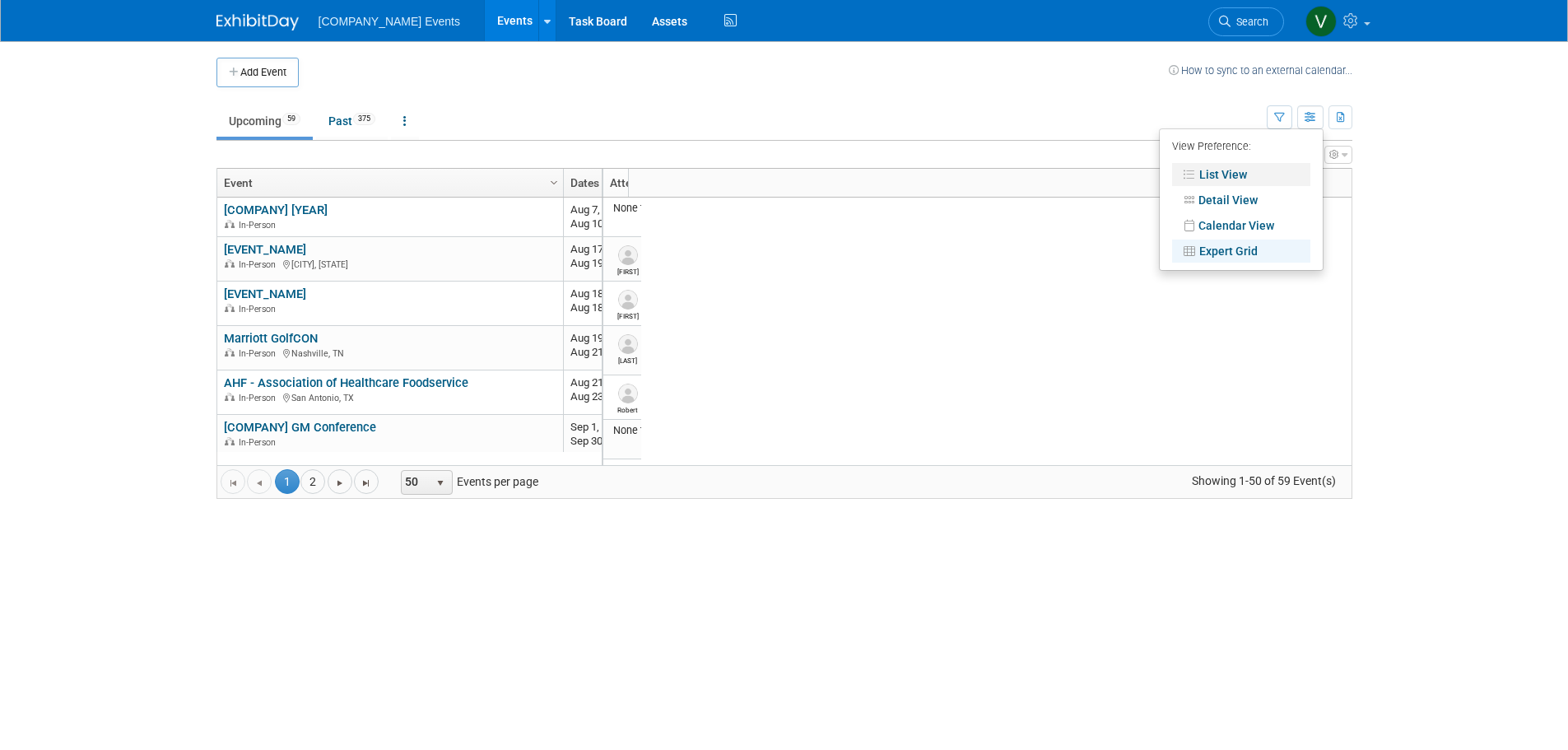 drag, startPoint x: 1249, startPoint y: 176, endPoint x: 1259, endPoint y: 175, distance: 10.049876 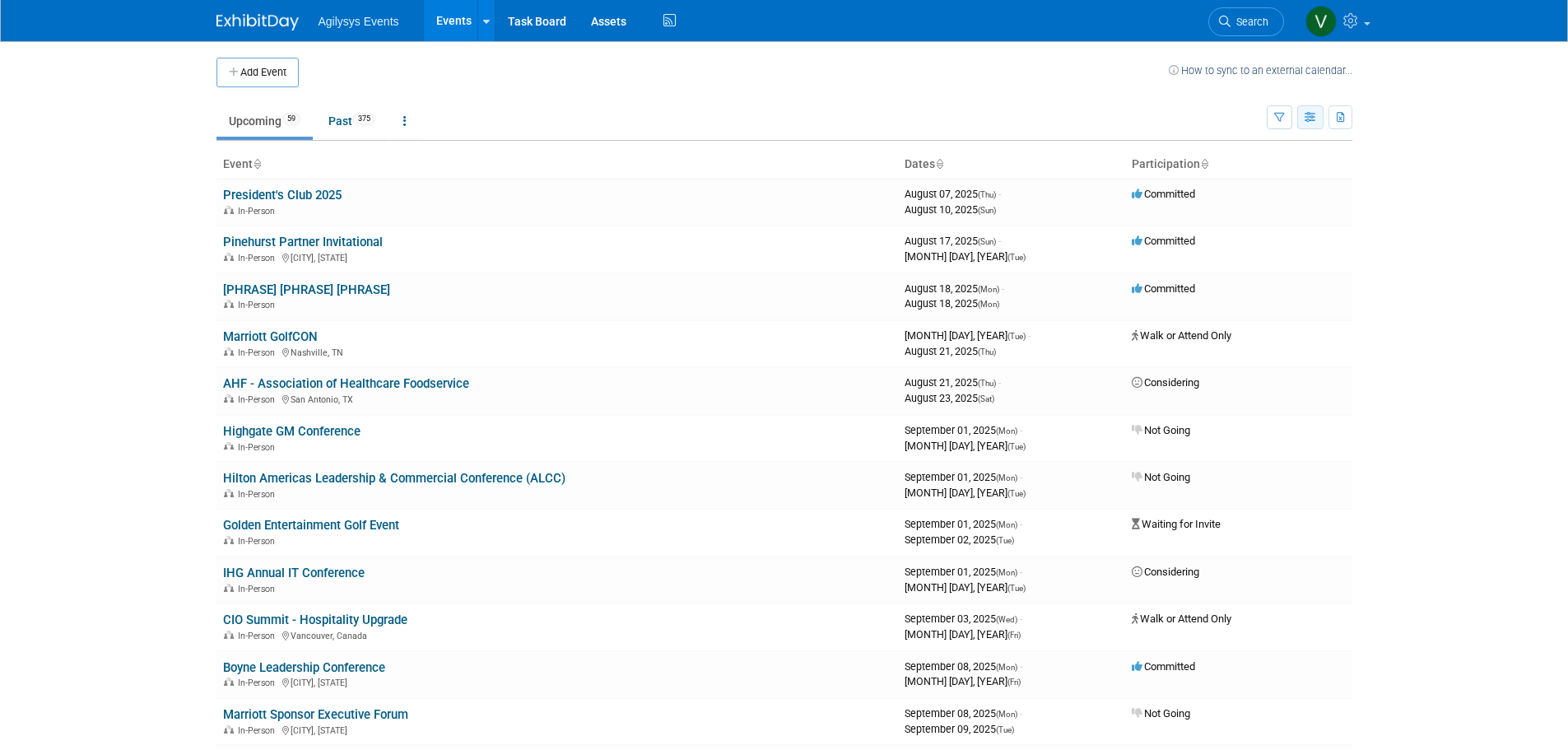scroll, scrollTop: 0, scrollLeft: 0, axis: both 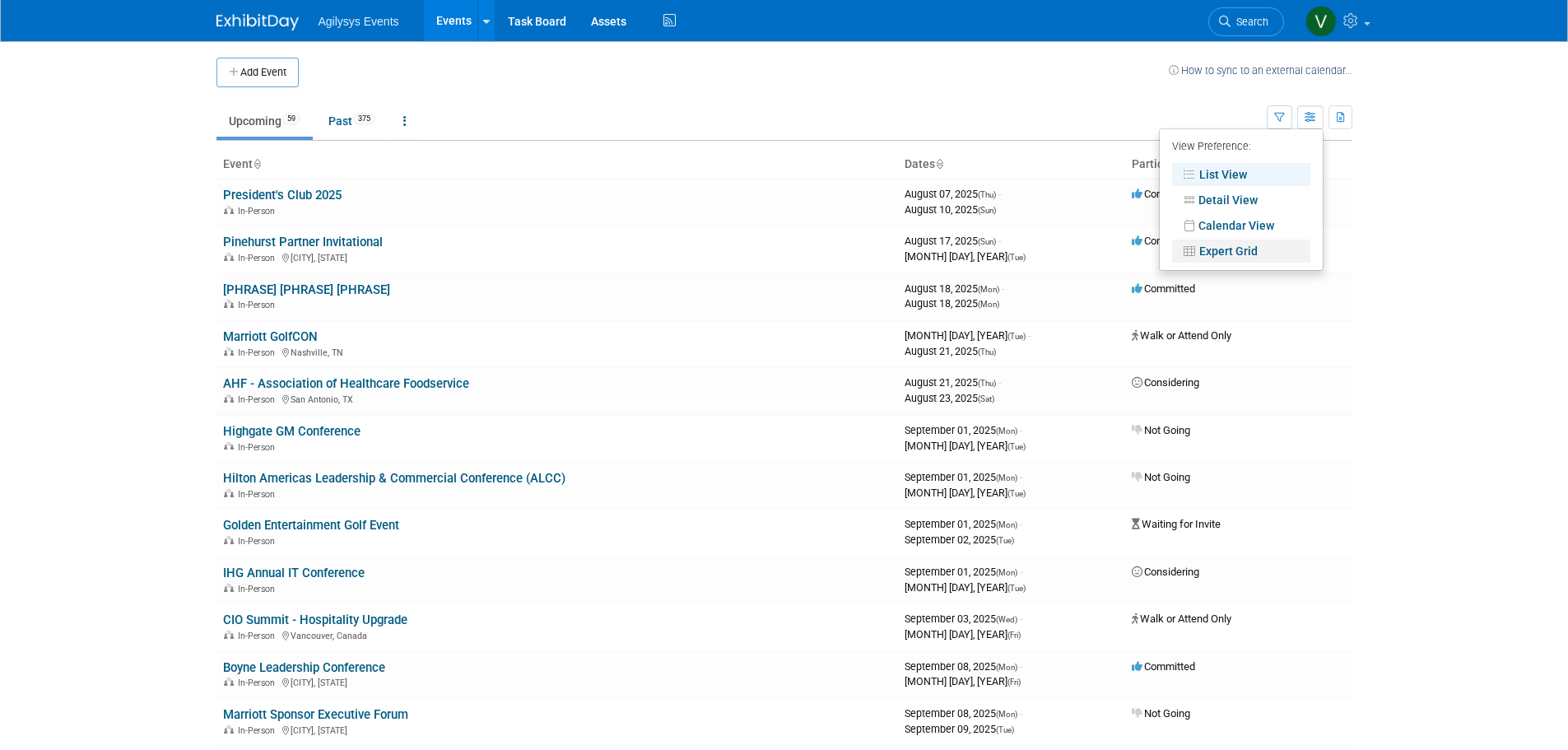 click on "Expert Grid" at bounding box center (1241, 251) 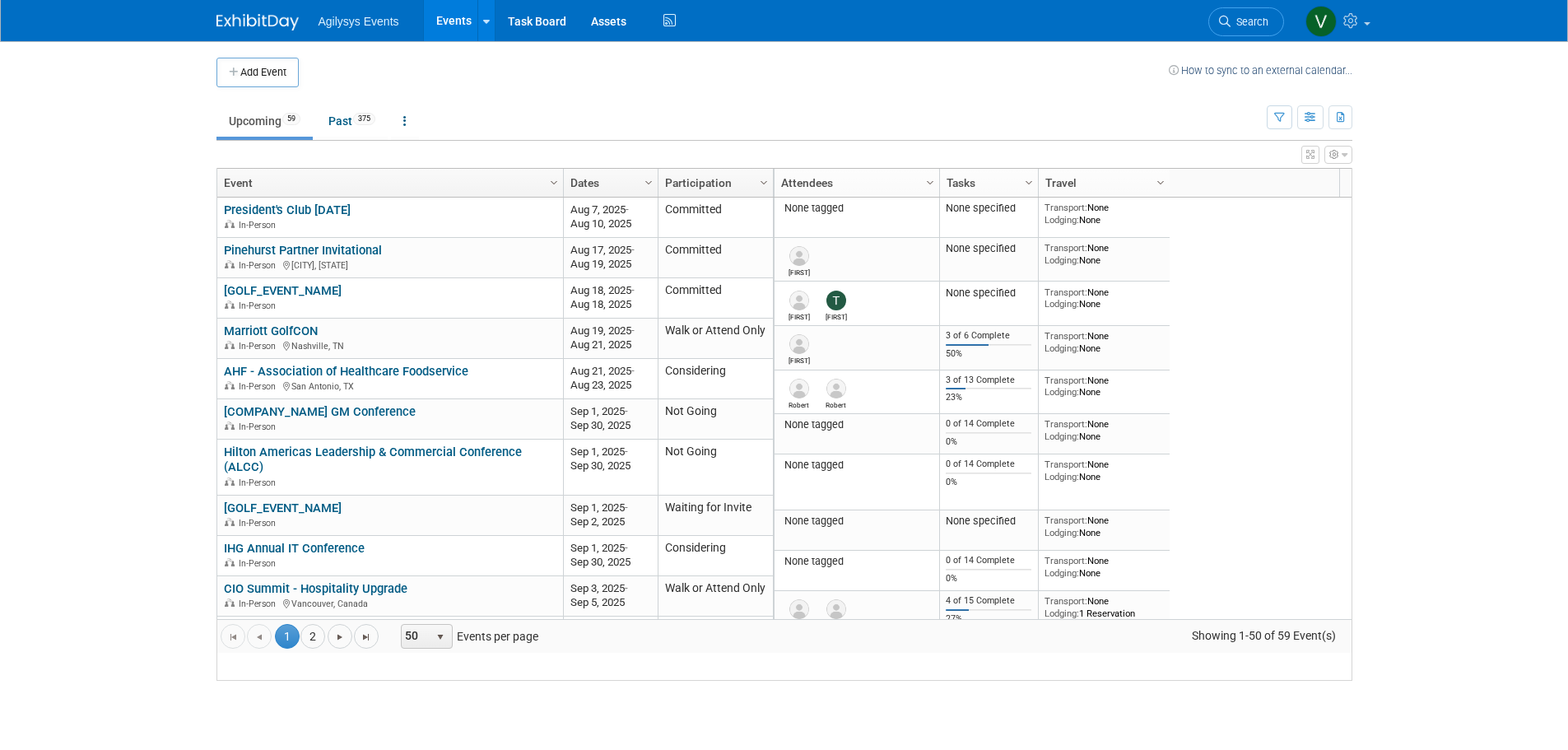 scroll, scrollTop: 0, scrollLeft: 0, axis: both 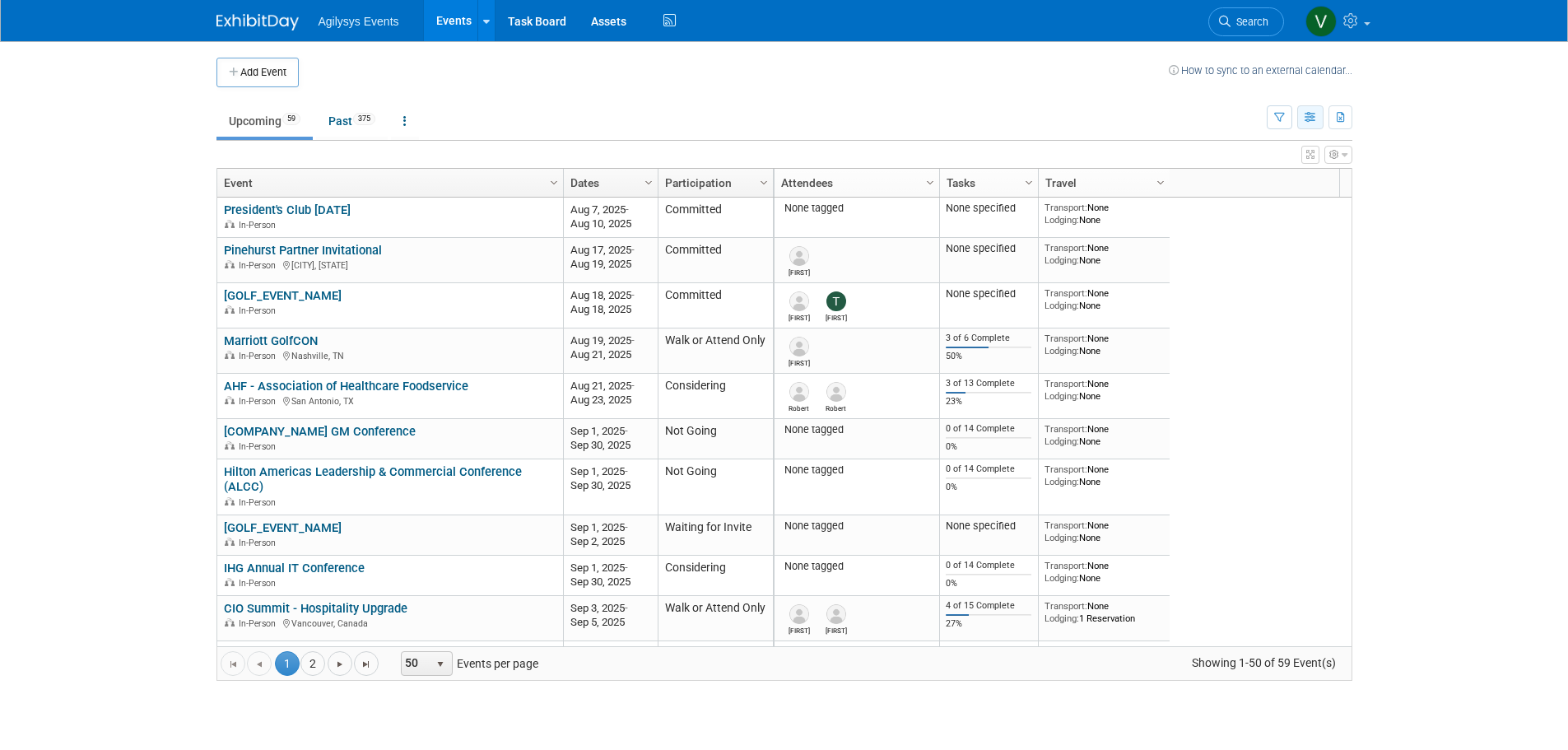 click at bounding box center [1310, 118] 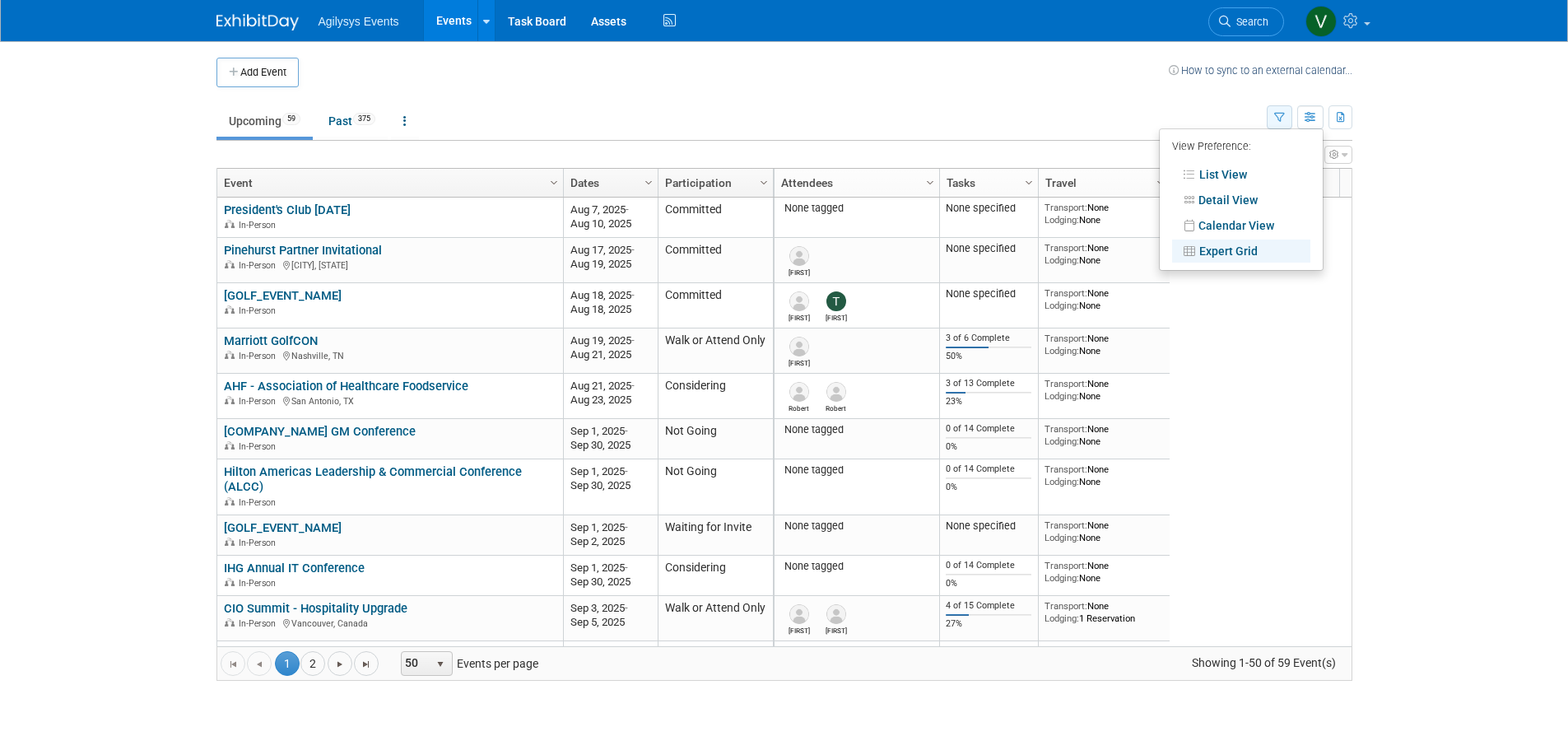 click at bounding box center [1279, 117] 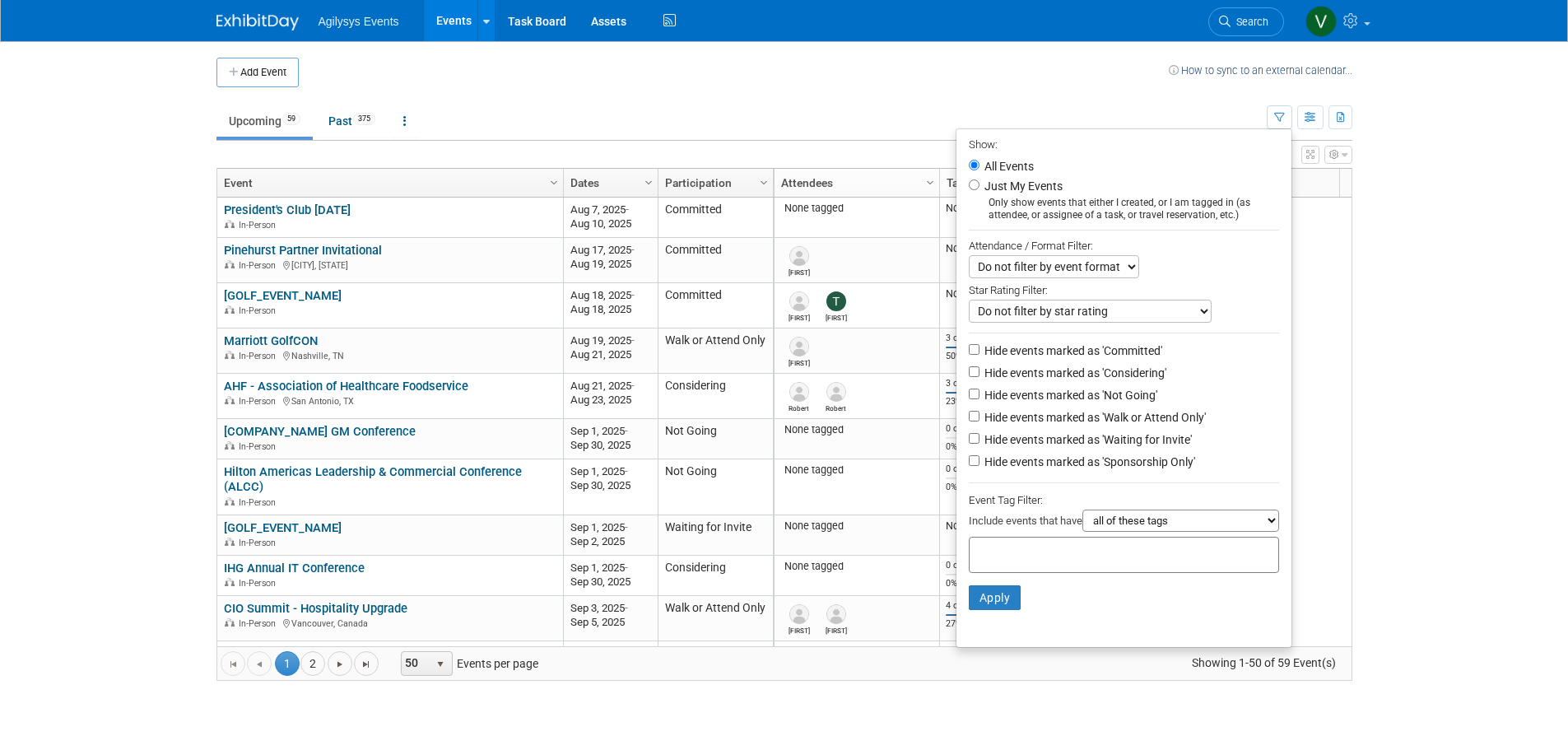 click on "Agilysys Events
Events
Add Event
Bulk Upload Events
Shareable Event Boards
Recently Viewed Events:
NSAA Mountain Tech Symposium
Tannersville, PA
Sep 23, 2025  to  Sep 26, 2025
Marriott GMAC Conference
Laval, Canada
Sep 9, 2025  to  Sep 12, 2025
G&L Roundtable
Las Vegas, NV
Oct 5, 2025  to  Oct 6, 2025
Task Board
Assets
Activity Feed
My Account
My Profile & Preferences
Sync to External Calendar...
Team Workspace
Users and Permissions
Workspace Settings
Metrics & Analytics
Budgeting, ROI & ROO
Annual Budgets (all events)
Refer & Earn
Contact us
Sign out
Search
Recently Viewed Events:
NSAA Mountain Tech Symposium" at bounding box center (784, 375) 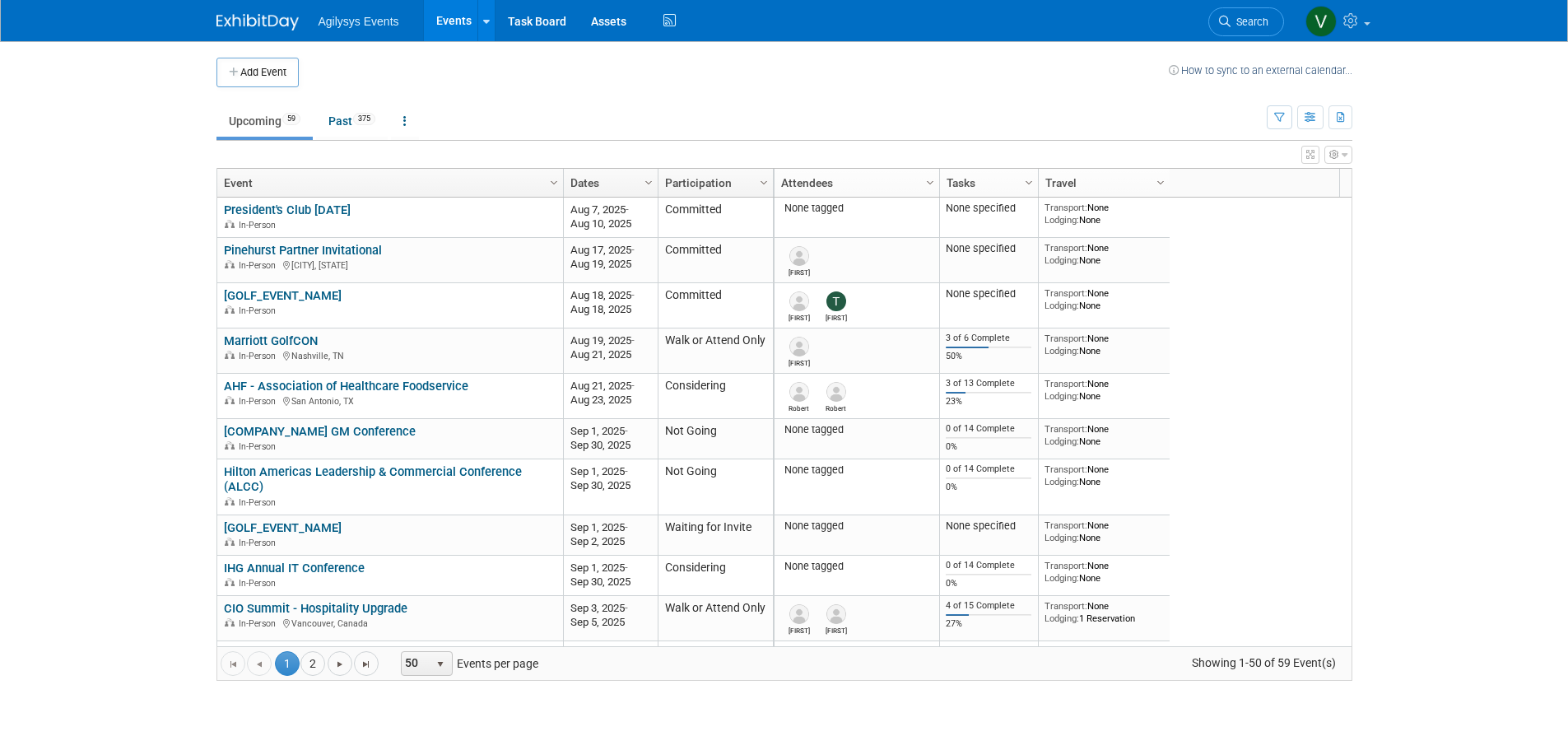 drag, startPoint x: 1342, startPoint y: 119, endPoint x: 1328, endPoint y: 135, distance: 21.260292 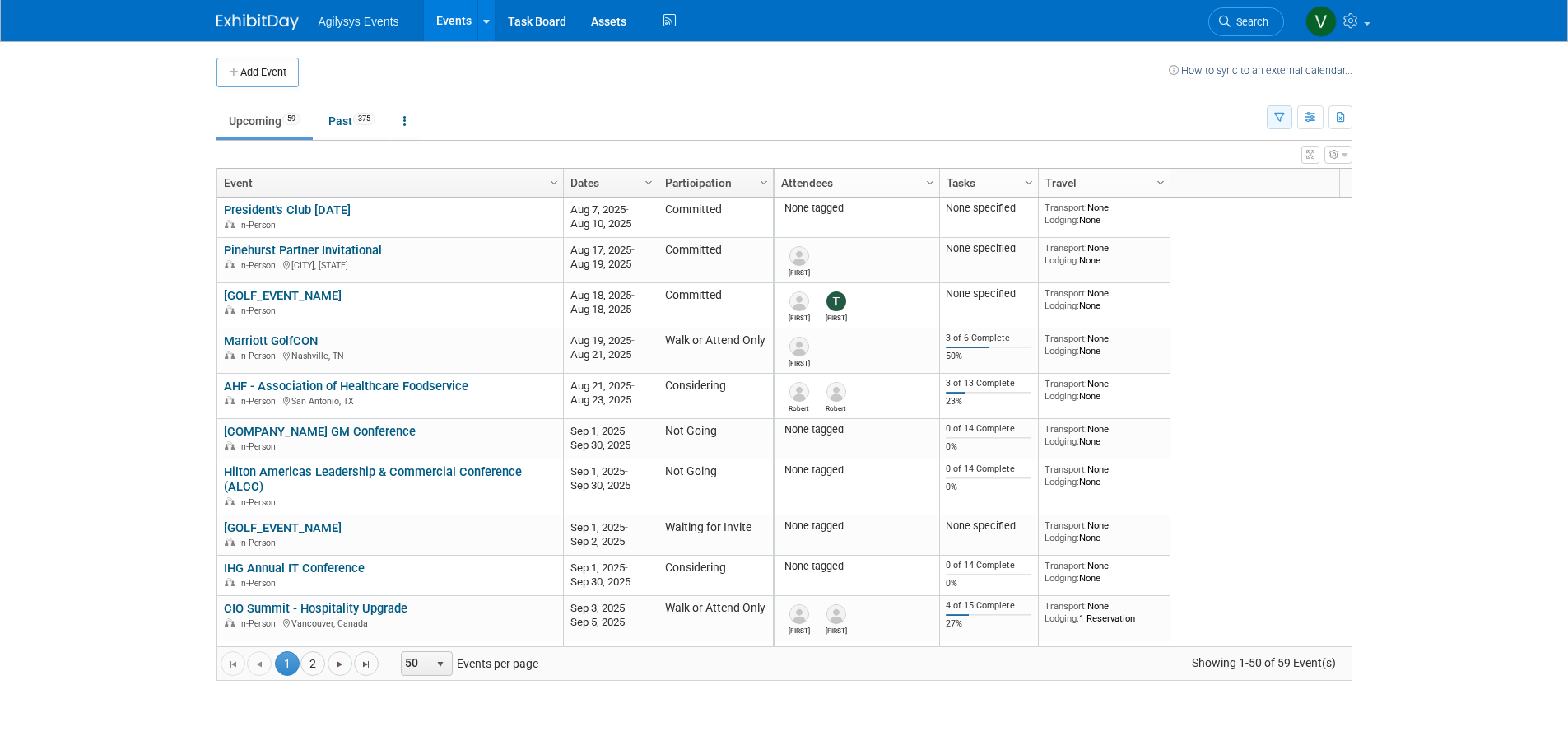 click at bounding box center [1279, 117] 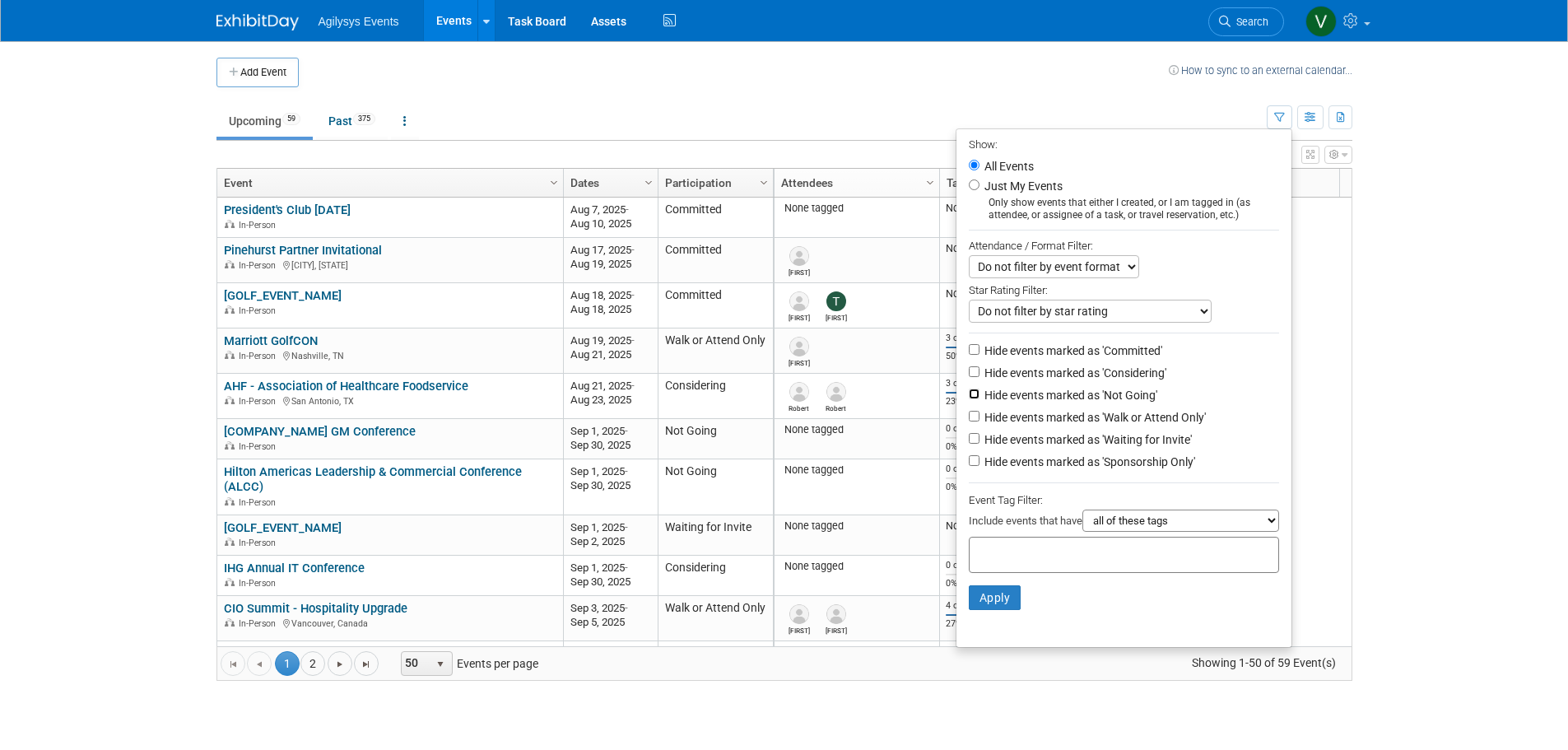 click on "Hide events marked as 'Not Going'" at bounding box center [974, 394] 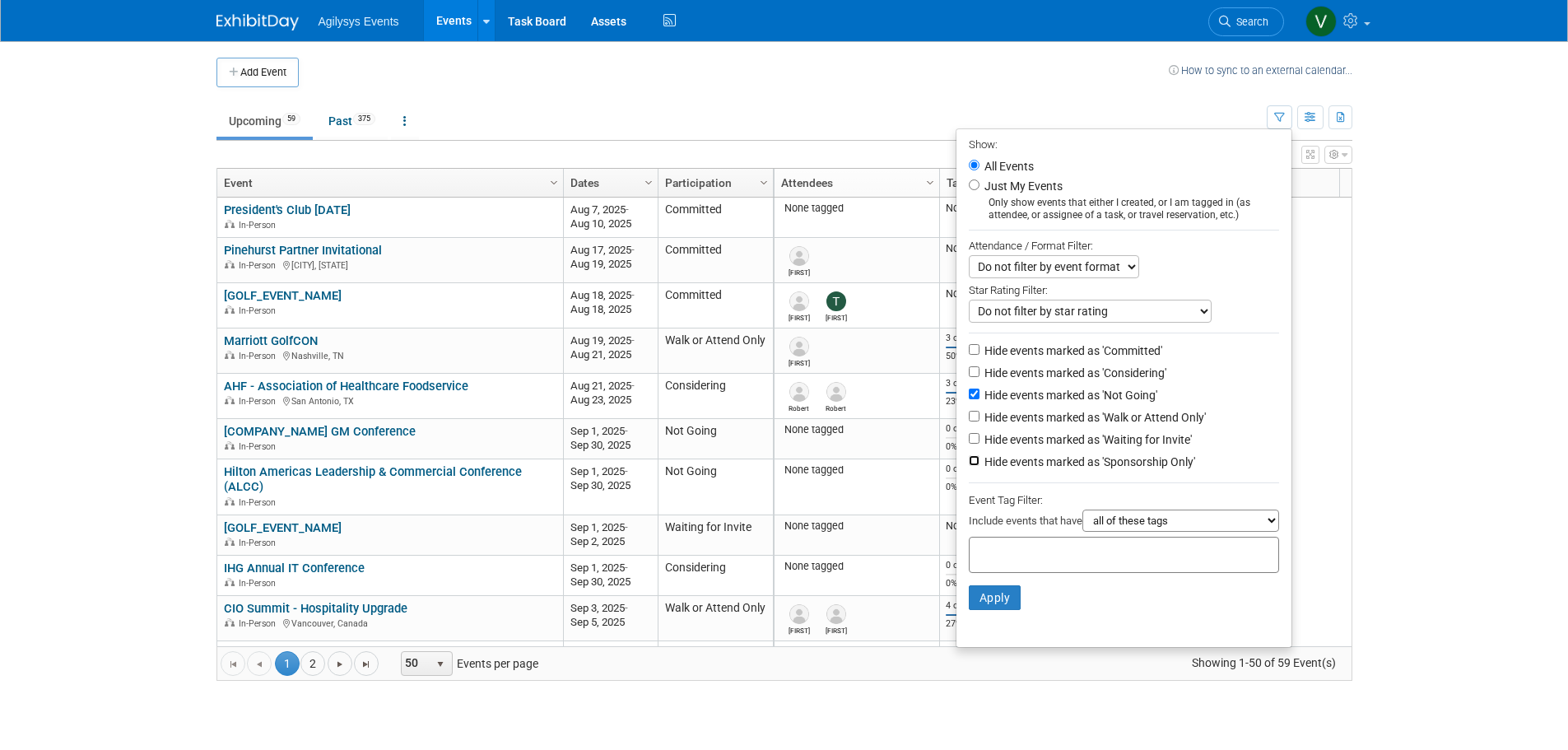 click on "Hide events marked as 'Sponsorship Only'" at bounding box center [974, 460] 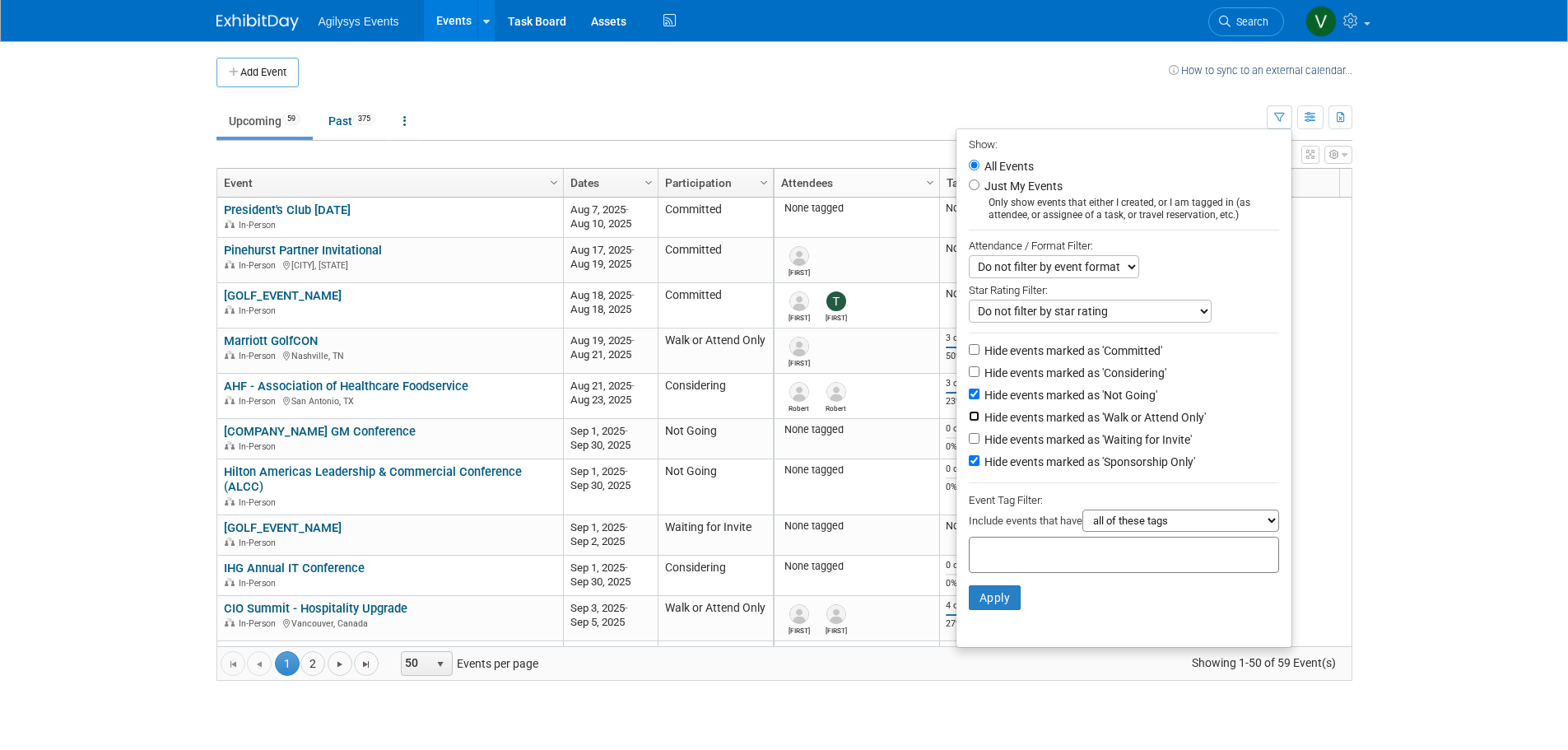 click on "Hide events marked as 'Walk or Attend Only'" at bounding box center (974, 416) 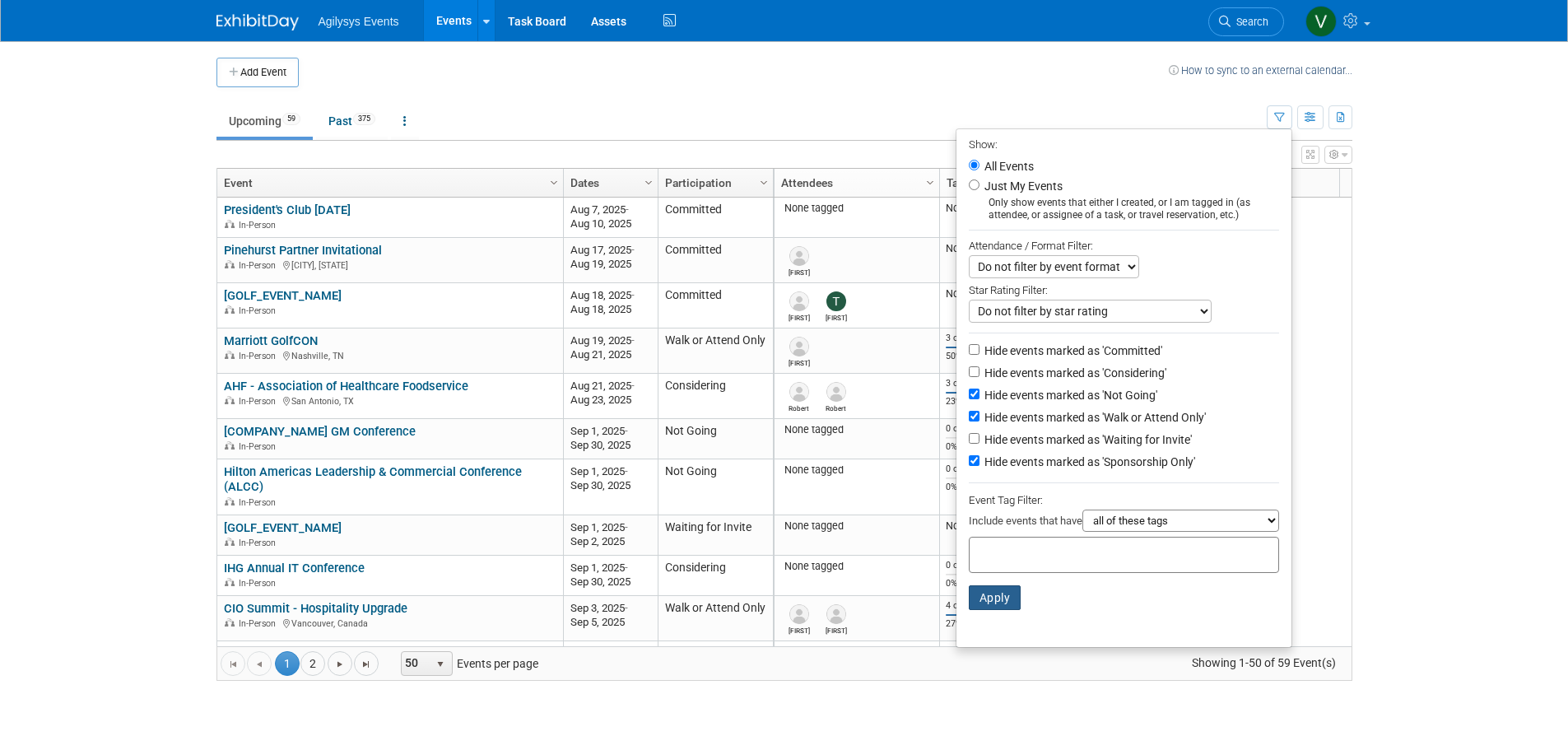 click on "Apply" at bounding box center [995, 598] 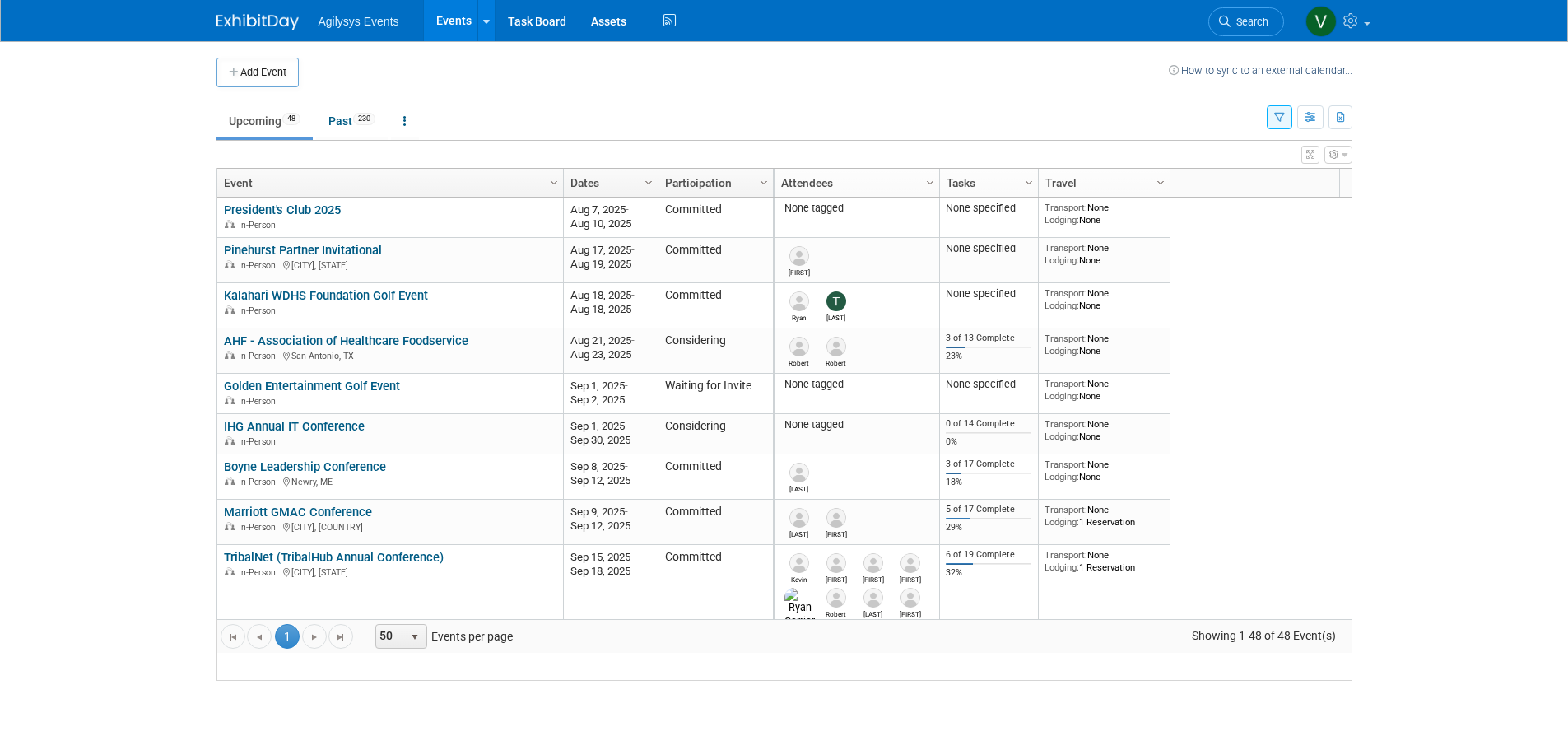 scroll, scrollTop: 0, scrollLeft: 0, axis: both 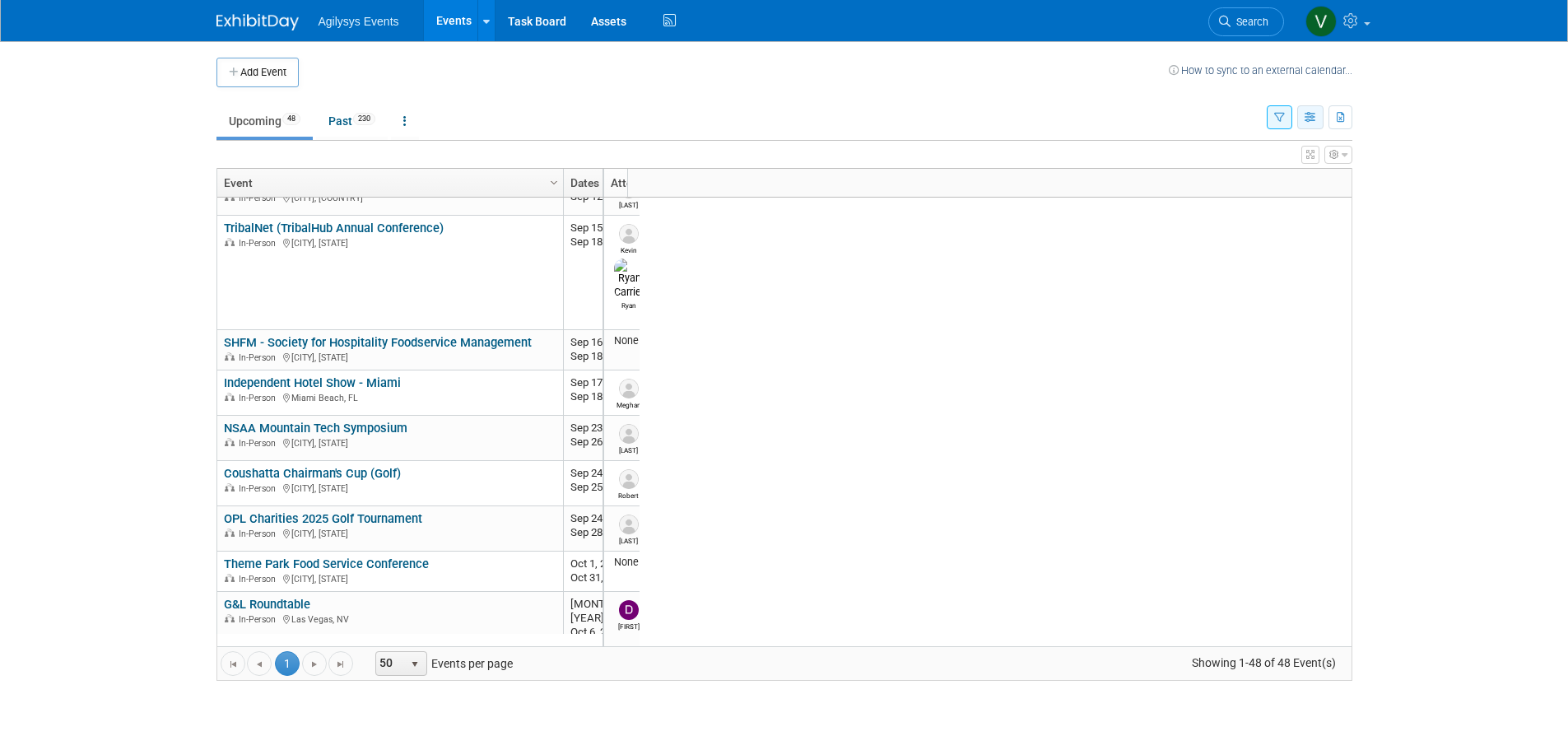 click at bounding box center (1310, 118) 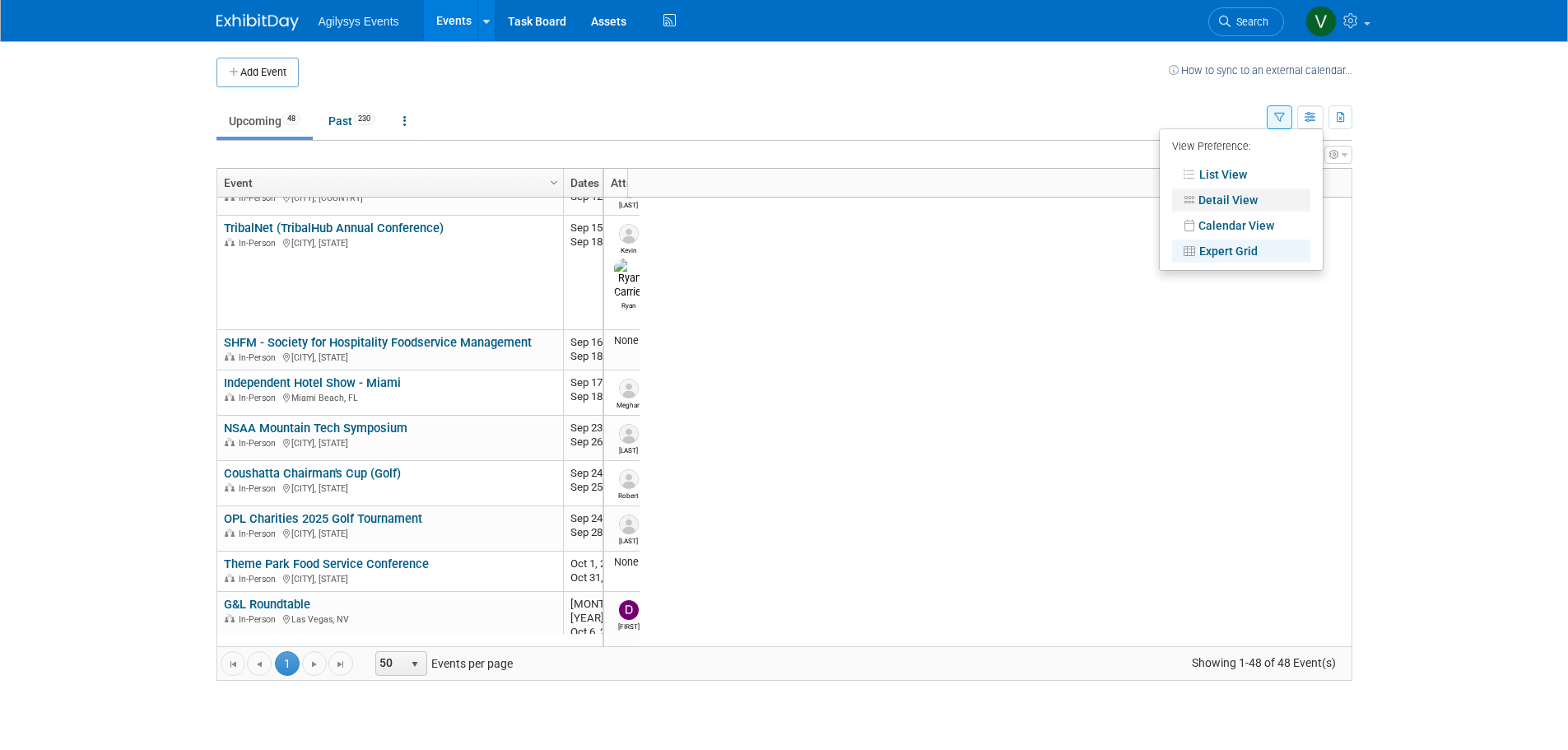 click on "Detail View" at bounding box center [1241, 200] 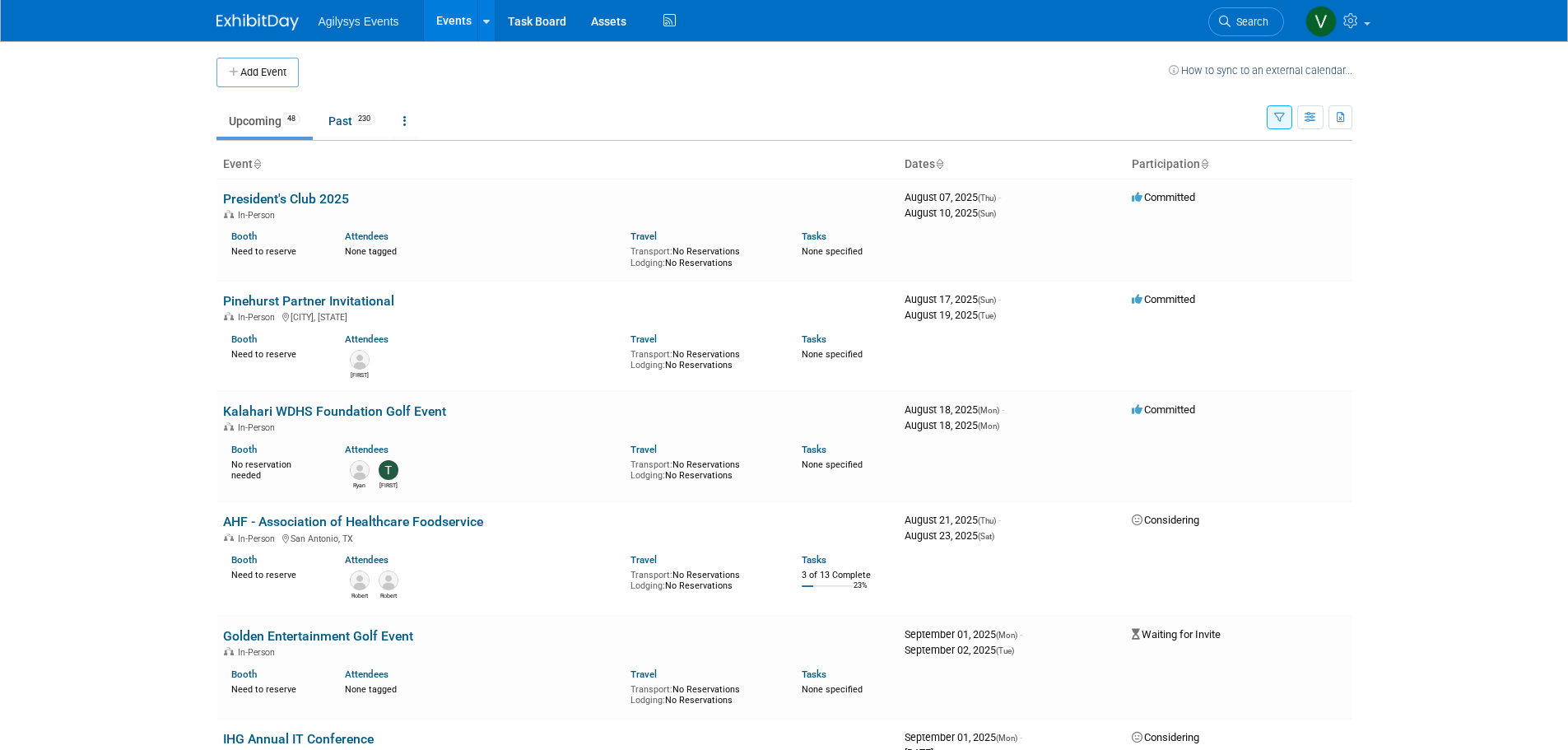 scroll, scrollTop: 0, scrollLeft: 0, axis: both 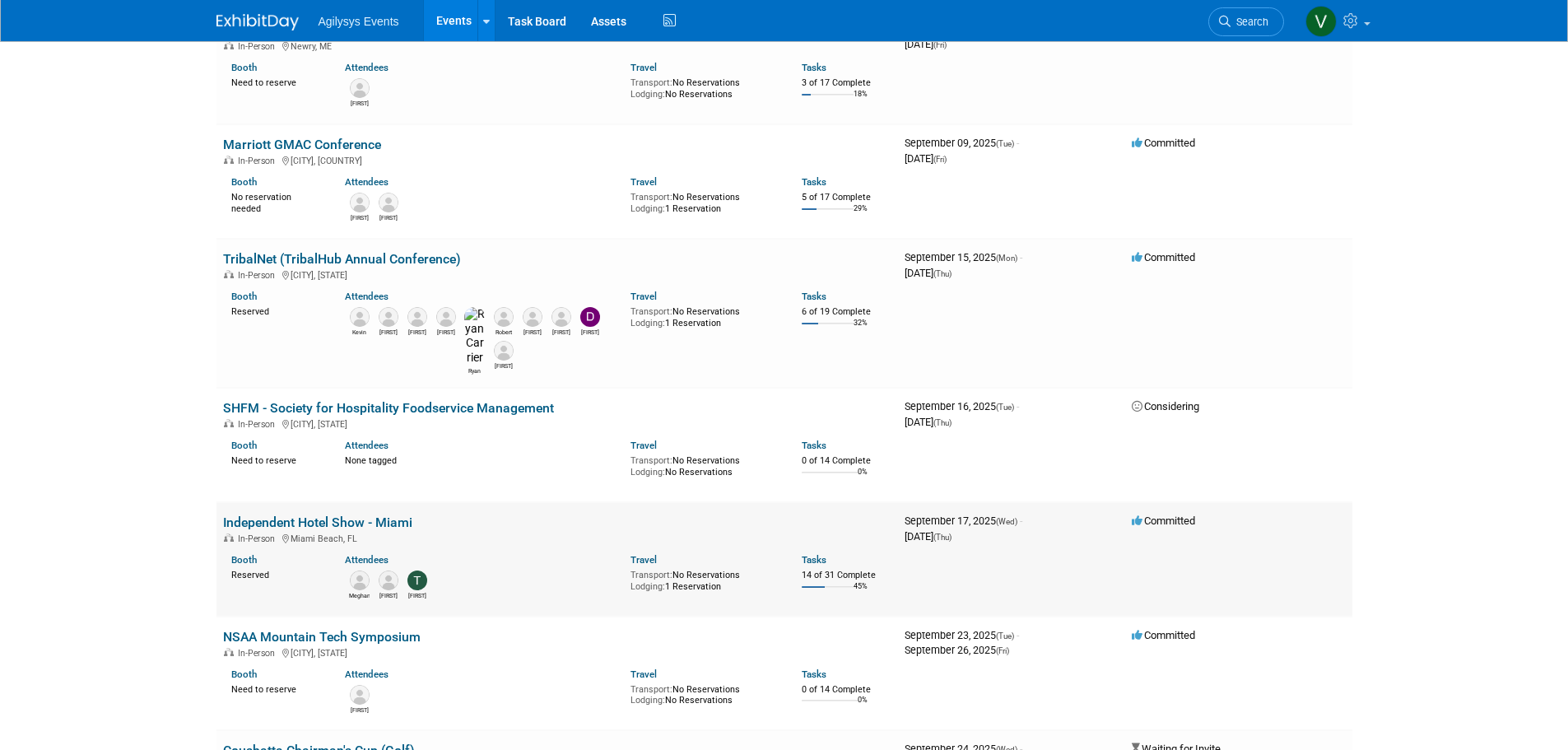 click on "Independent Hotel Show - Miami" at bounding box center [318, 522] 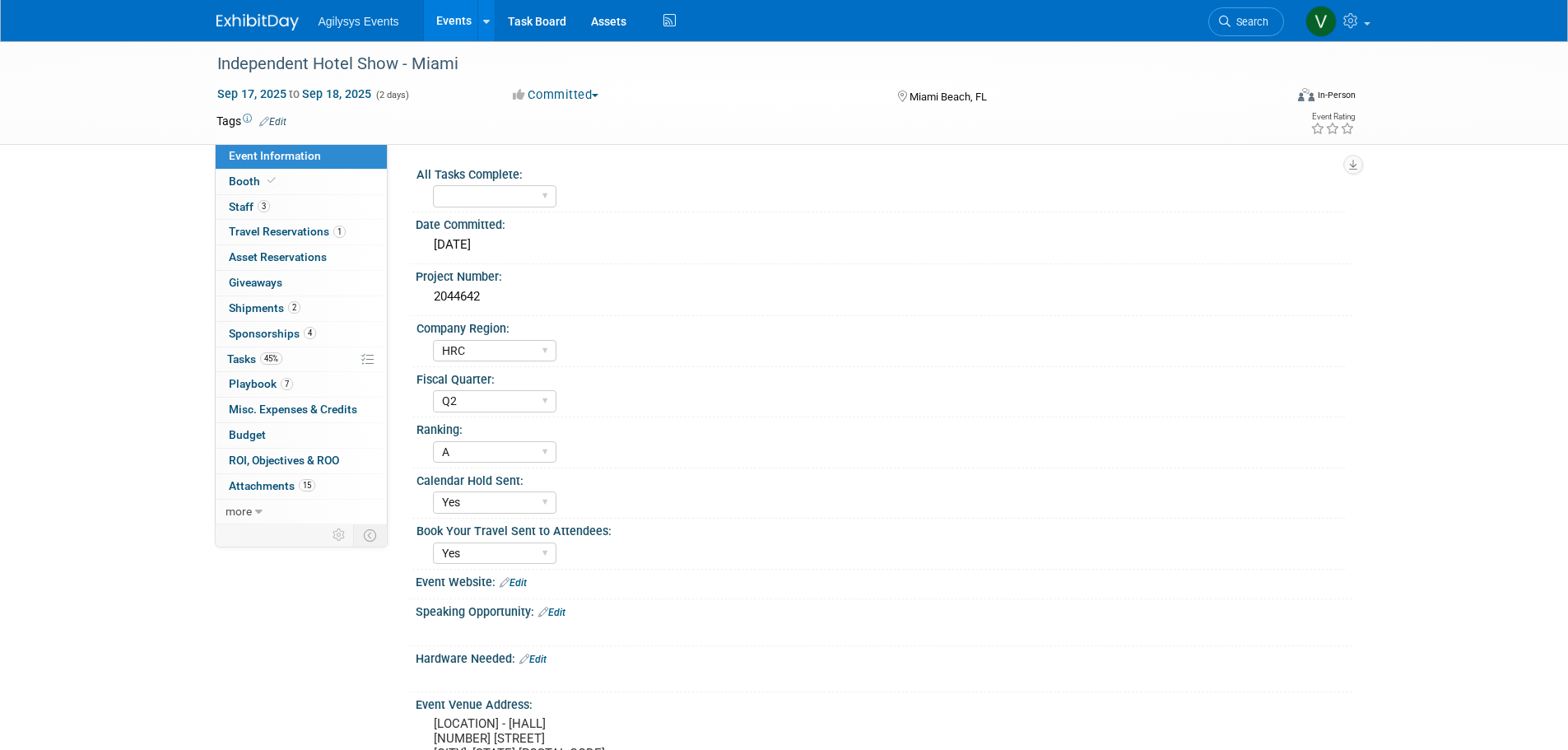 select on "HRC" 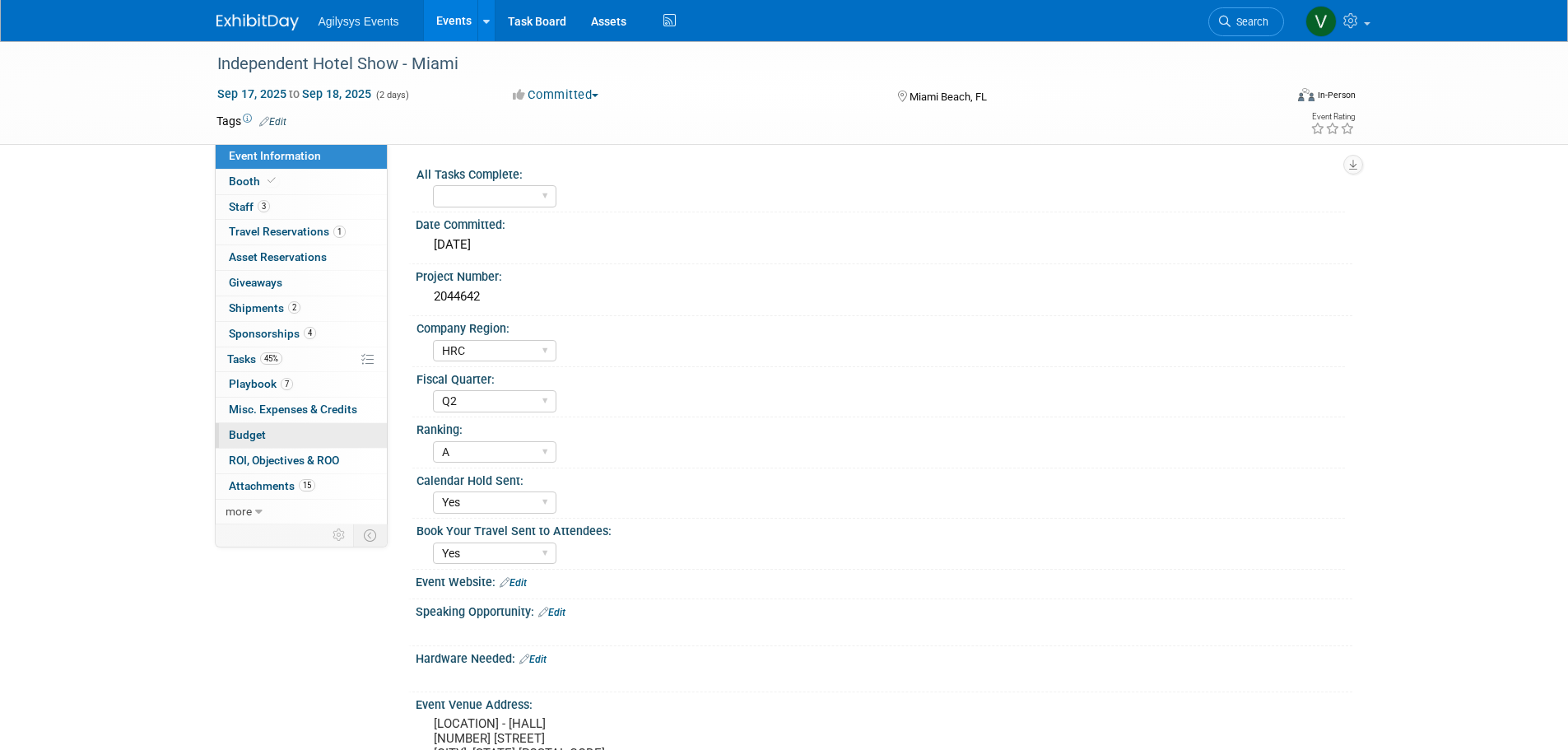 click on "Budget" at bounding box center [301, 436] 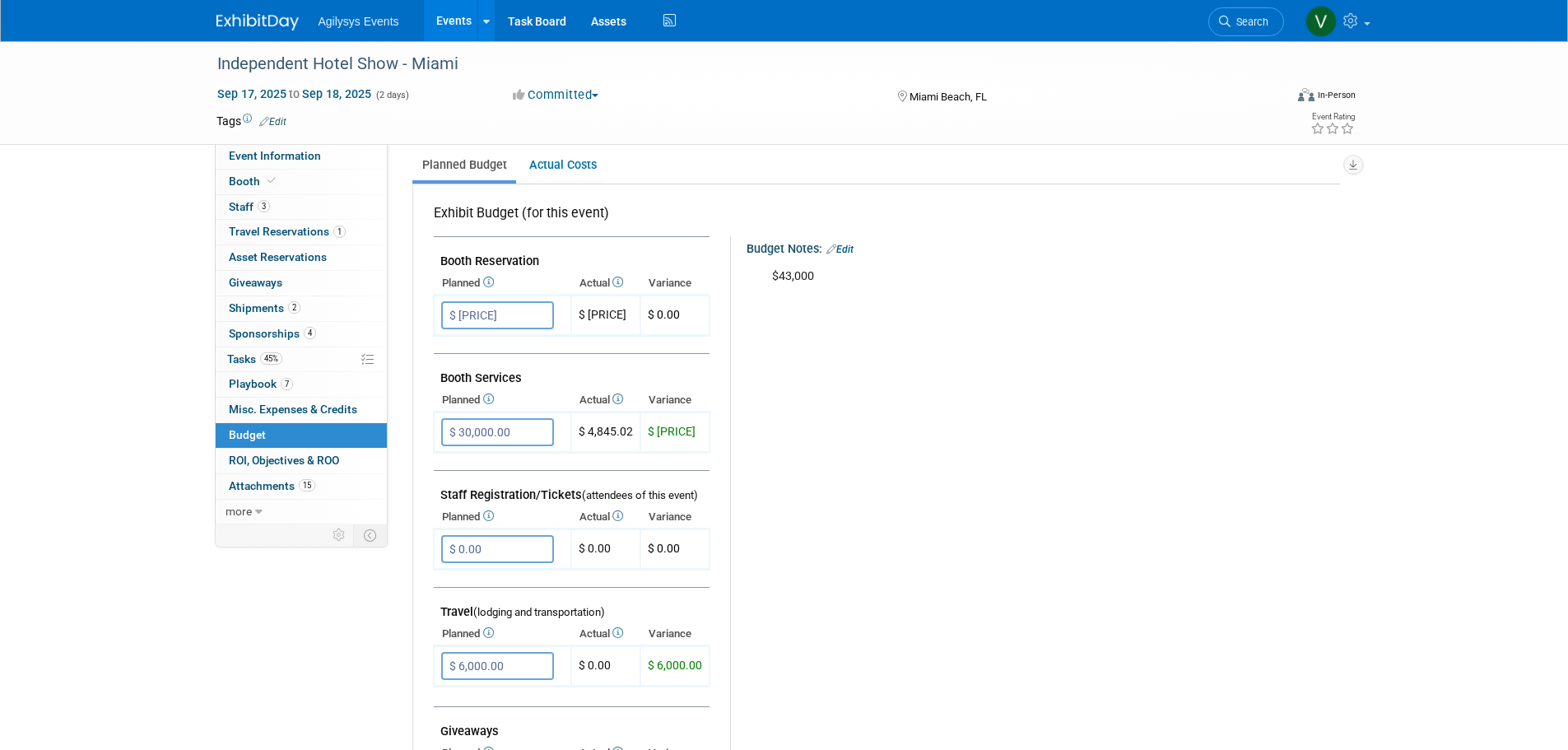 scroll, scrollTop: 0, scrollLeft: 0, axis: both 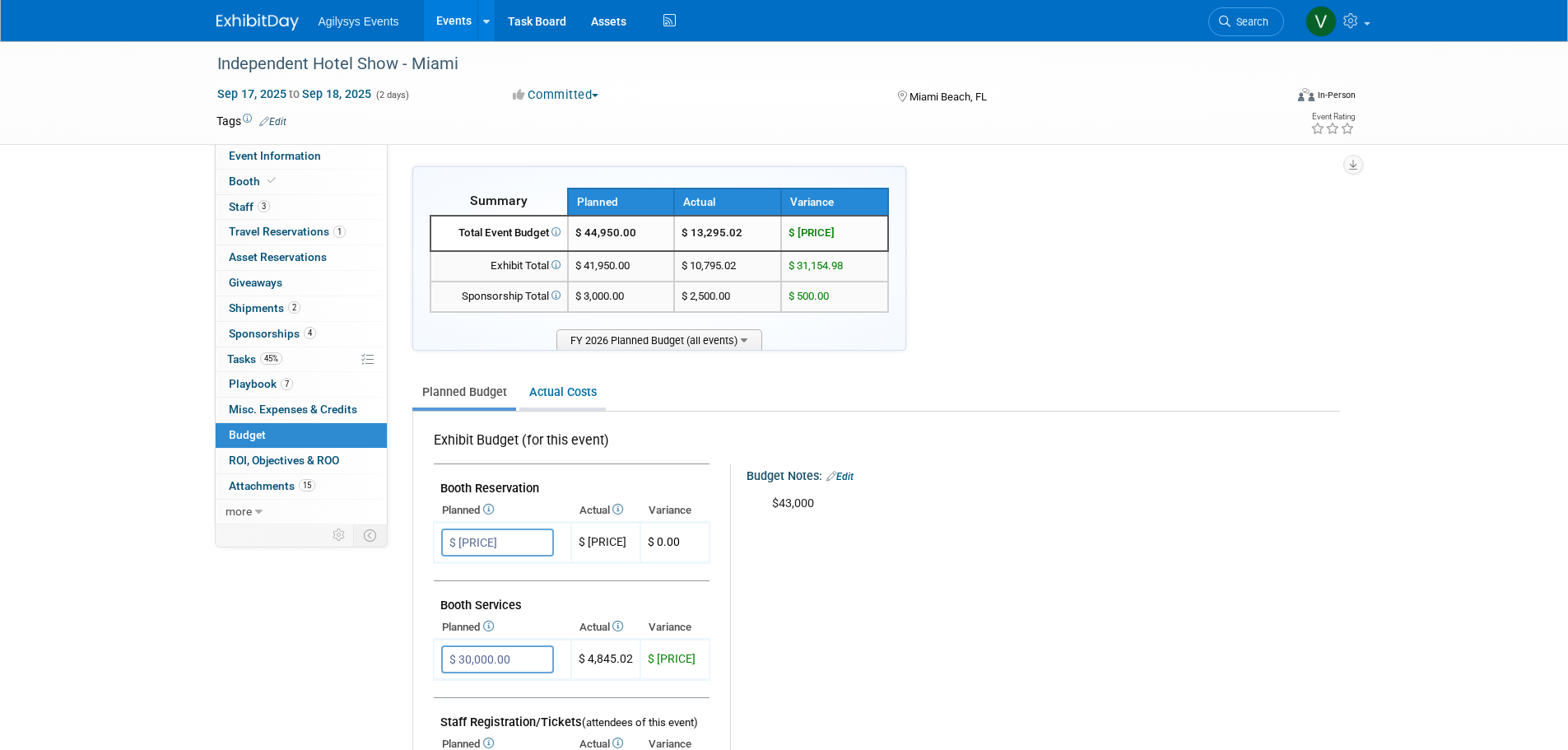 click on "Actual Costs" at bounding box center [562, 392] 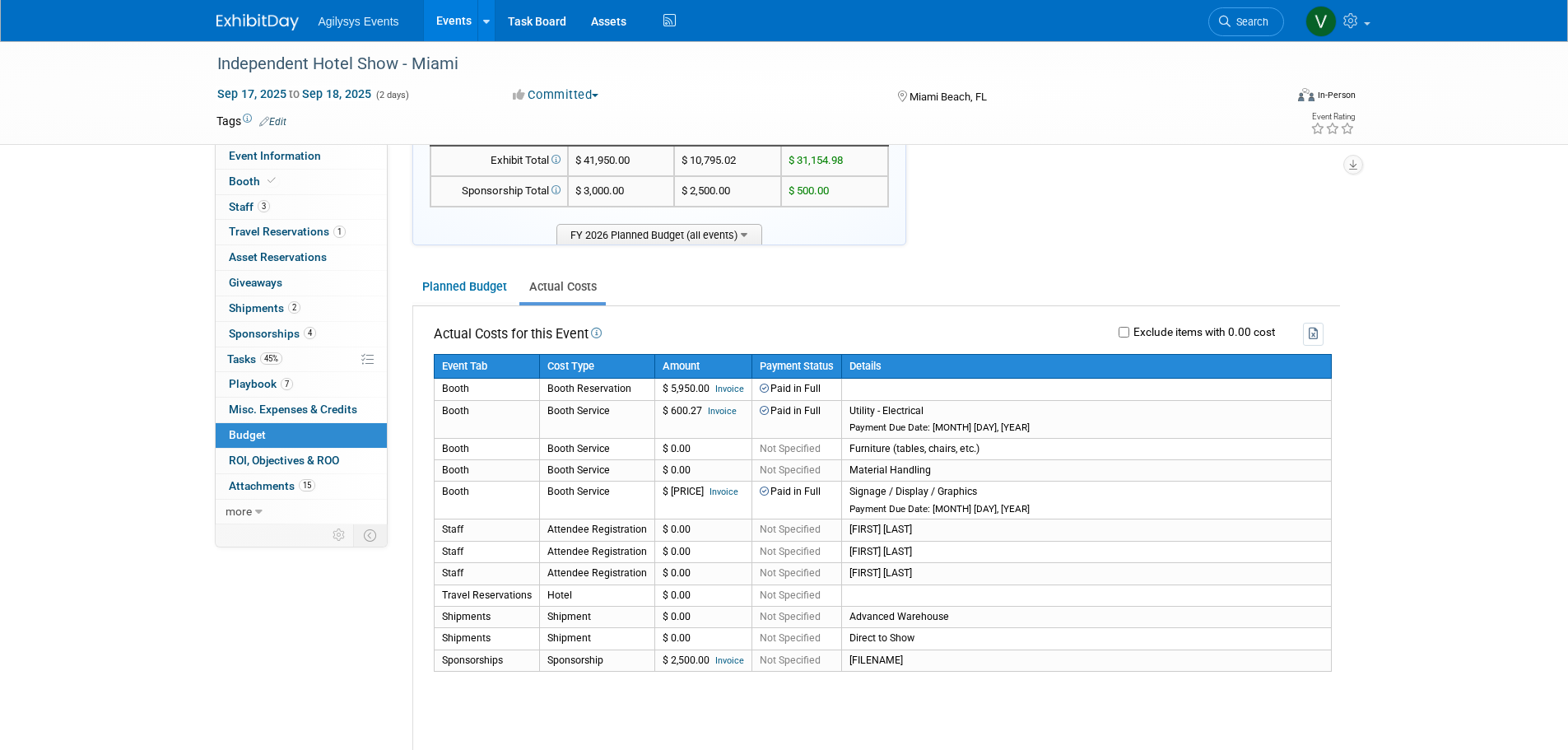 scroll, scrollTop: 82, scrollLeft: 0, axis: vertical 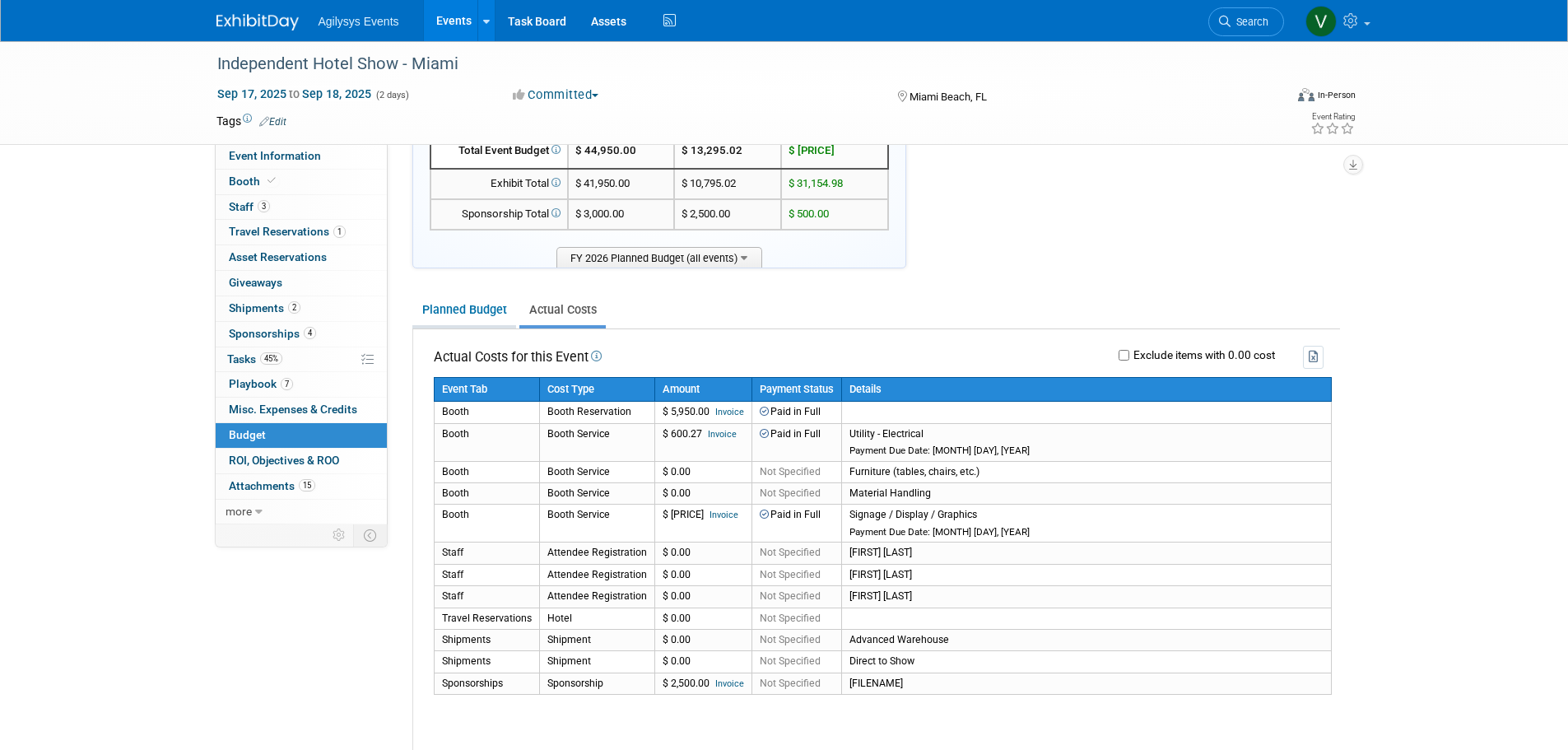 click on "Planned Budget" at bounding box center (464, 310) 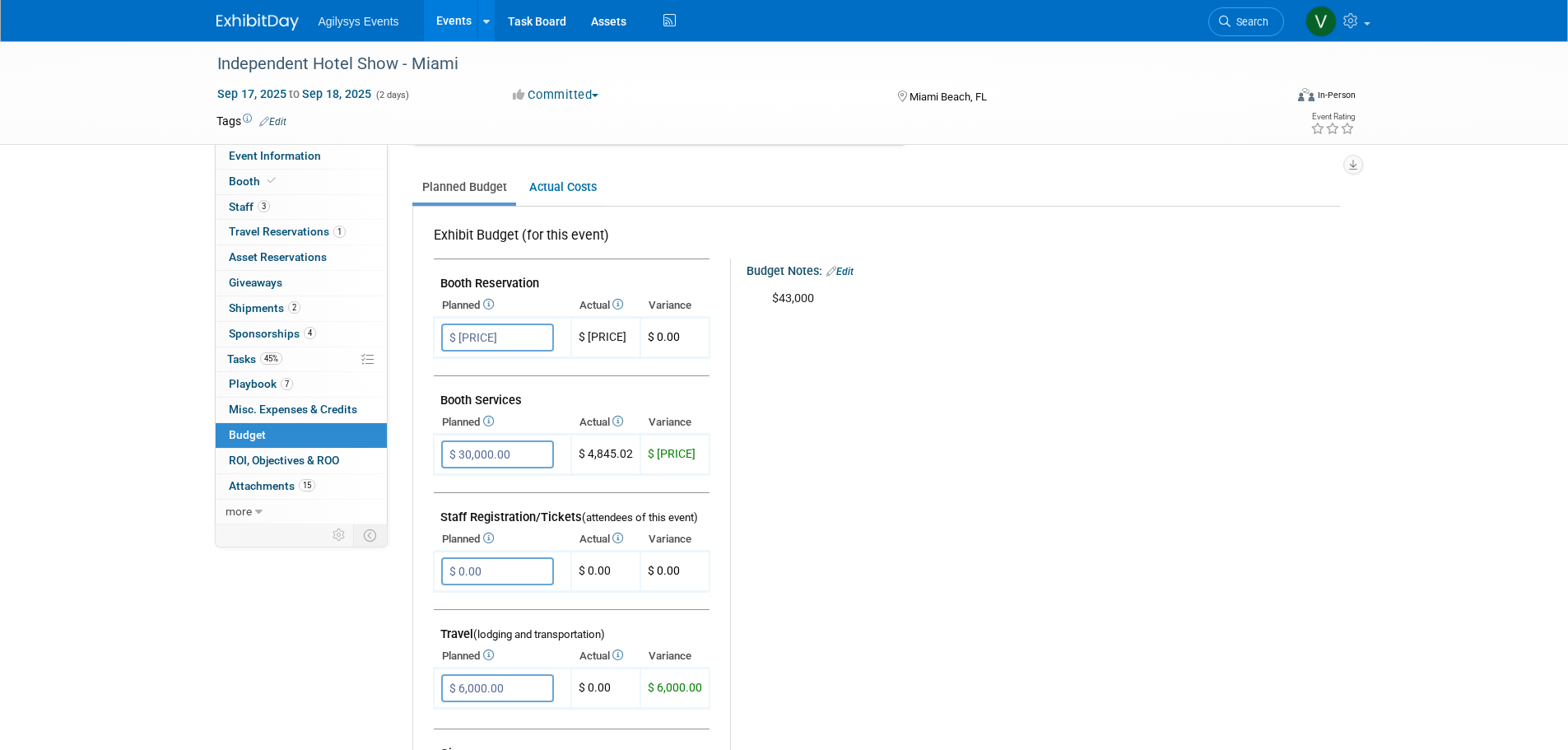 scroll, scrollTop: 0, scrollLeft: 0, axis: both 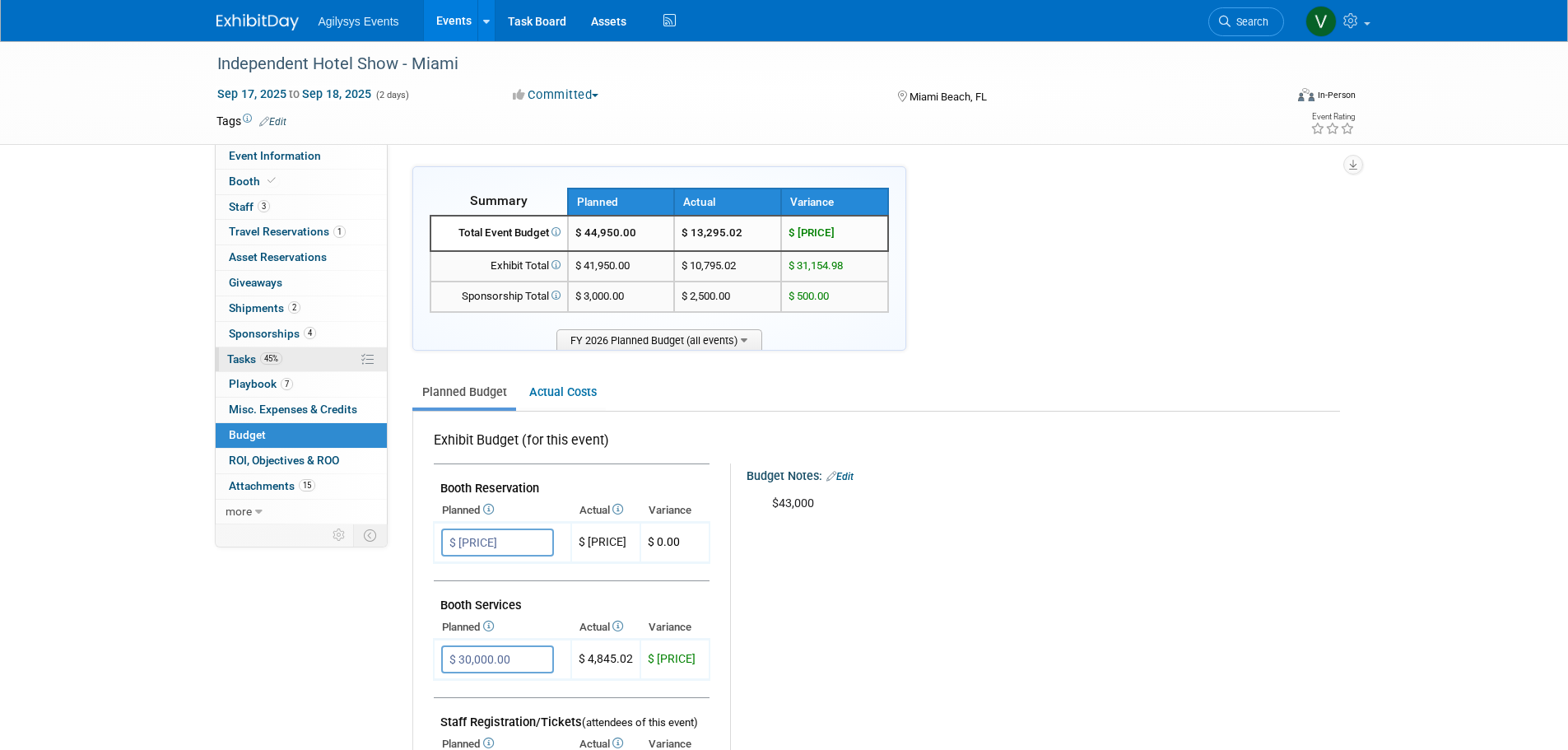 click on "Tasks 45%" at bounding box center (254, 359) 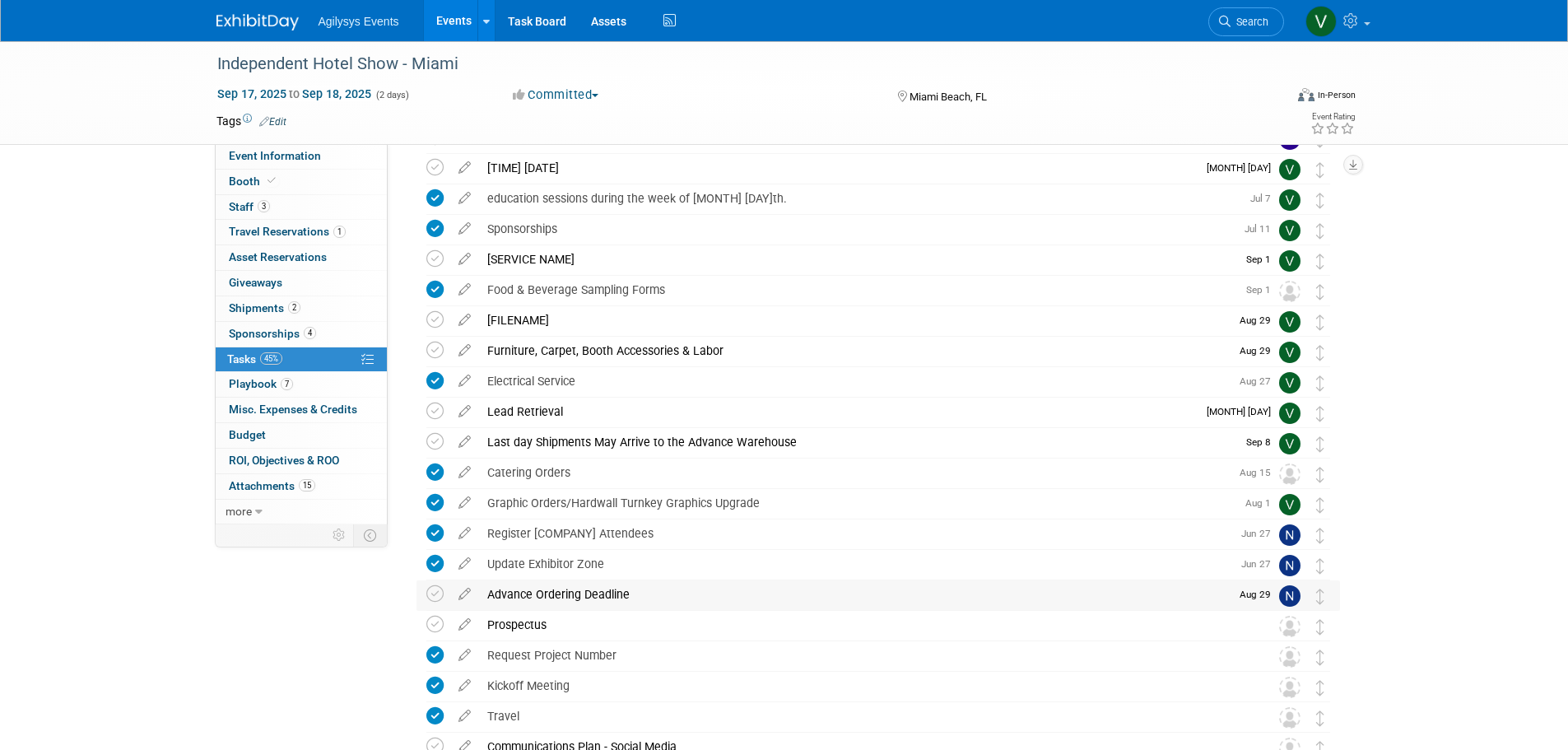 scroll, scrollTop: 0, scrollLeft: 0, axis: both 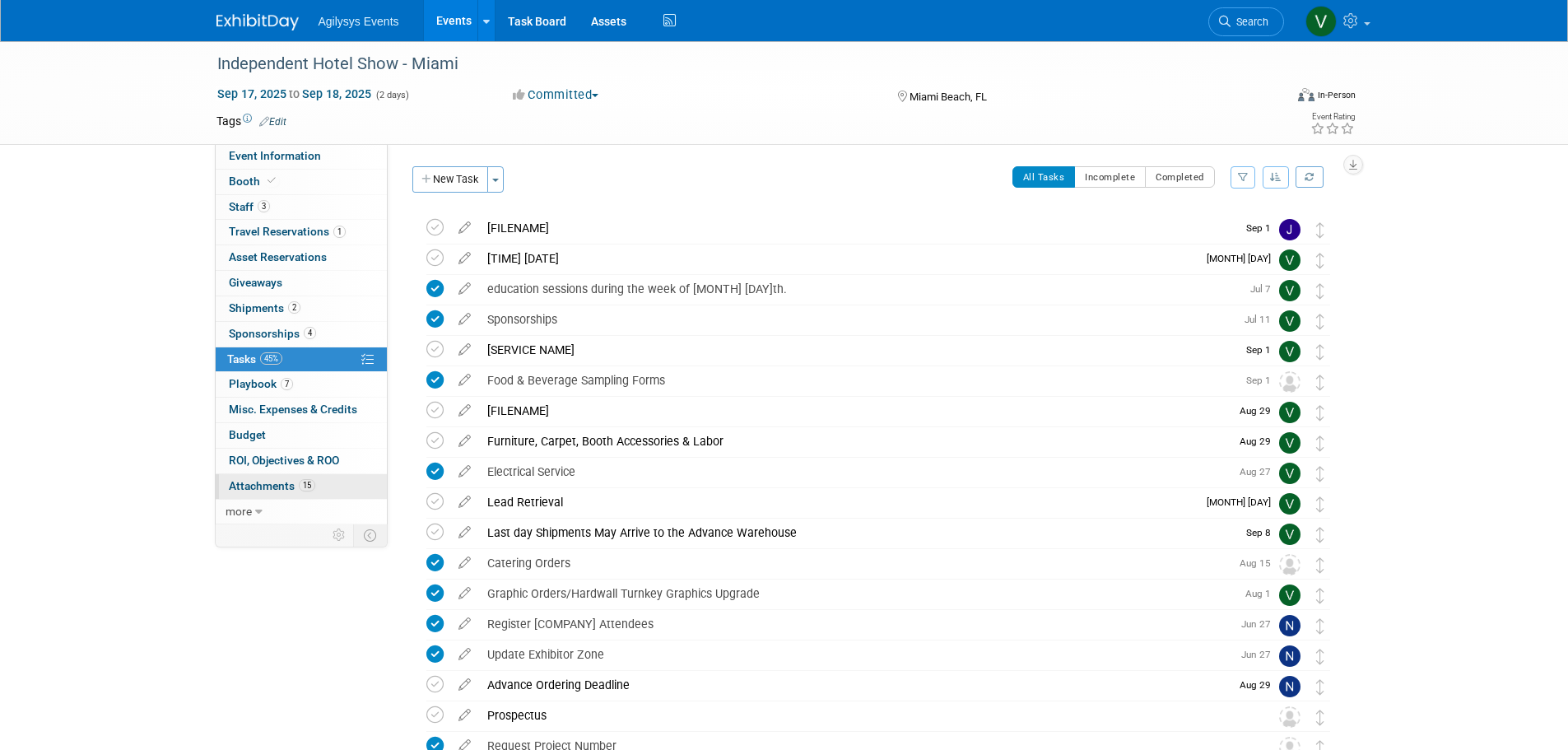 click on "15
Attachments 15" at bounding box center (301, 487) 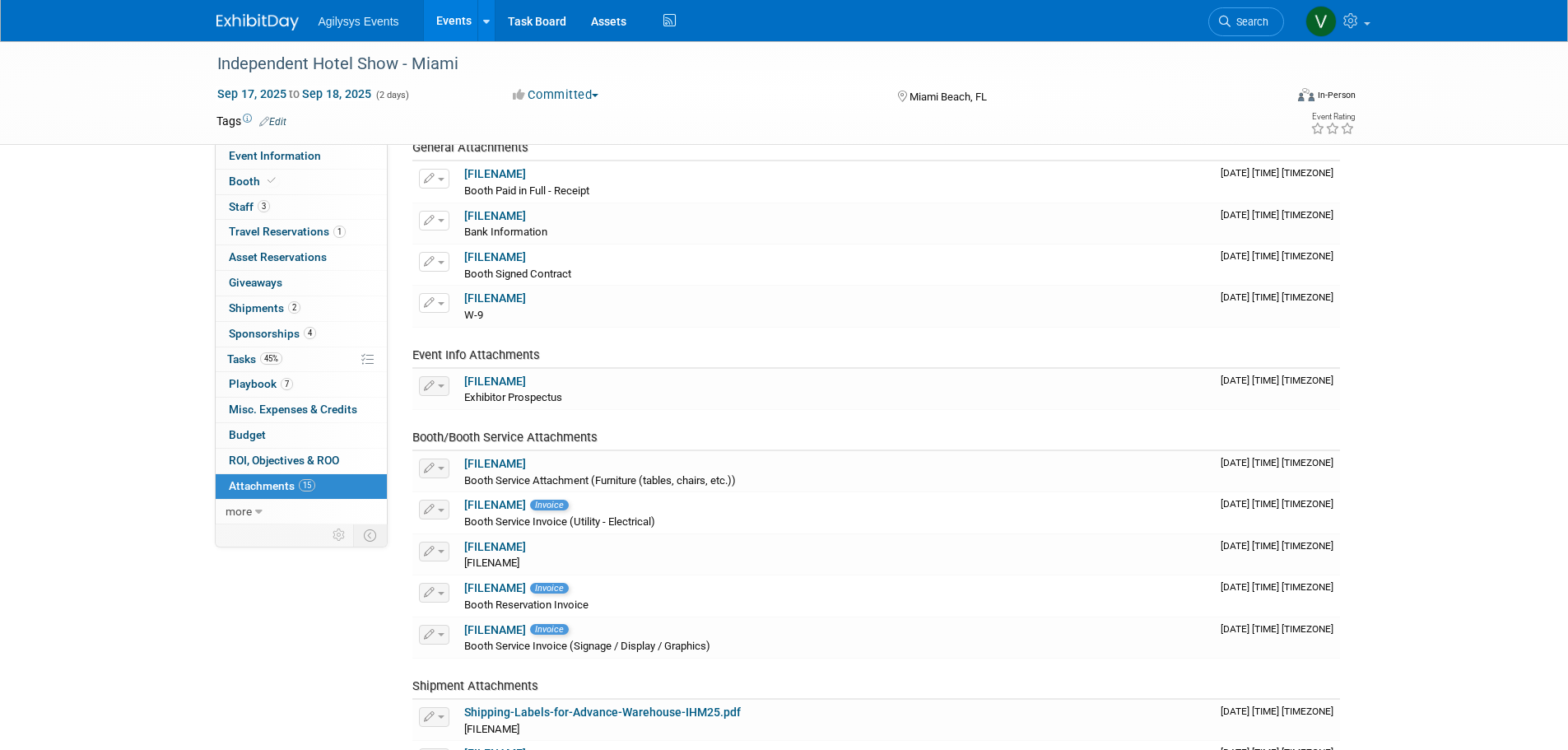 scroll, scrollTop: 0, scrollLeft: 0, axis: both 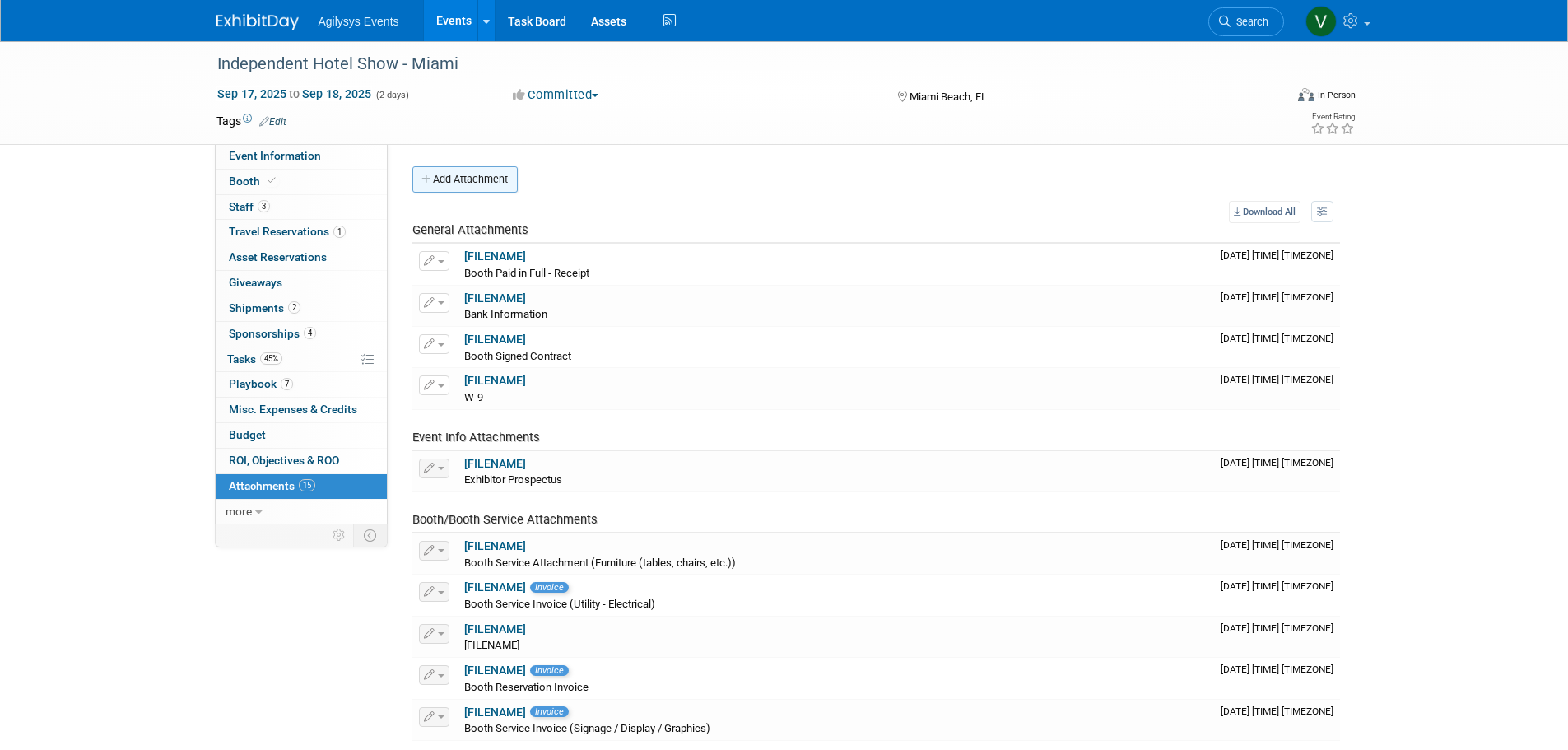 click on "Add Attachment" at bounding box center (465, 179) 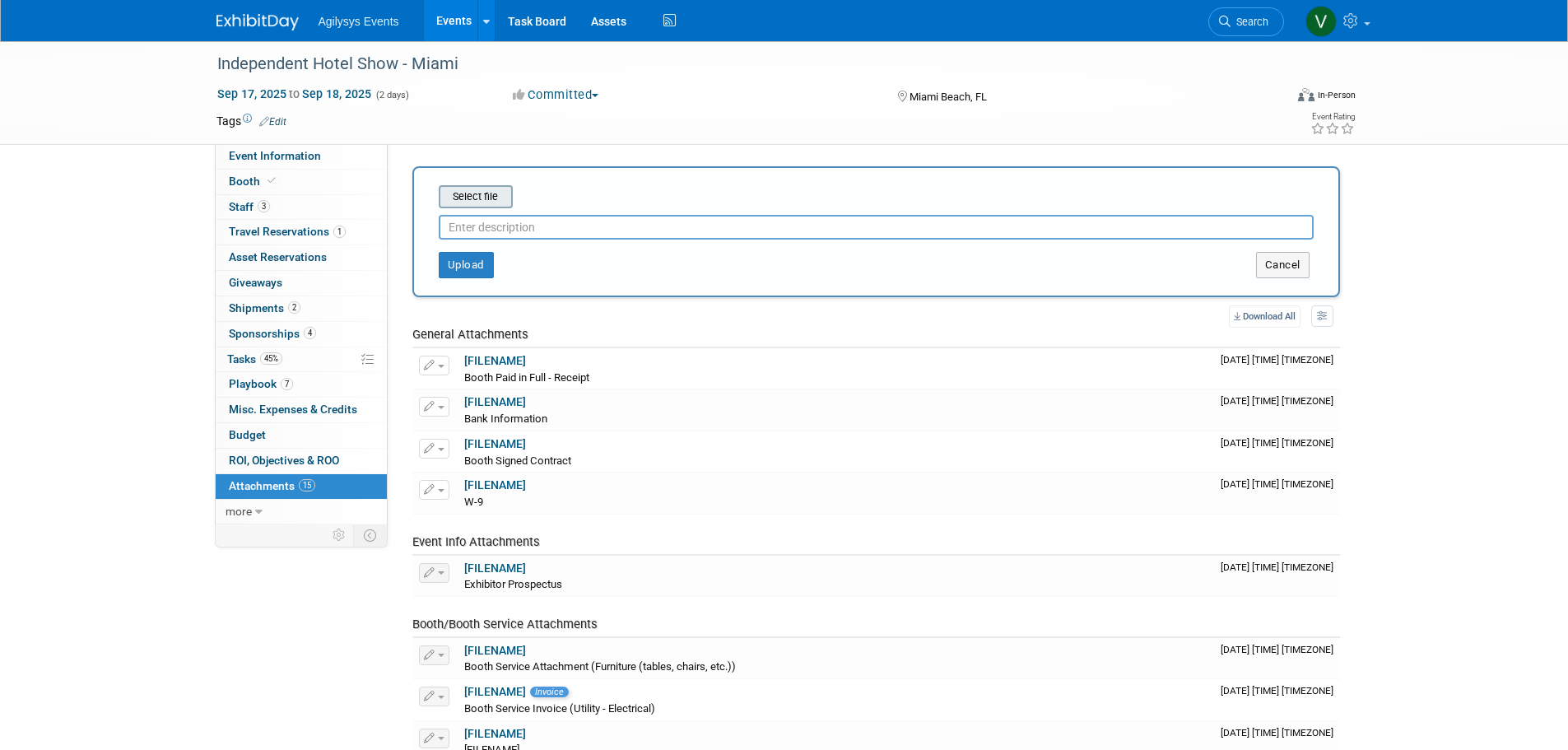 click at bounding box center [413, 197] 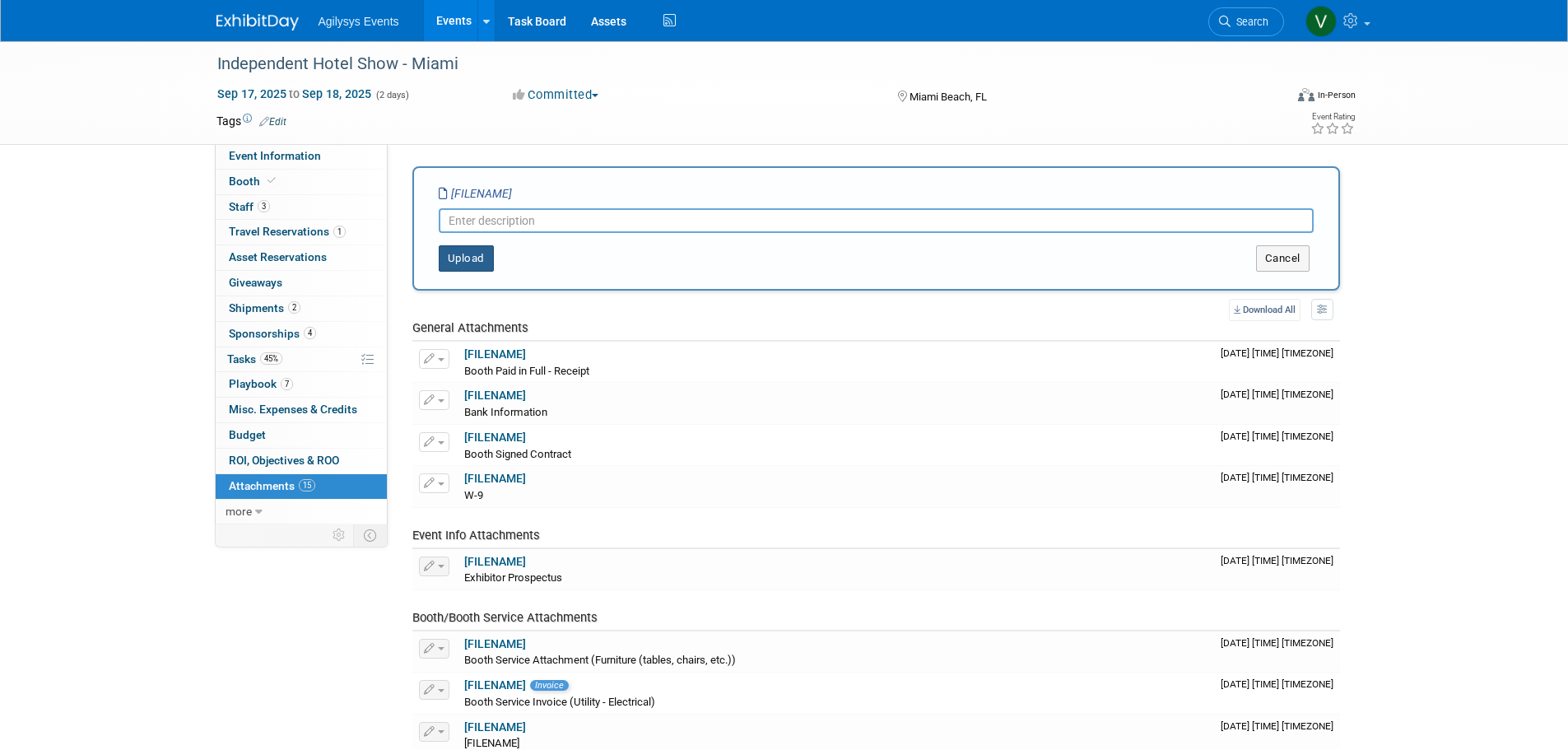 click on "Upload" at bounding box center [466, 259] 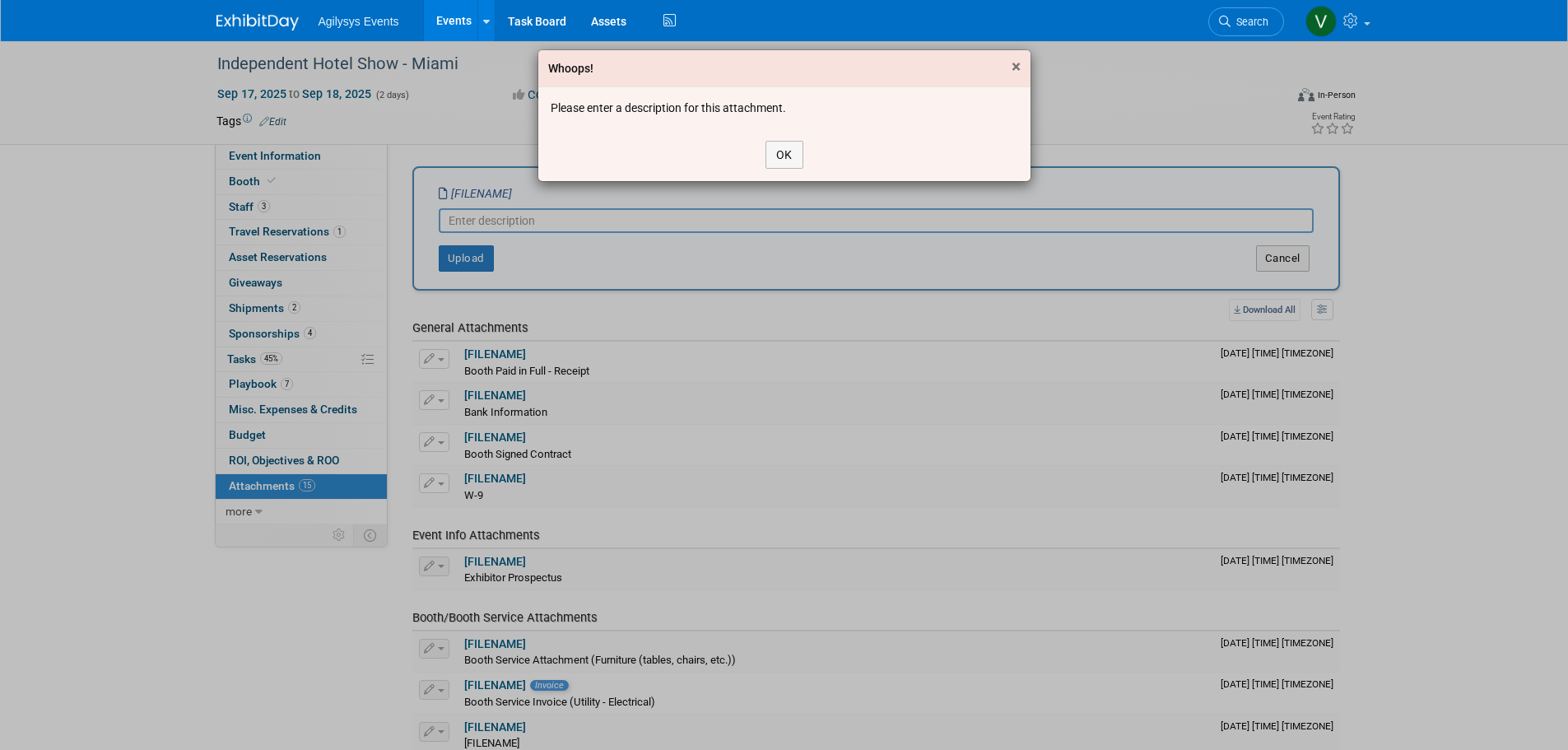click on "×" at bounding box center (1016, 67) 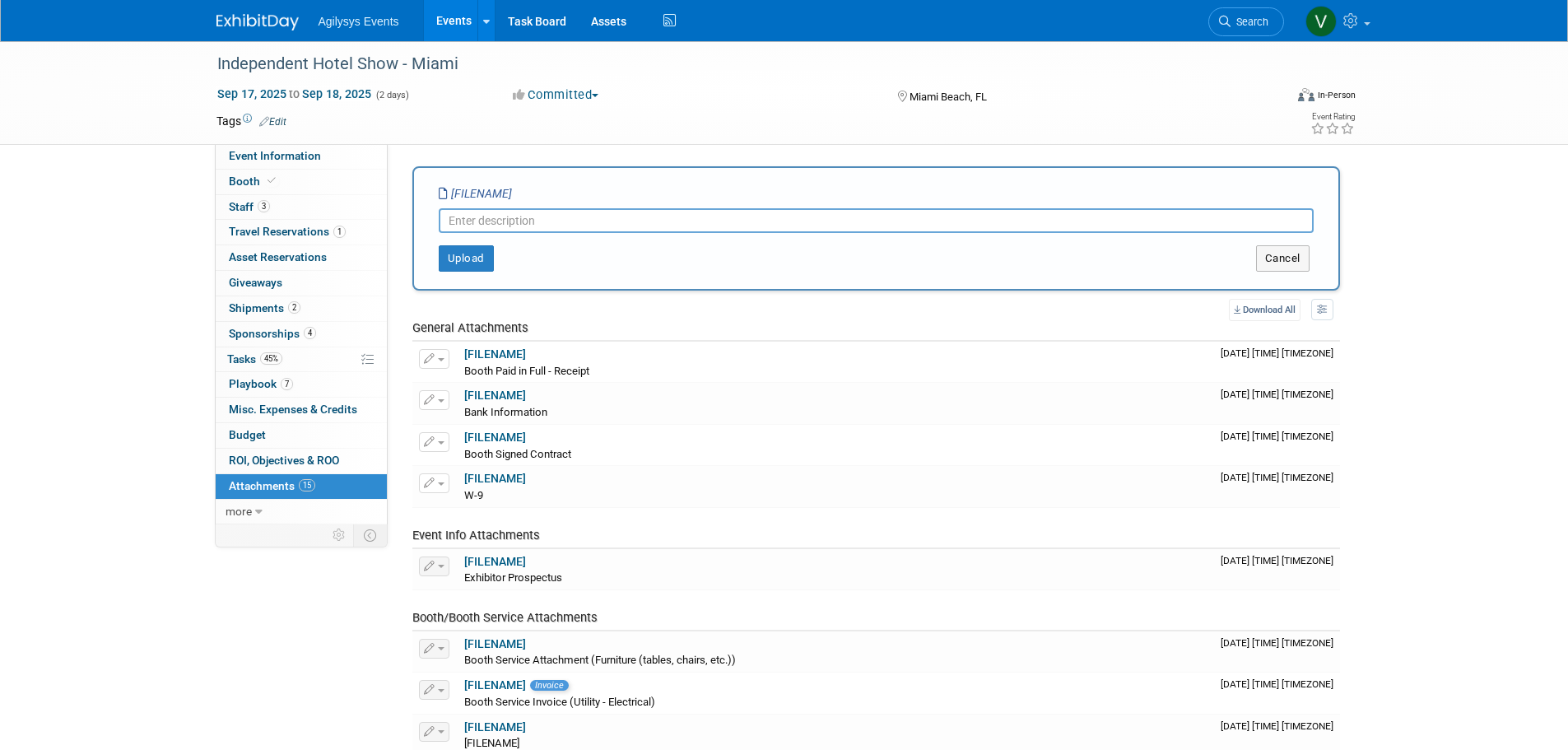 click at bounding box center [876, 221] 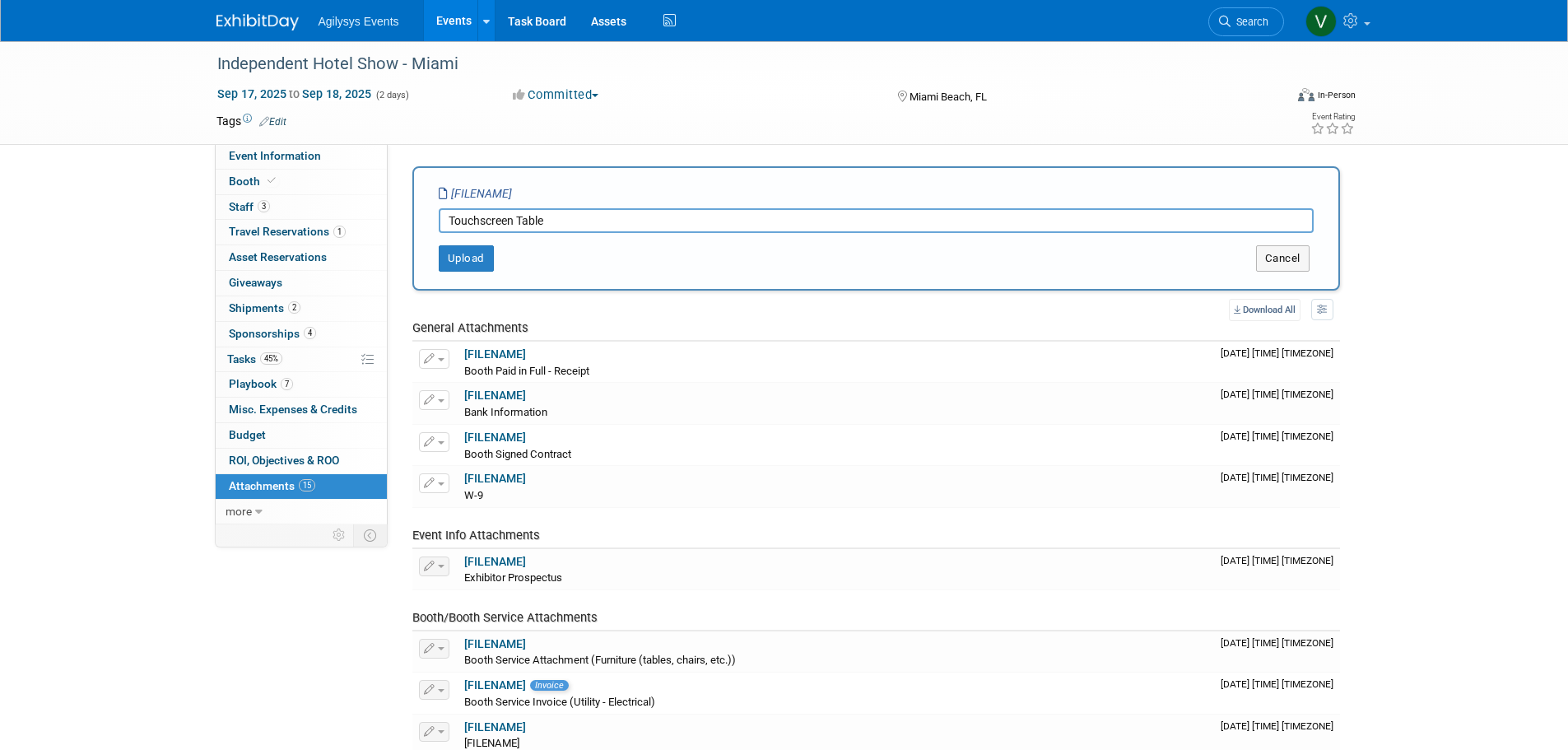 click on "Touchscreen Table" at bounding box center (876, 221) 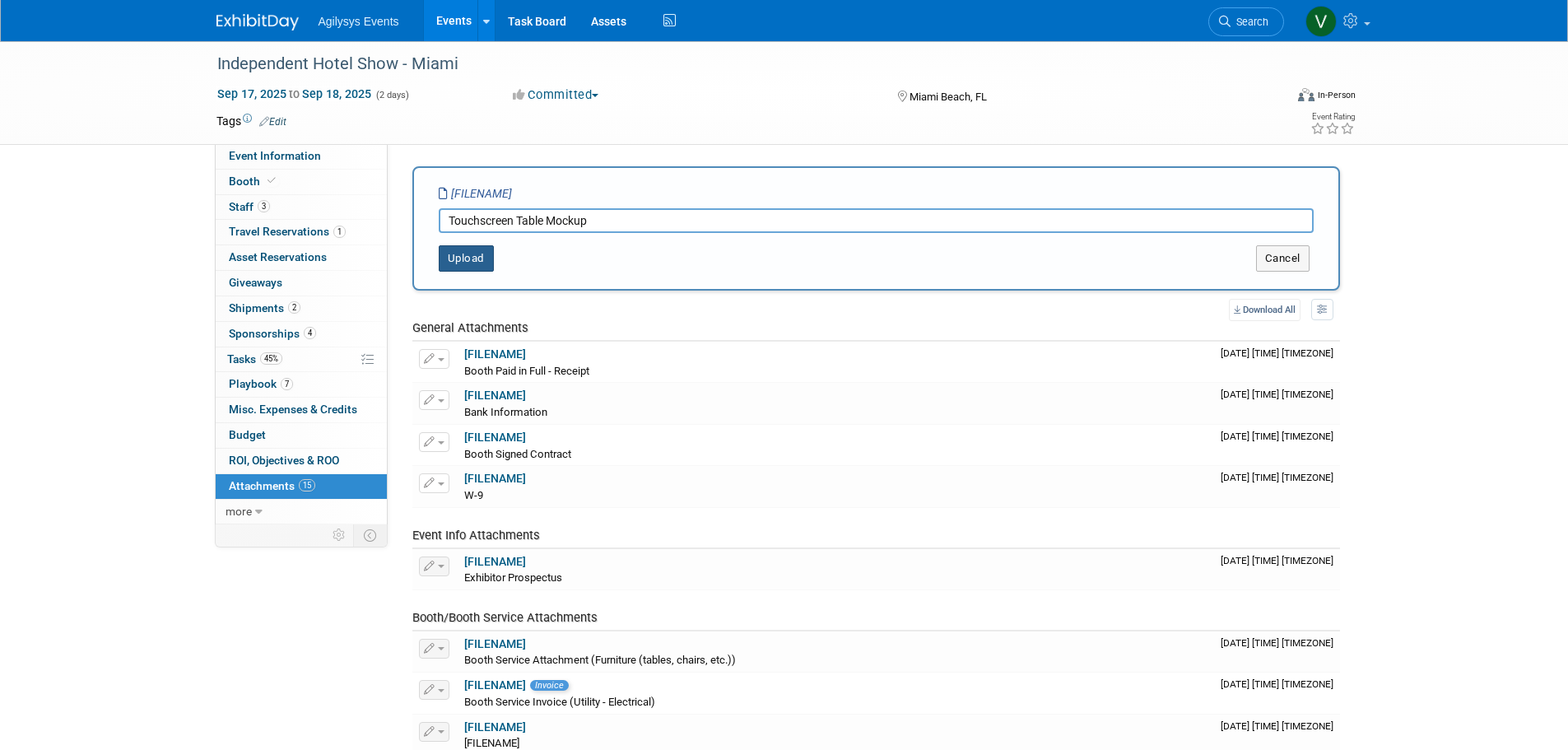 type on "Touchscreen Table Mockup" 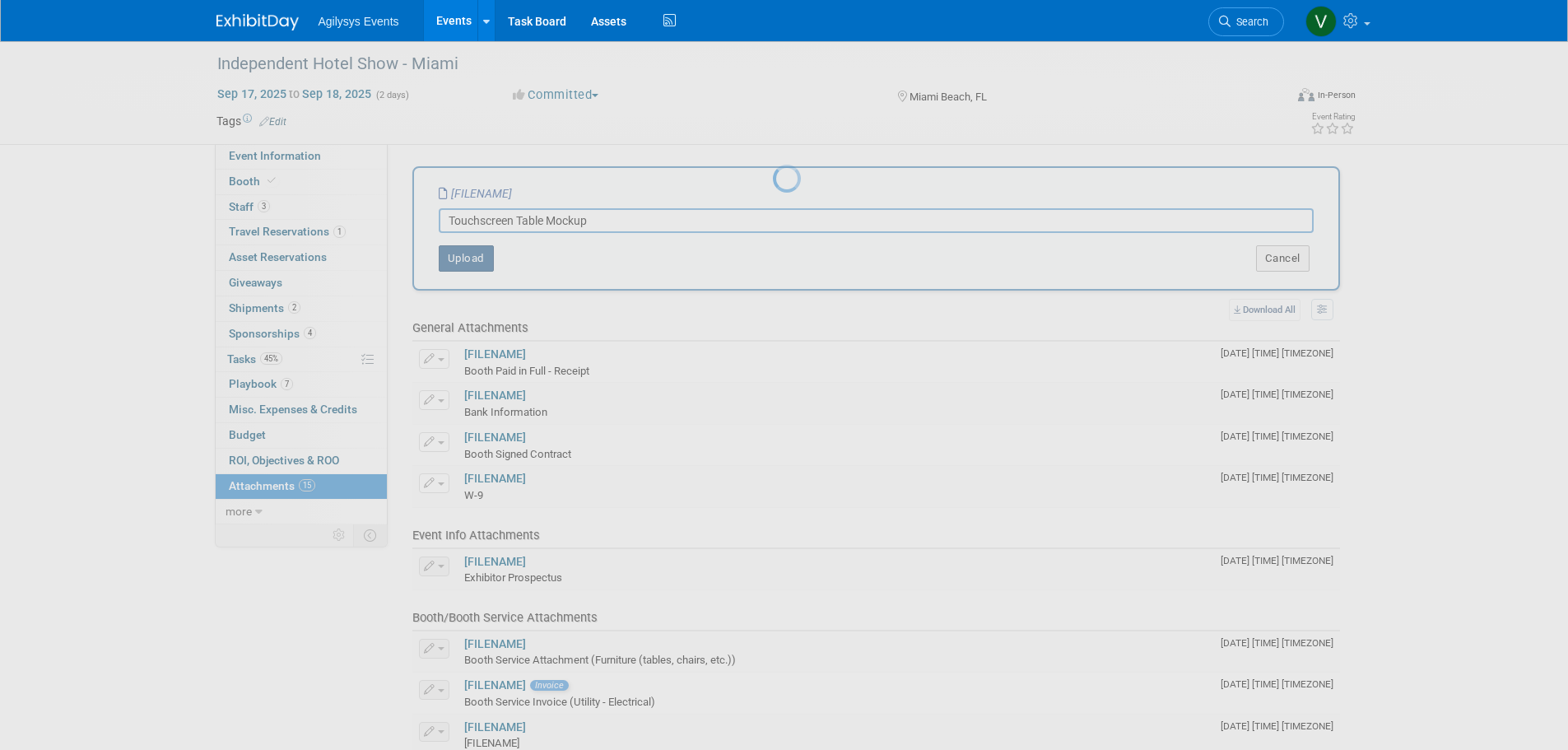 type 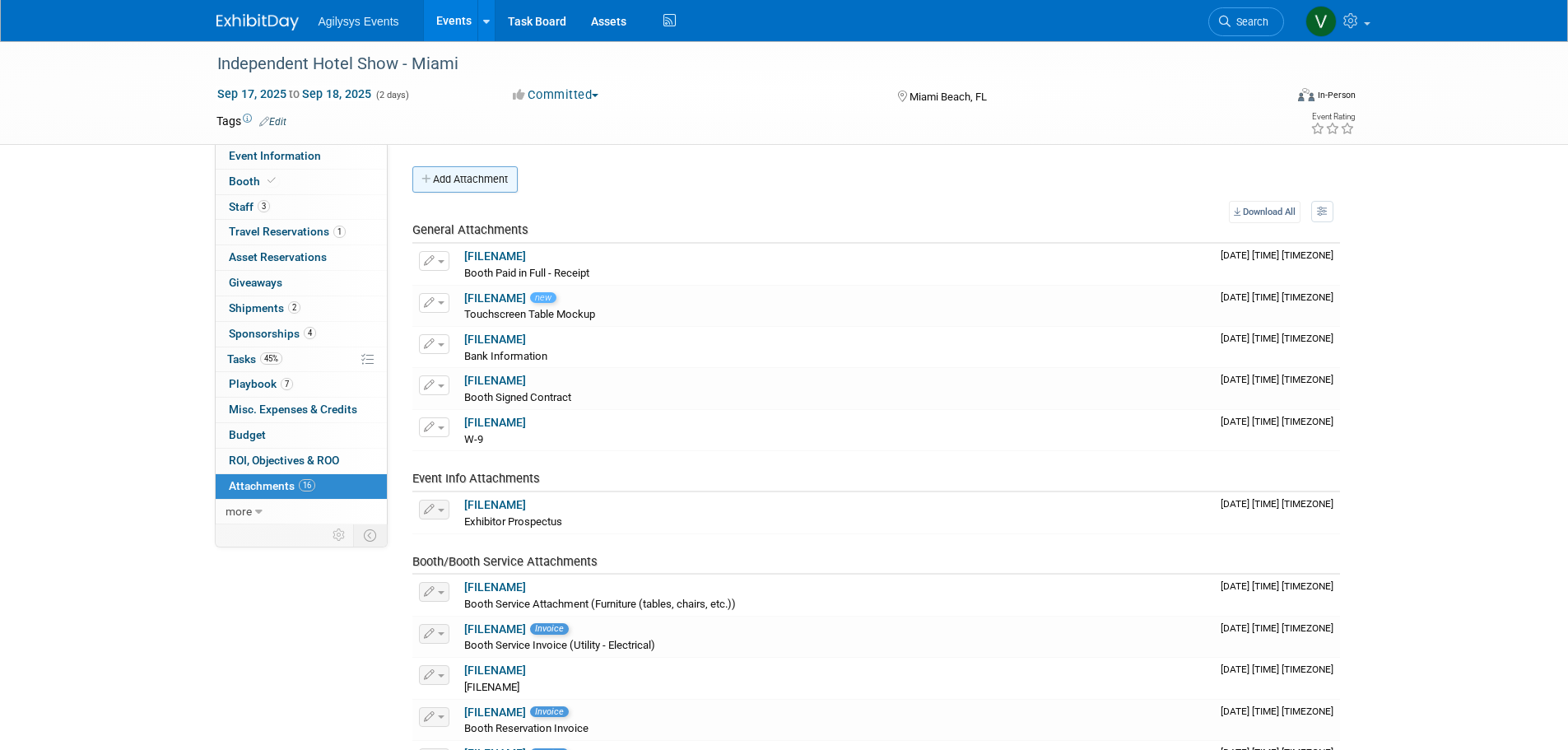 click on "Add Attachment" at bounding box center [465, 179] 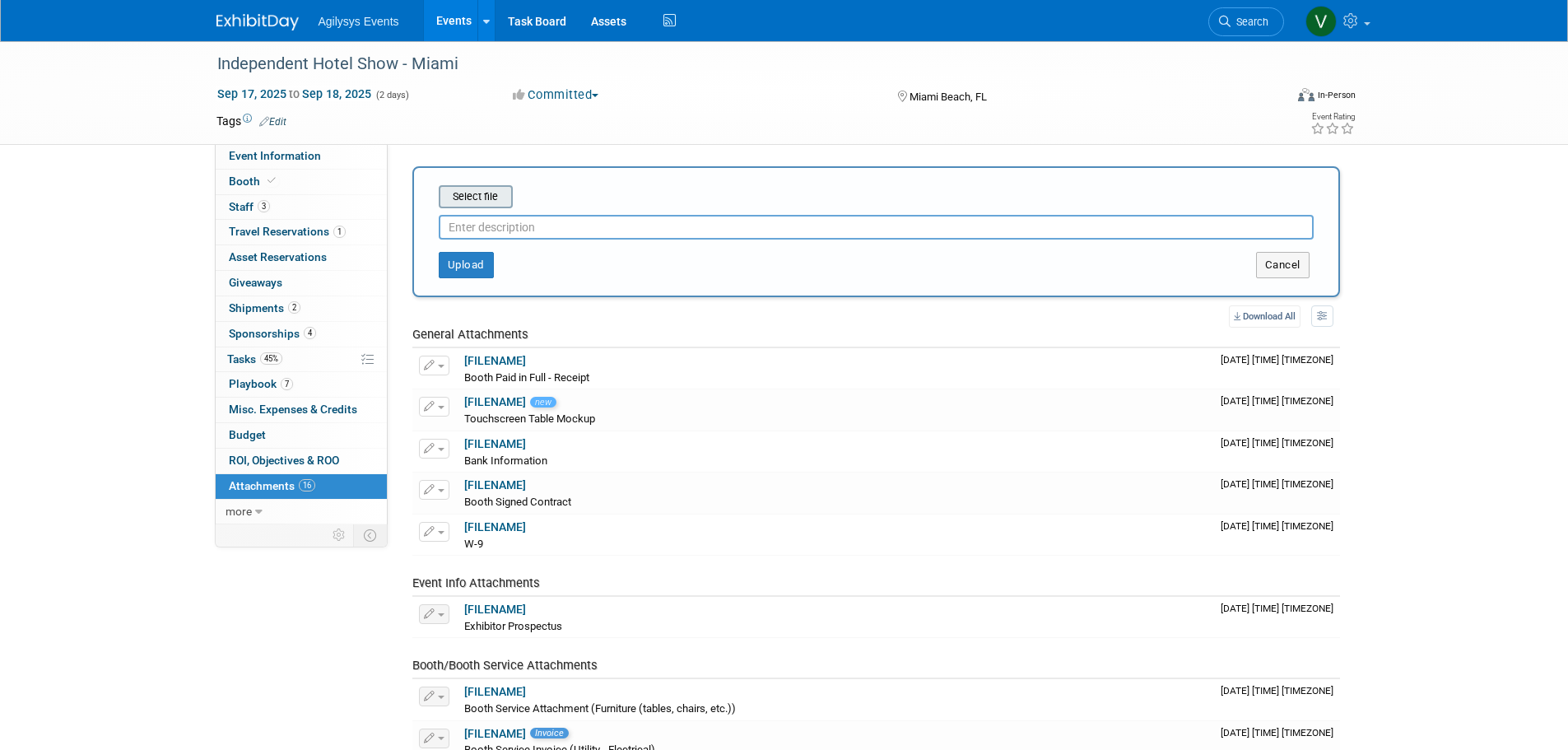 click at bounding box center [413, 197] 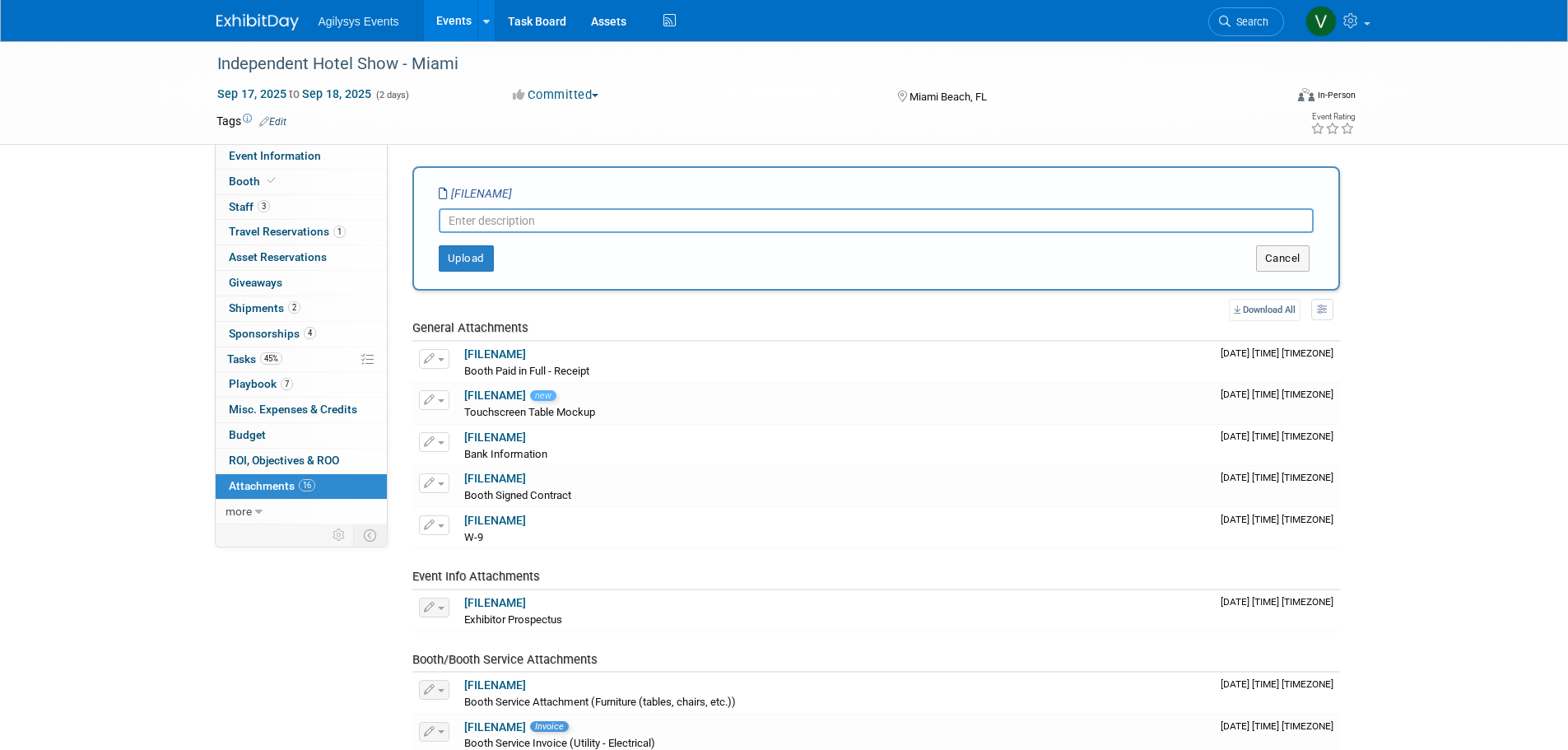 click at bounding box center [876, 221] 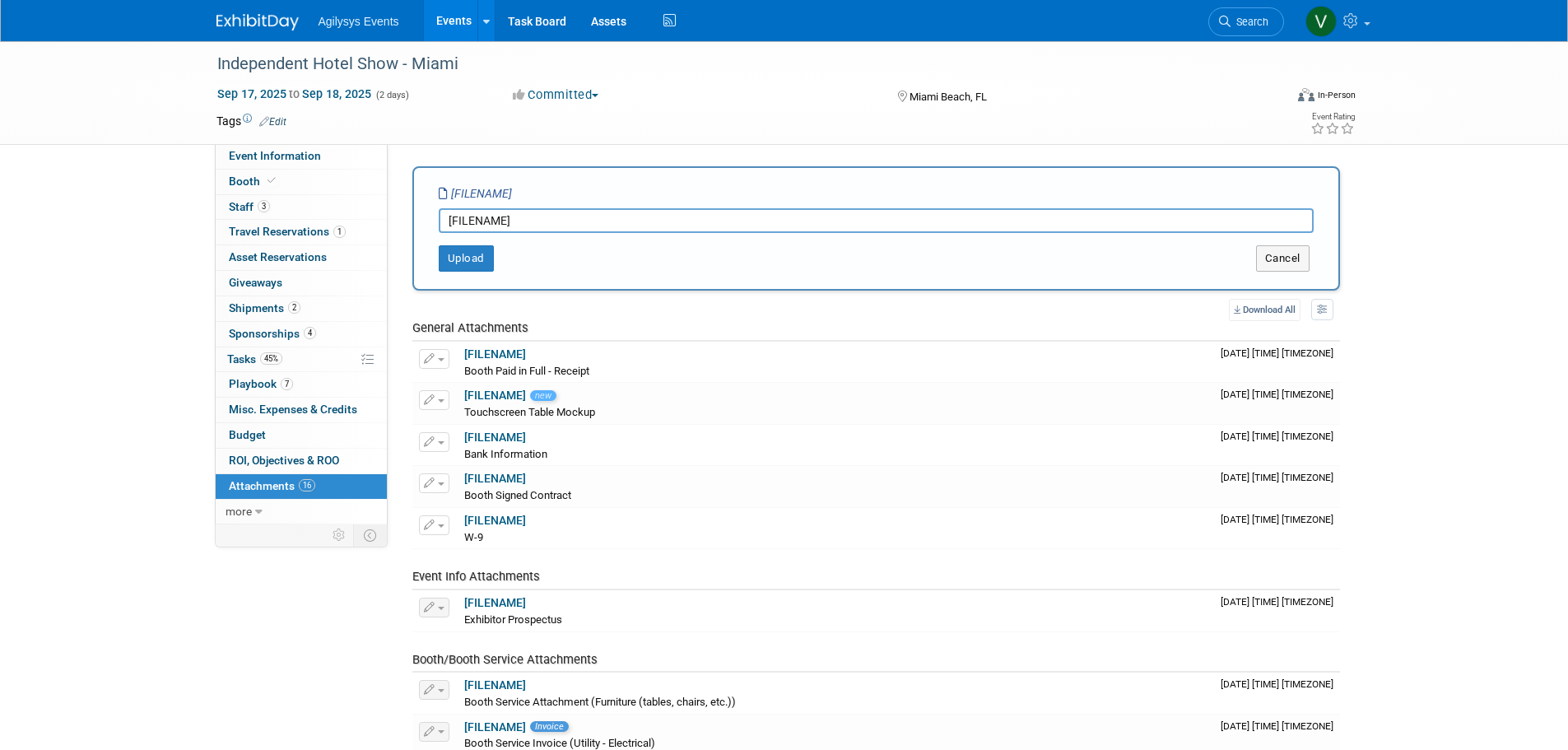 click on "PopShap TouechScreen Table" at bounding box center [876, 221] 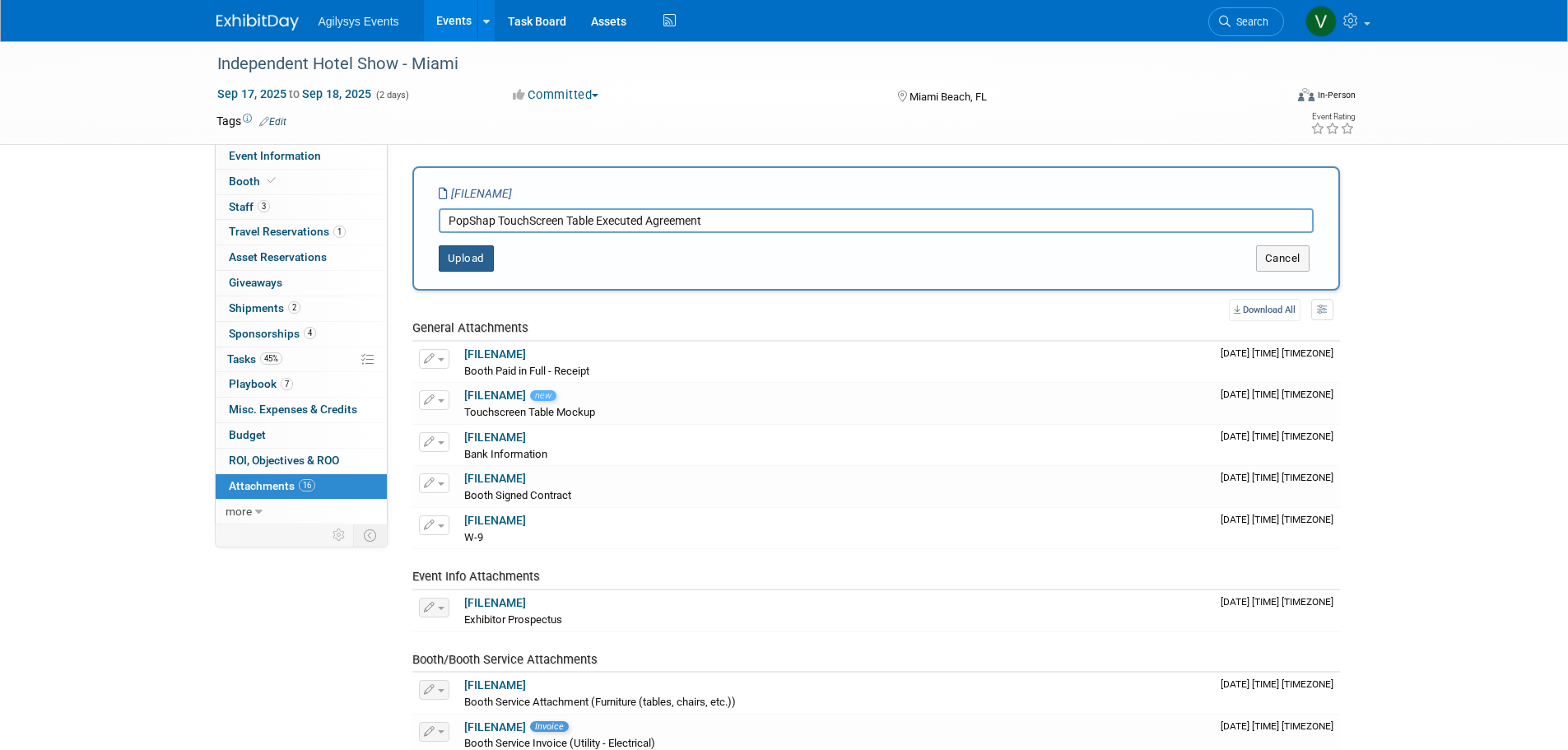 type on "PopShap TouchScreen Table Executed Agreement" 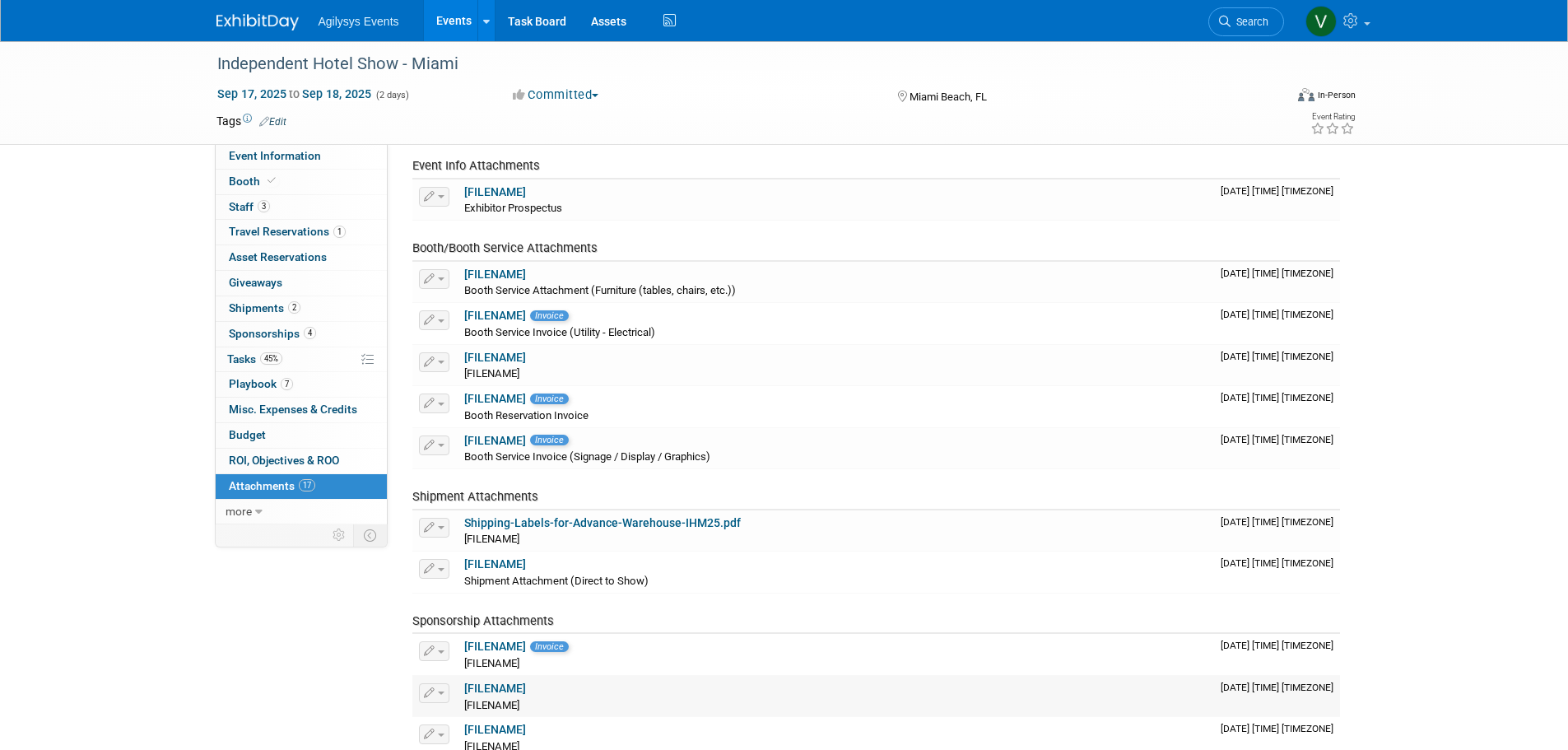 scroll, scrollTop: 0, scrollLeft: 0, axis: both 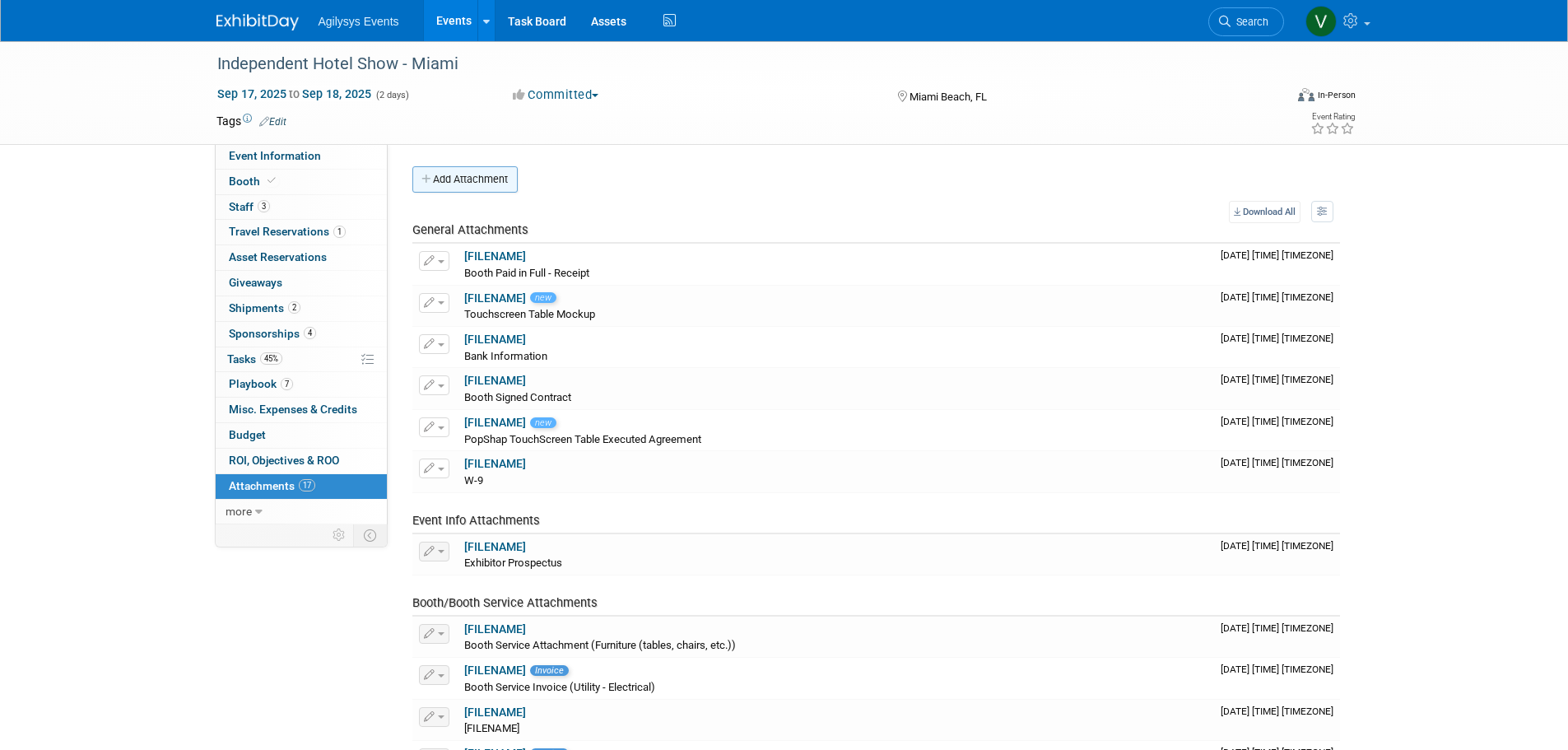 click on "Add Attachment" at bounding box center [465, 179] 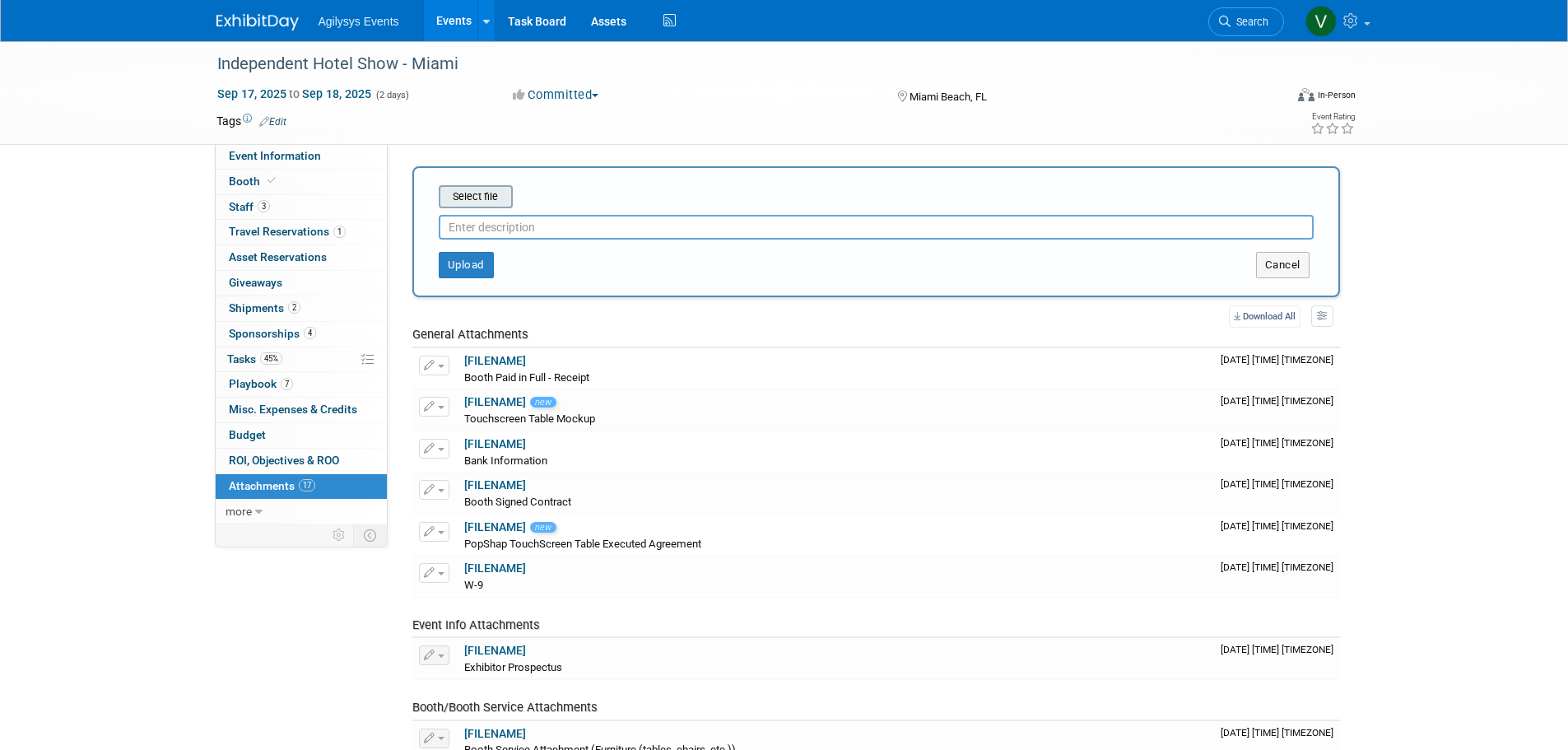 click on "Select file" at bounding box center (476, 197) 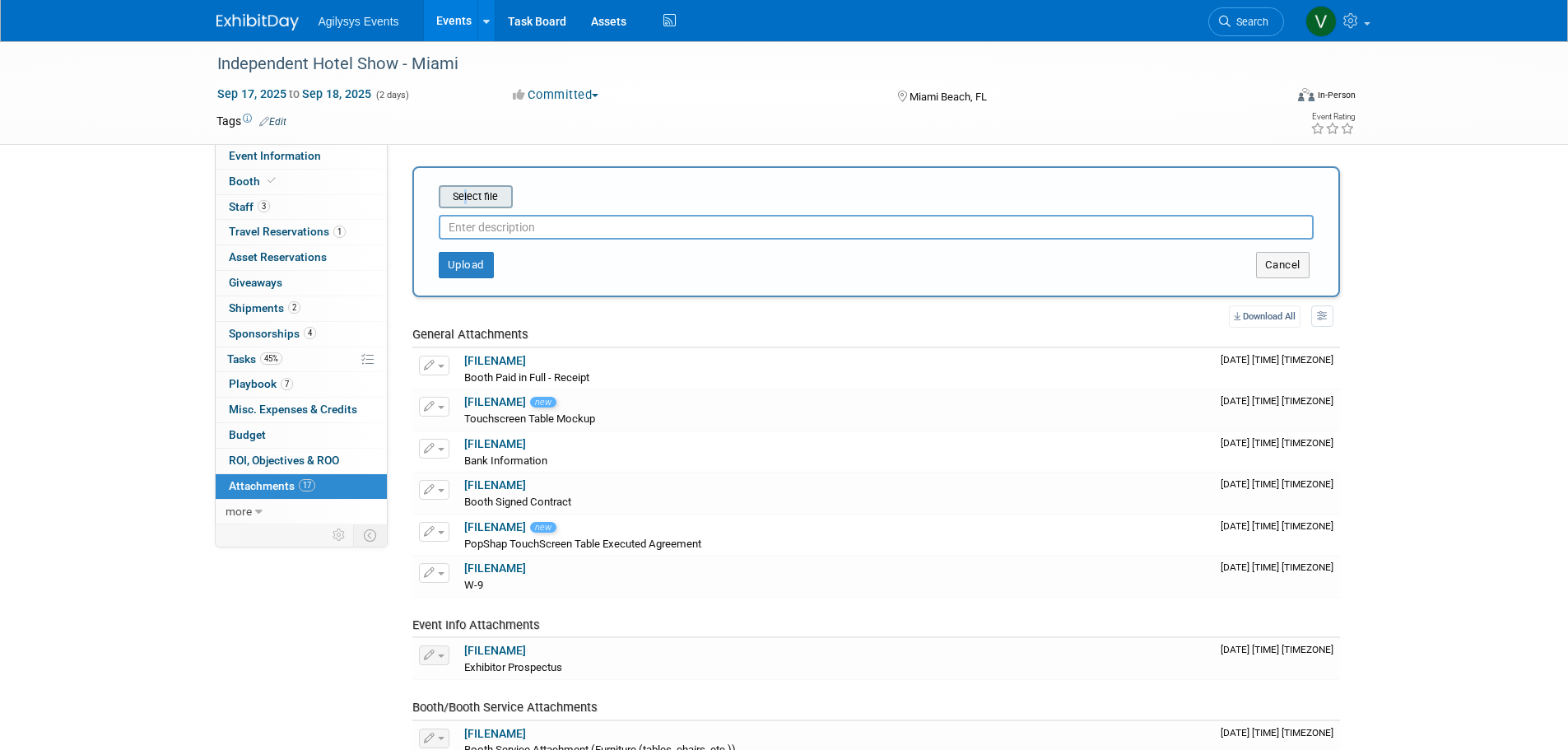 click at bounding box center [413, 197] 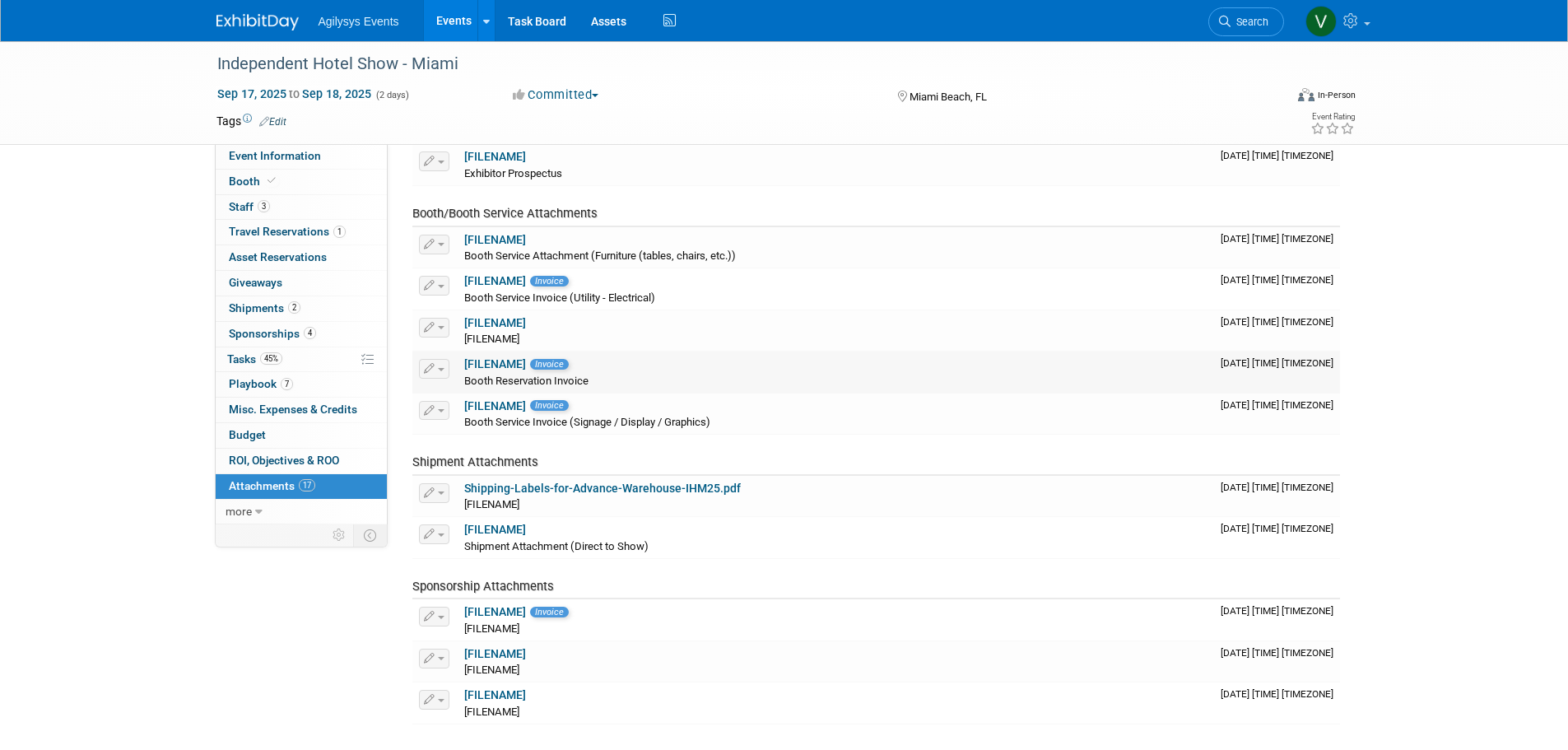 scroll, scrollTop: 0, scrollLeft: 0, axis: both 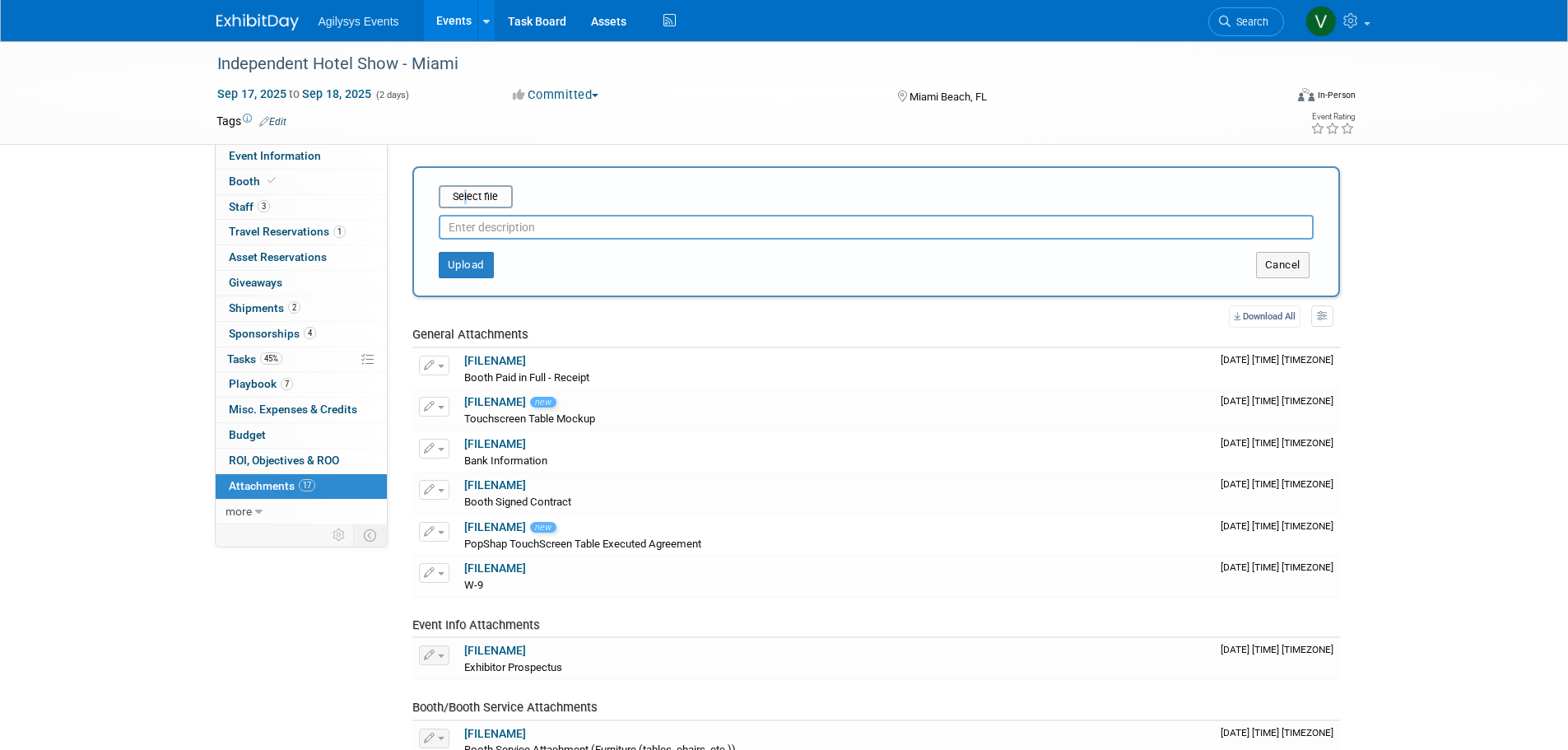 click at bounding box center [258, 22] 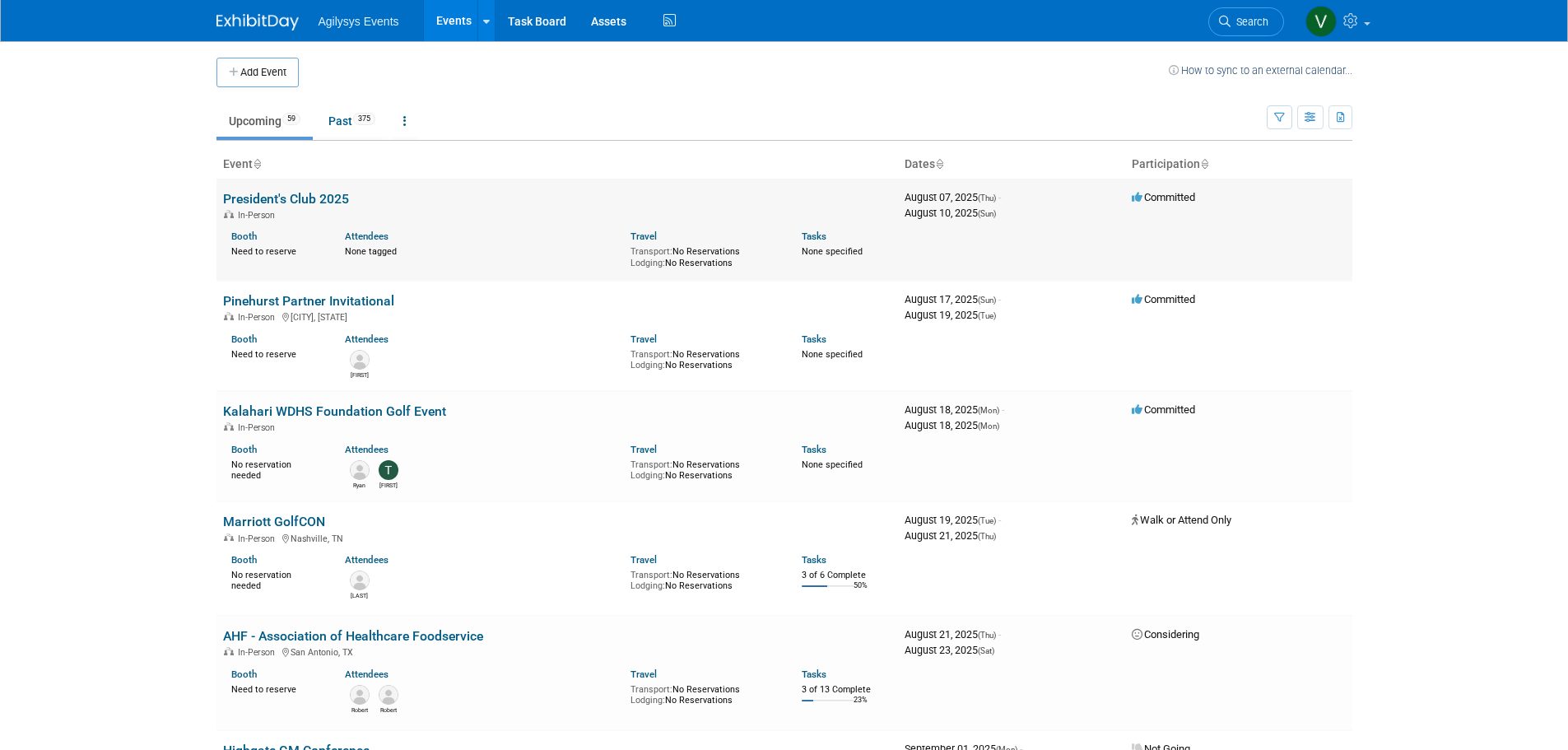 scroll, scrollTop: 0, scrollLeft: 0, axis: both 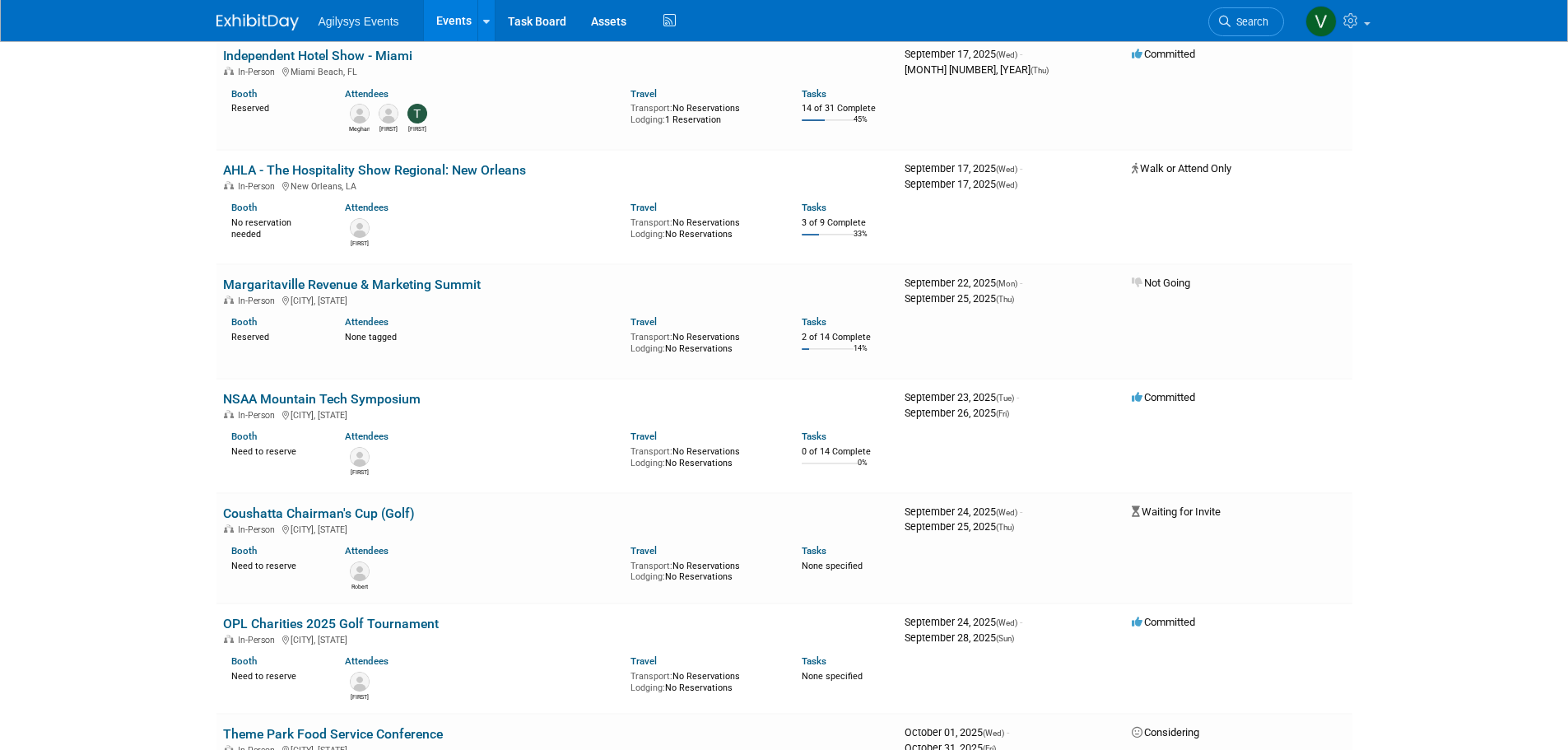 drag, startPoint x: 383, startPoint y: 395, endPoint x: 517, endPoint y: 508, distance: 175.28548 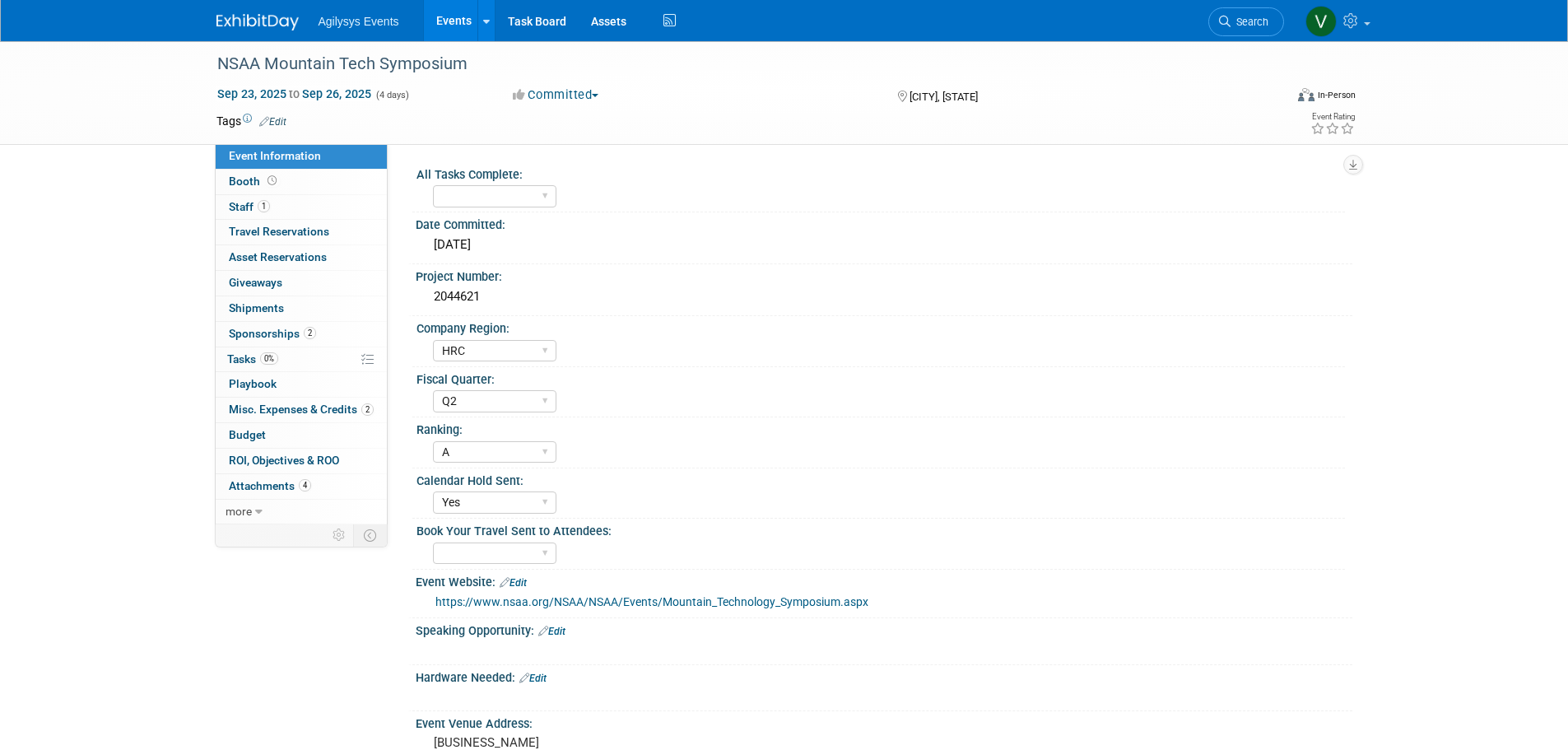 select on "HRC" 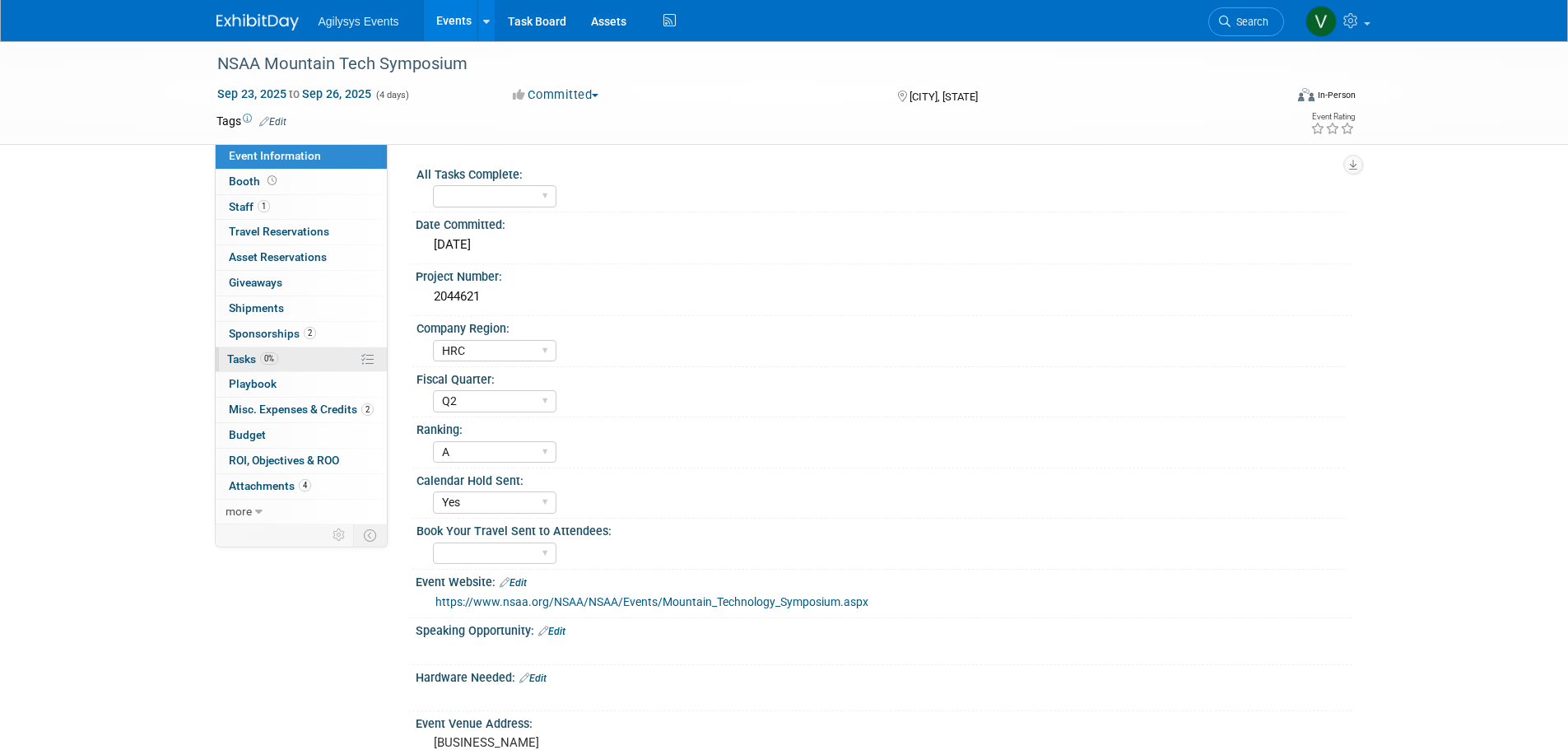 click on "Tasks 0%" at bounding box center (253, 359) 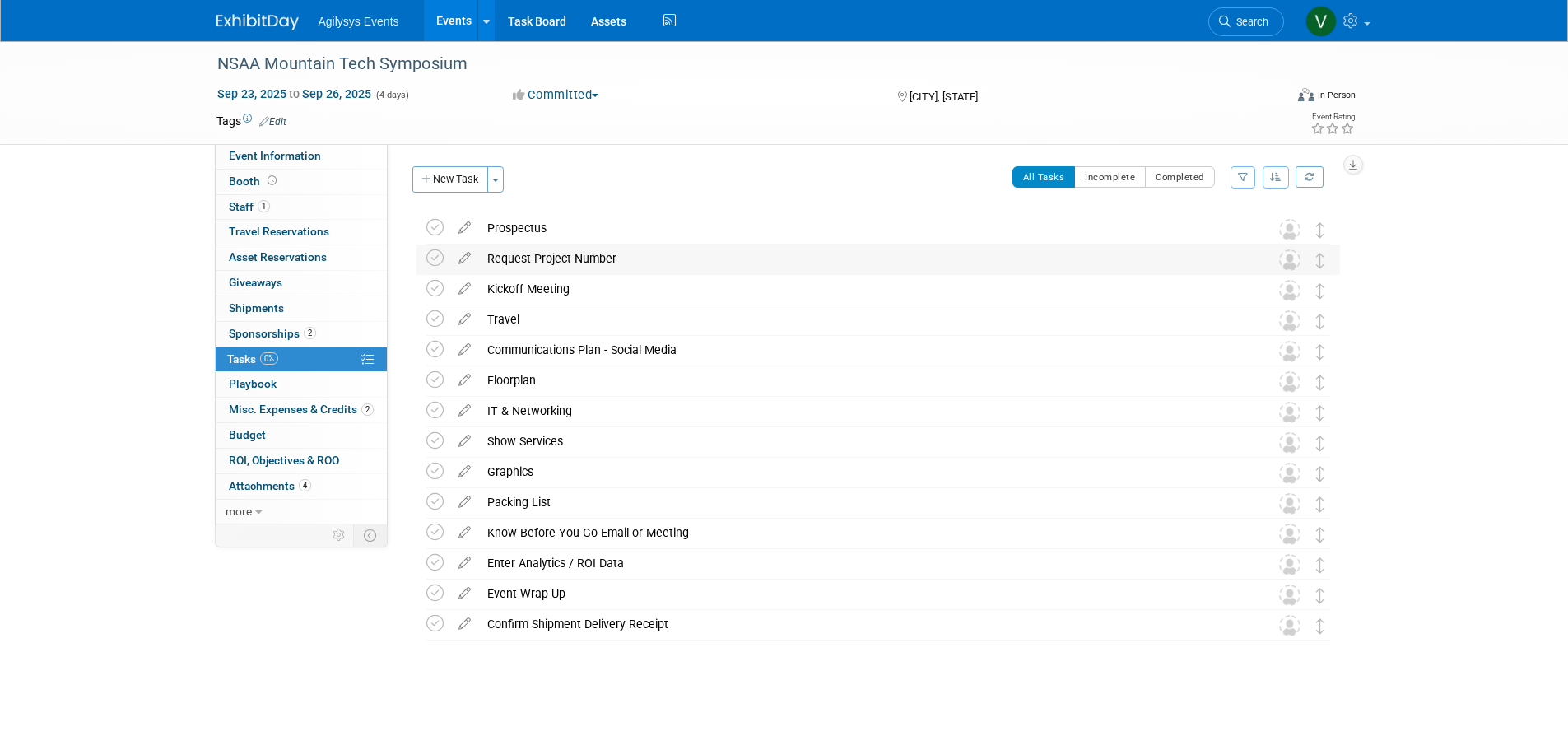 click on "Request Project Number" at bounding box center [863, 259] 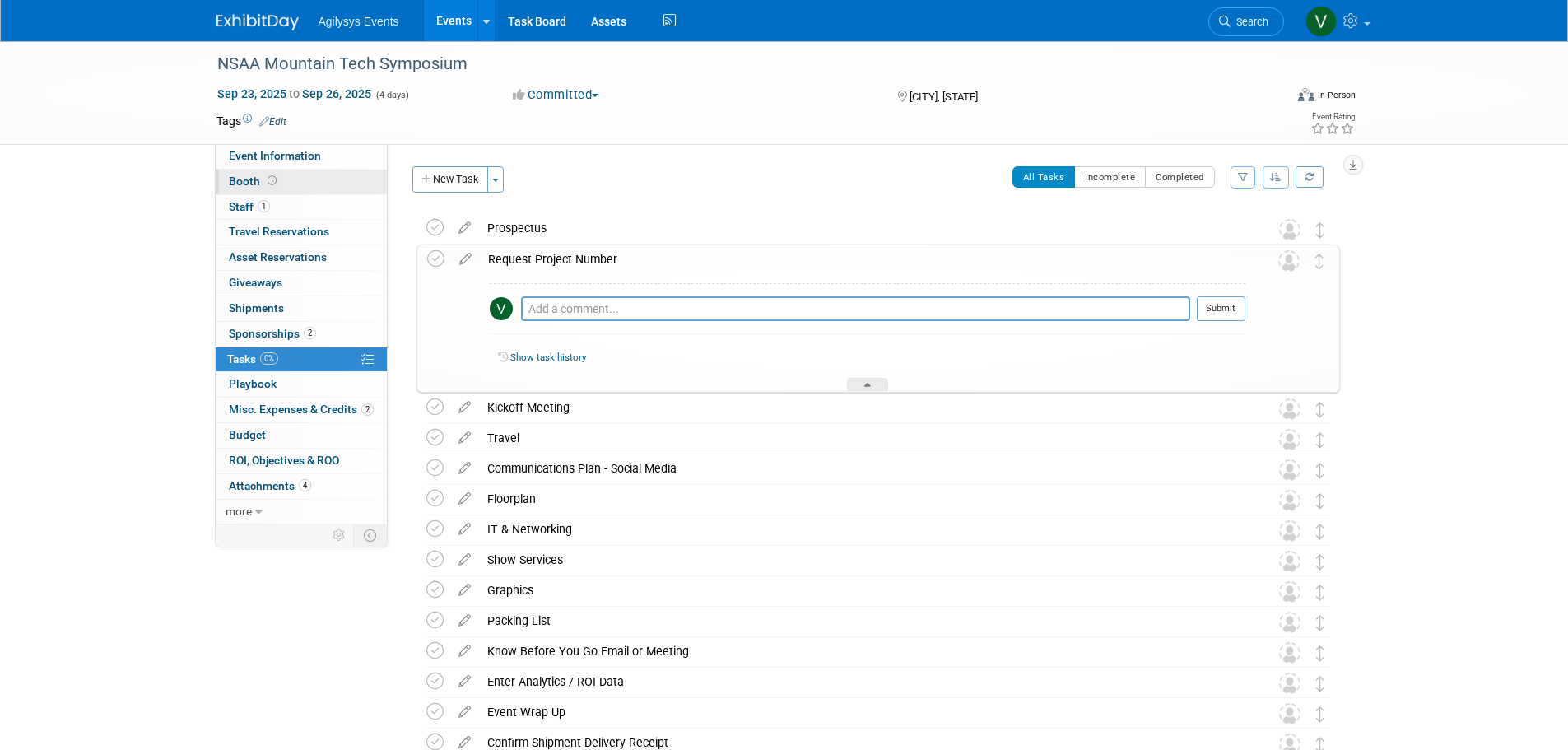 click on "Booth" at bounding box center [254, 181] 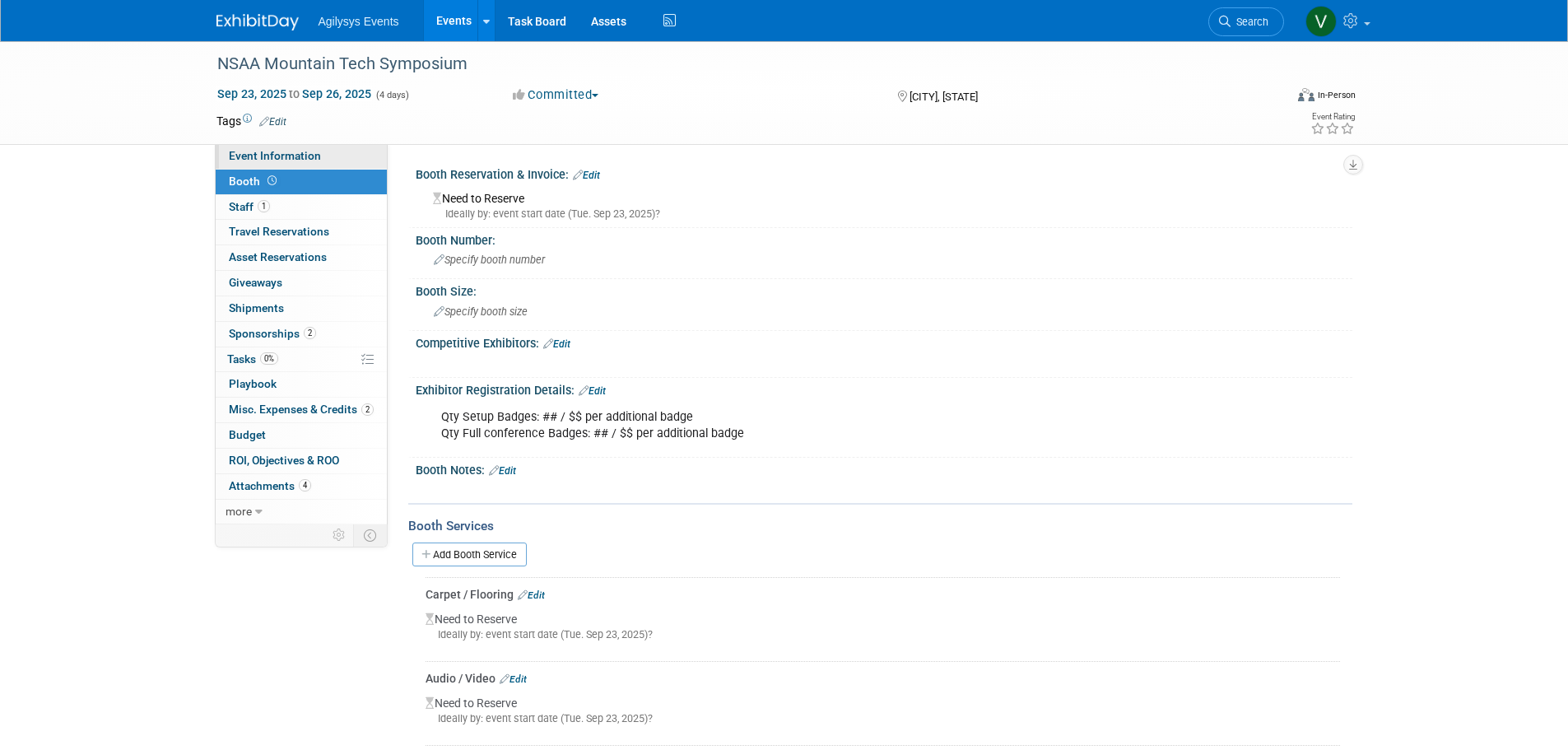 click on "Event Information" at bounding box center [275, 156] 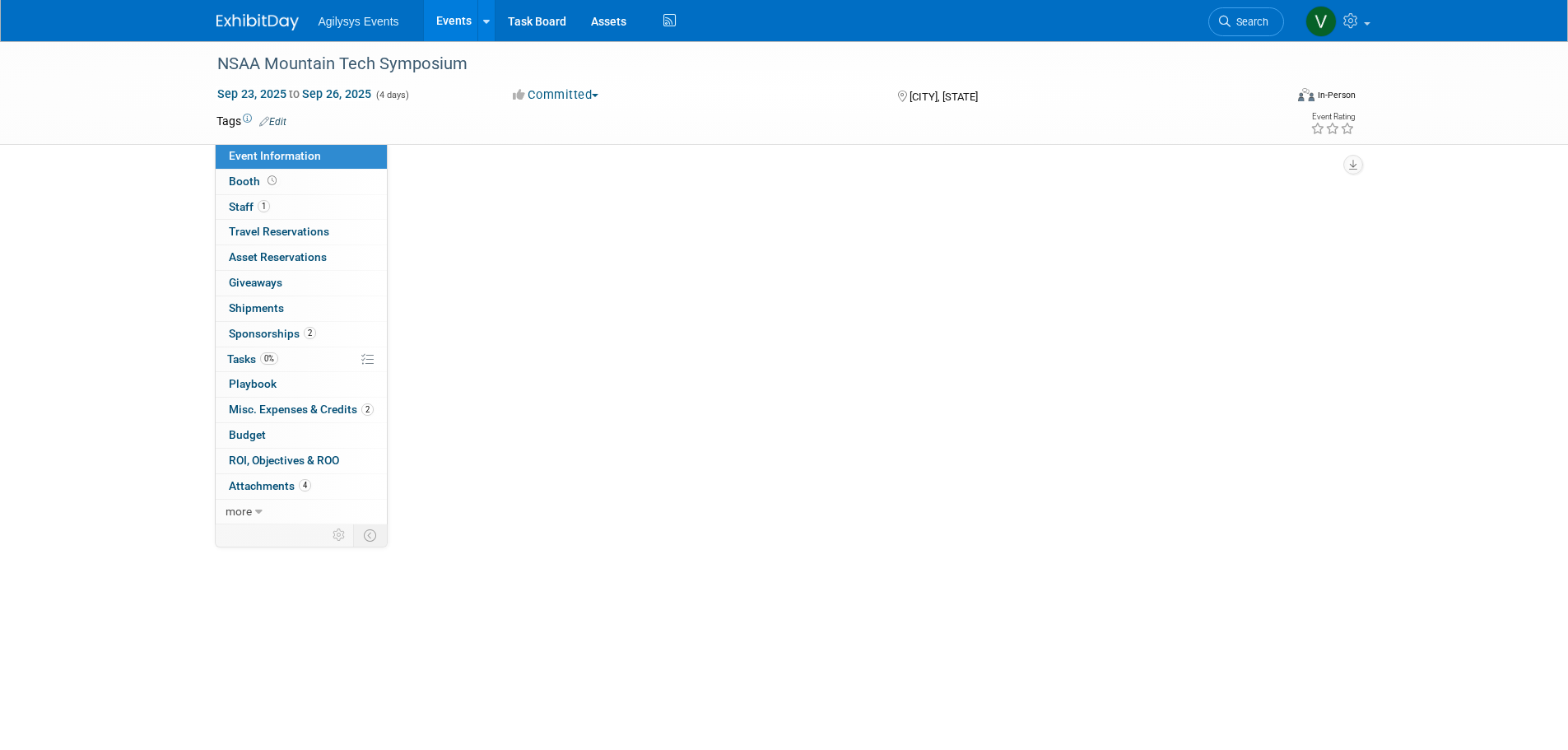 select on "HRC" 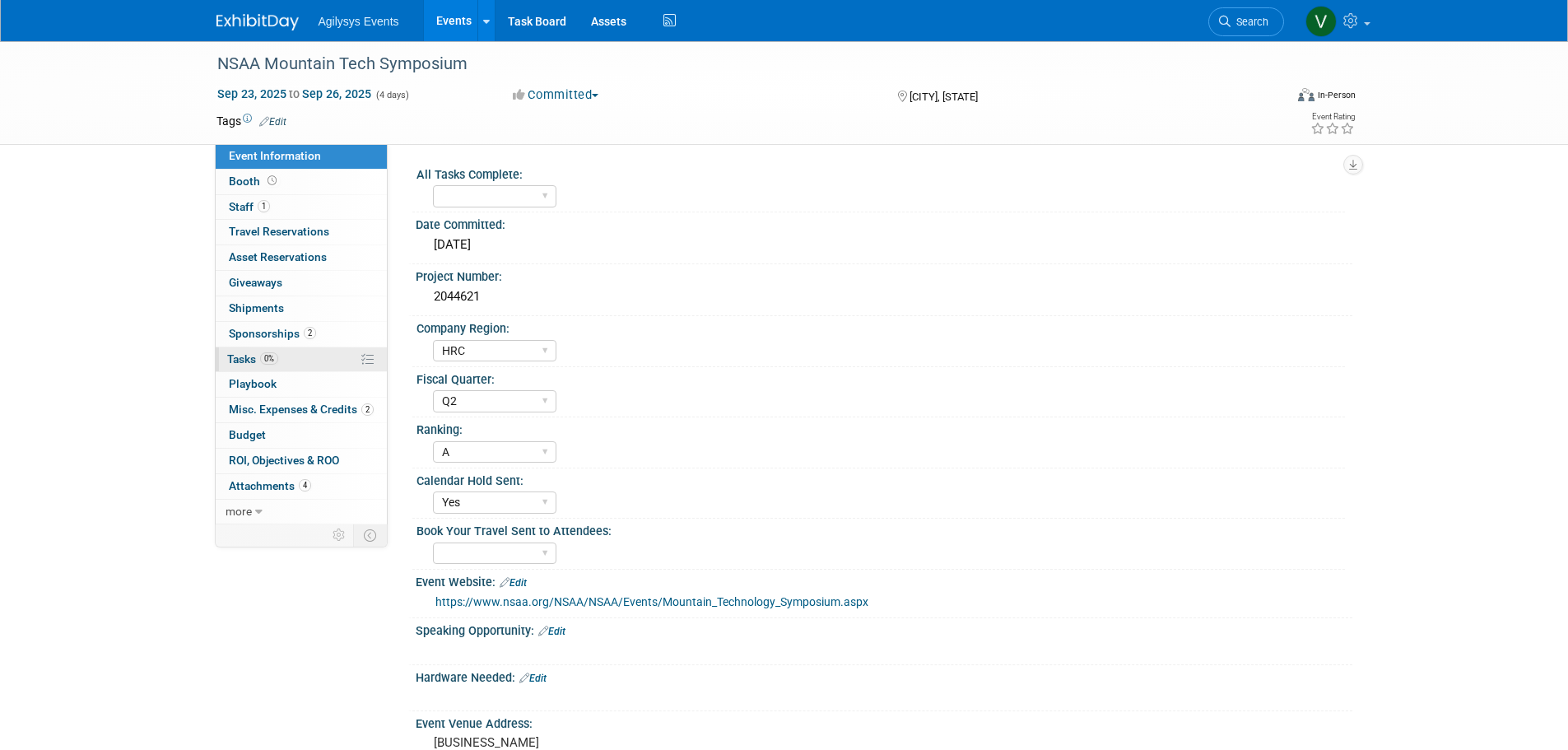 click on "0%
Tasks 0%" at bounding box center (301, 360) 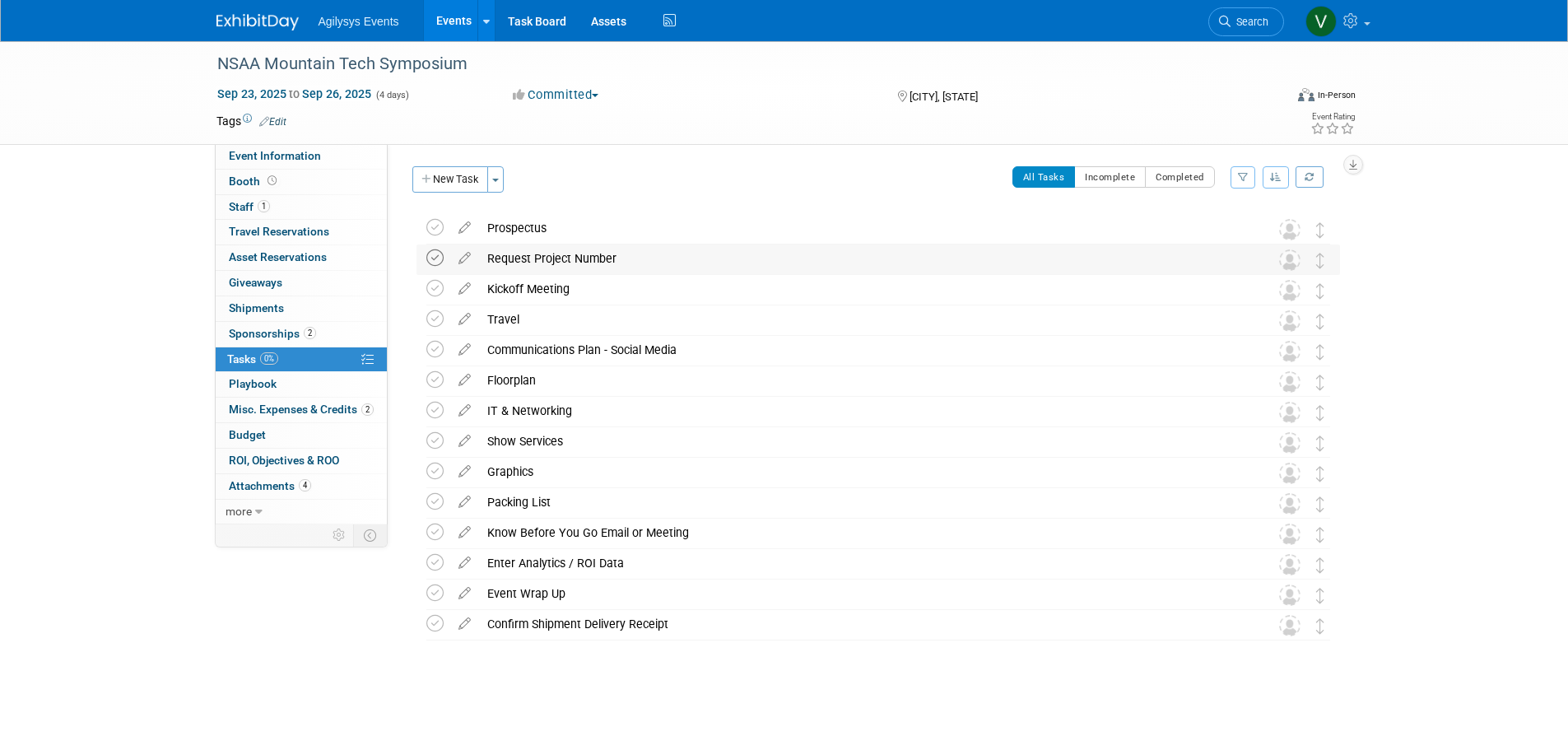 click at bounding box center [435, 258] 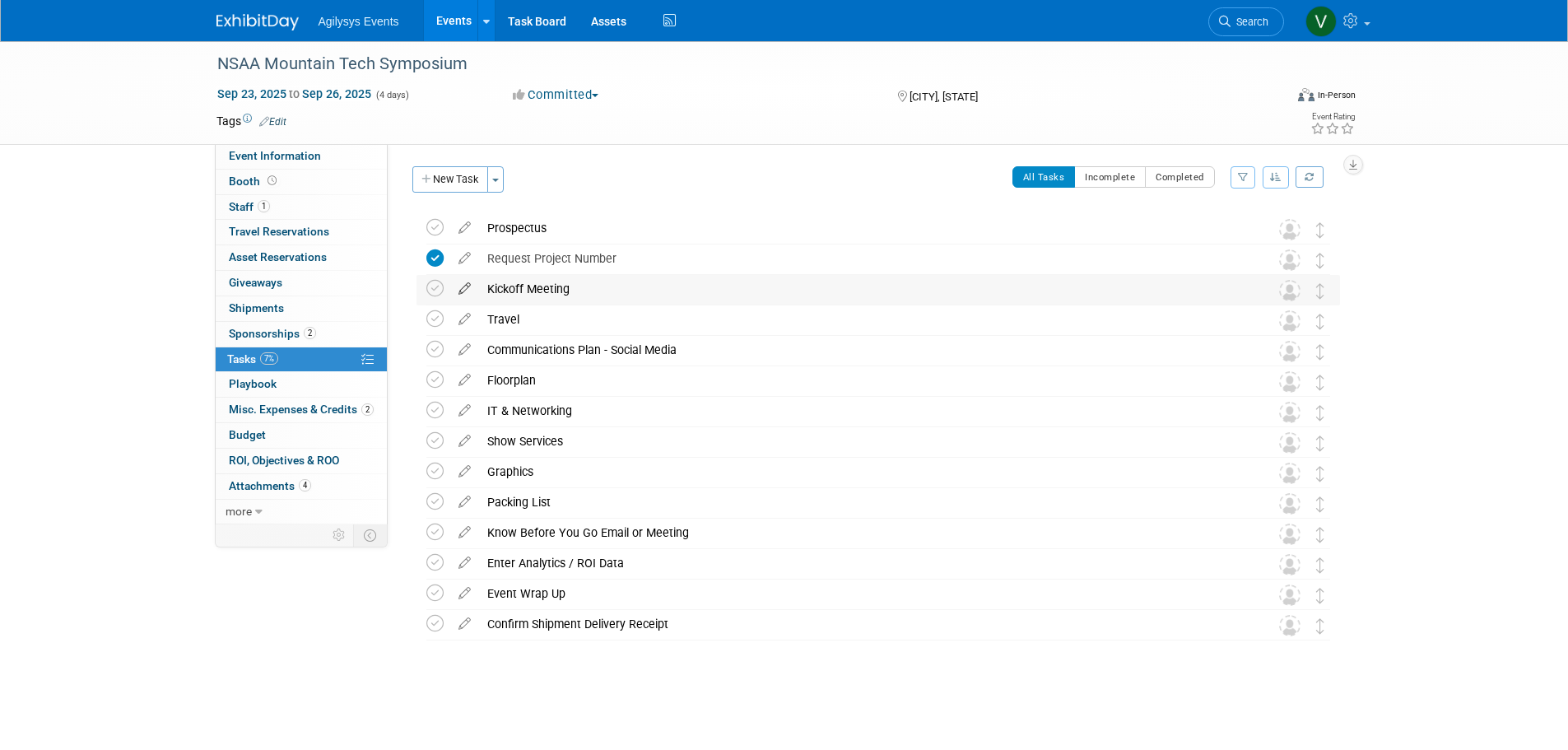 click at bounding box center (464, 285) 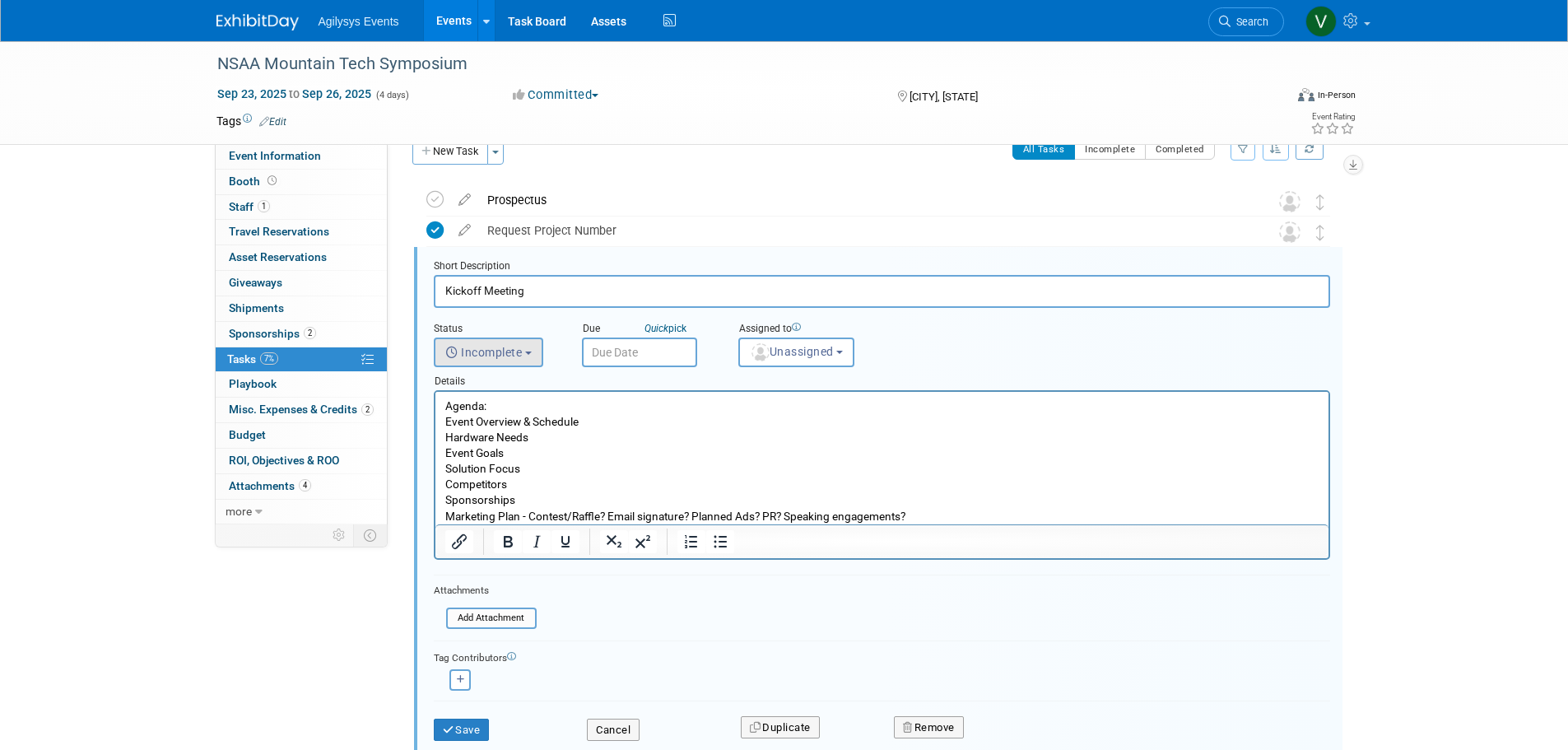 scroll, scrollTop: 34, scrollLeft: 0, axis: vertical 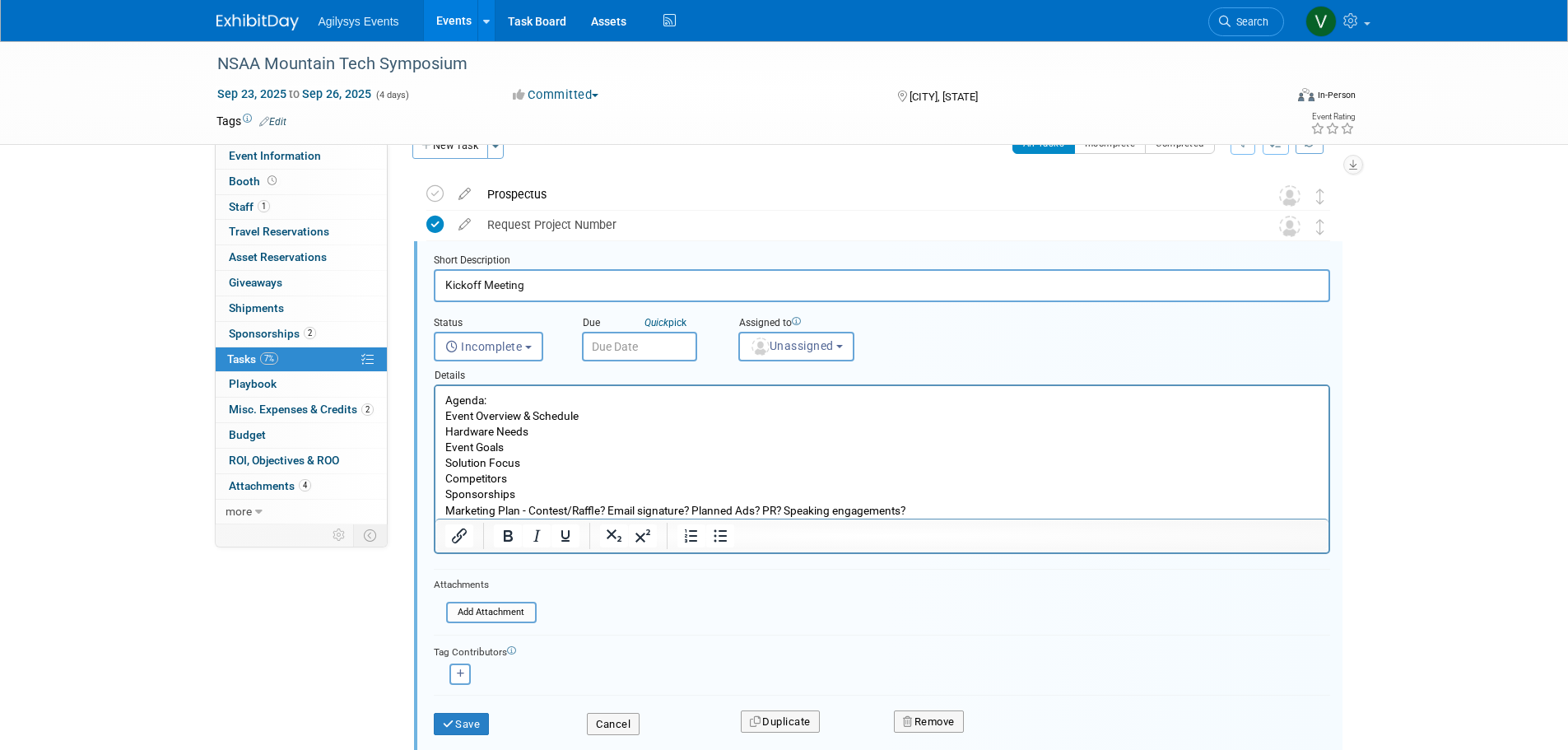 click at bounding box center [640, 347] 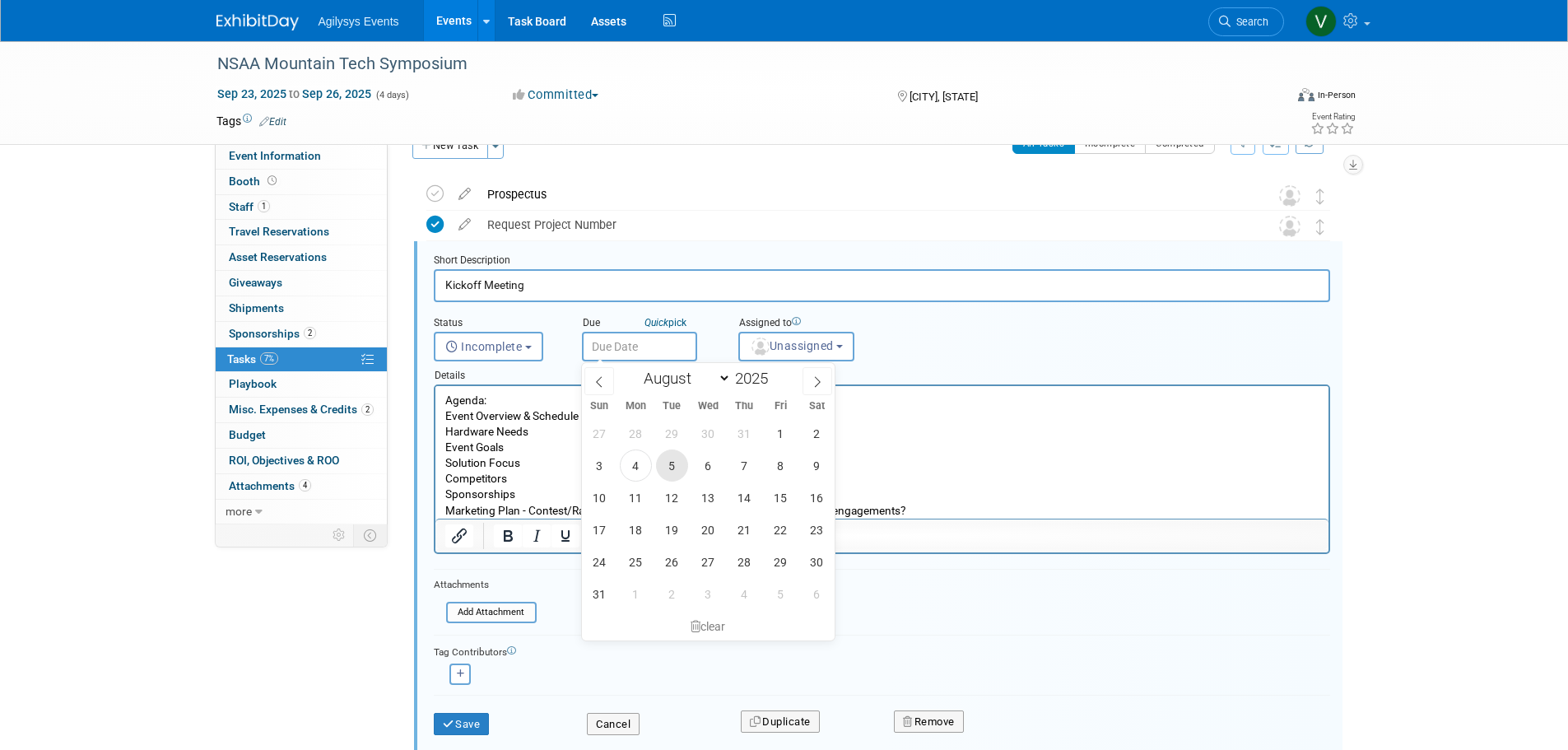 click on "5" at bounding box center (672, 465) 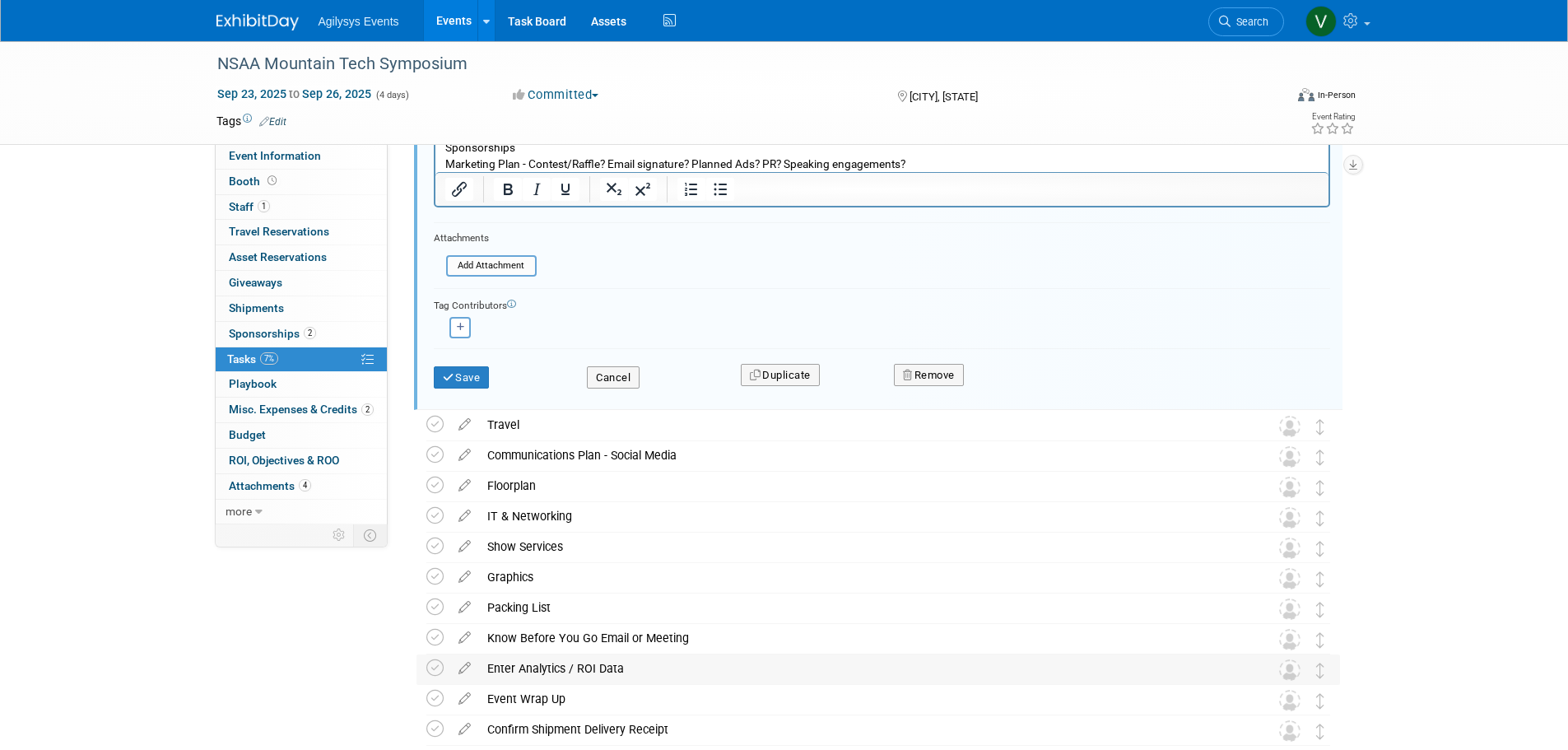 scroll, scrollTop: 412, scrollLeft: 0, axis: vertical 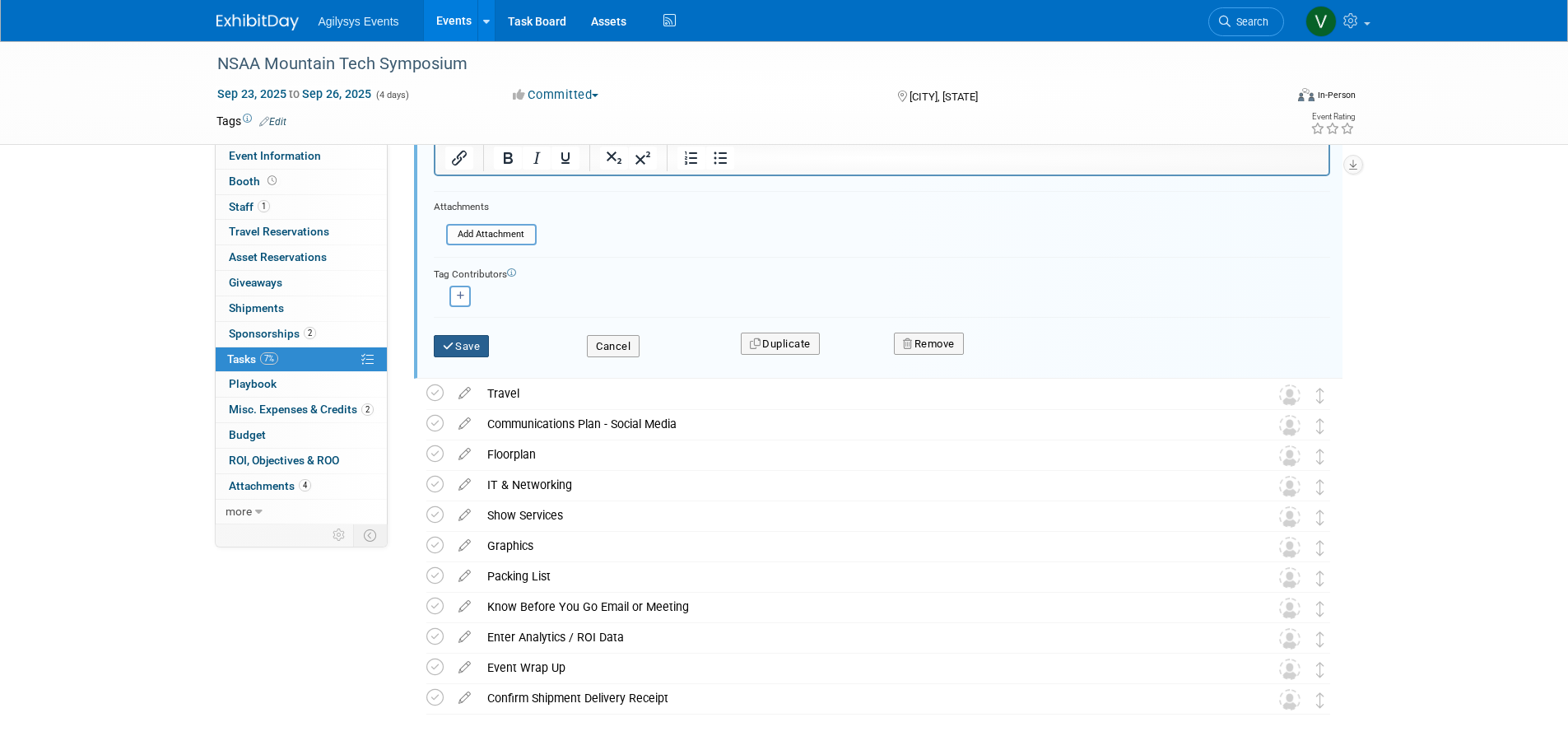 click on "Save" at bounding box center (462, 347) 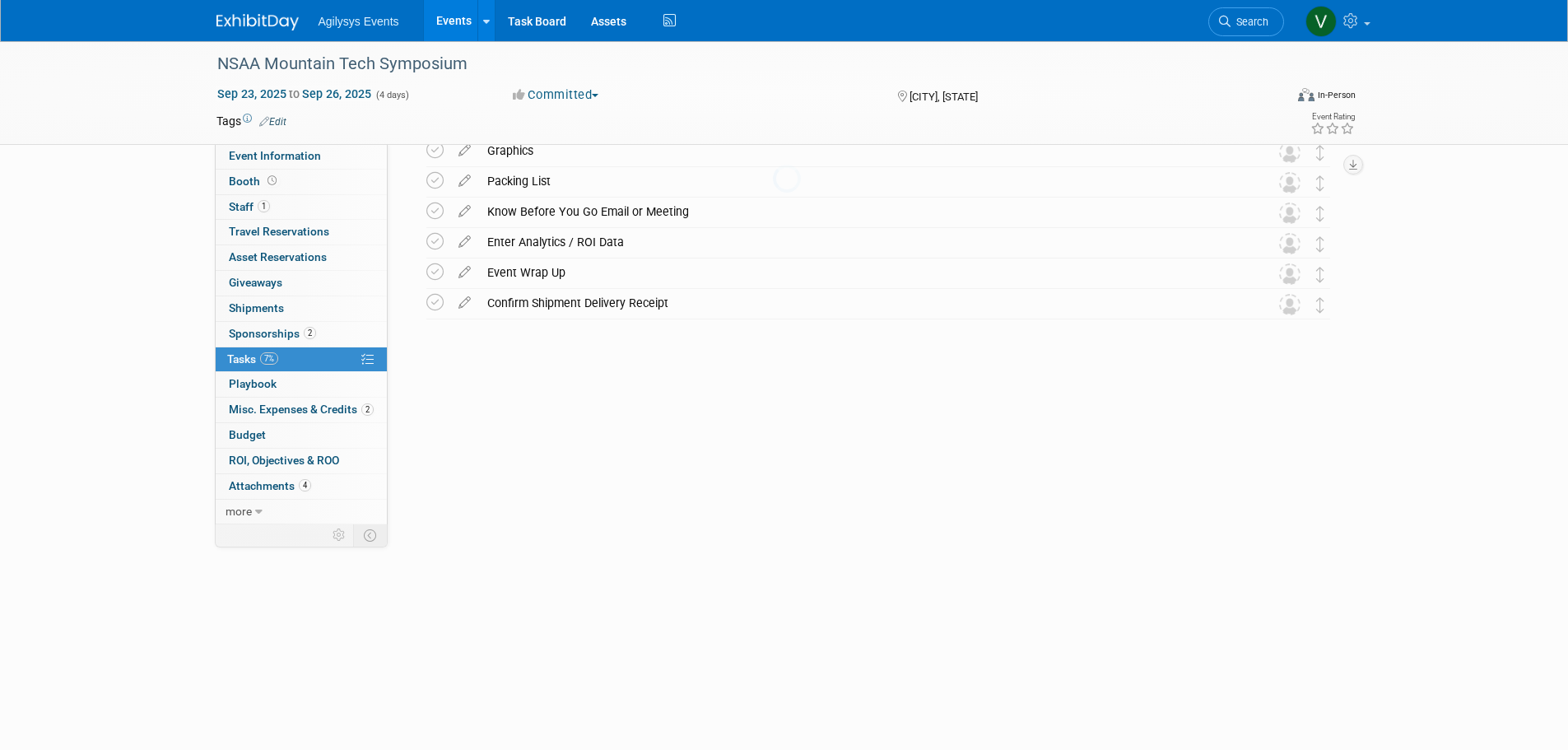 scroll, scrollTop: 0, scrollLeft: 0, axis: both 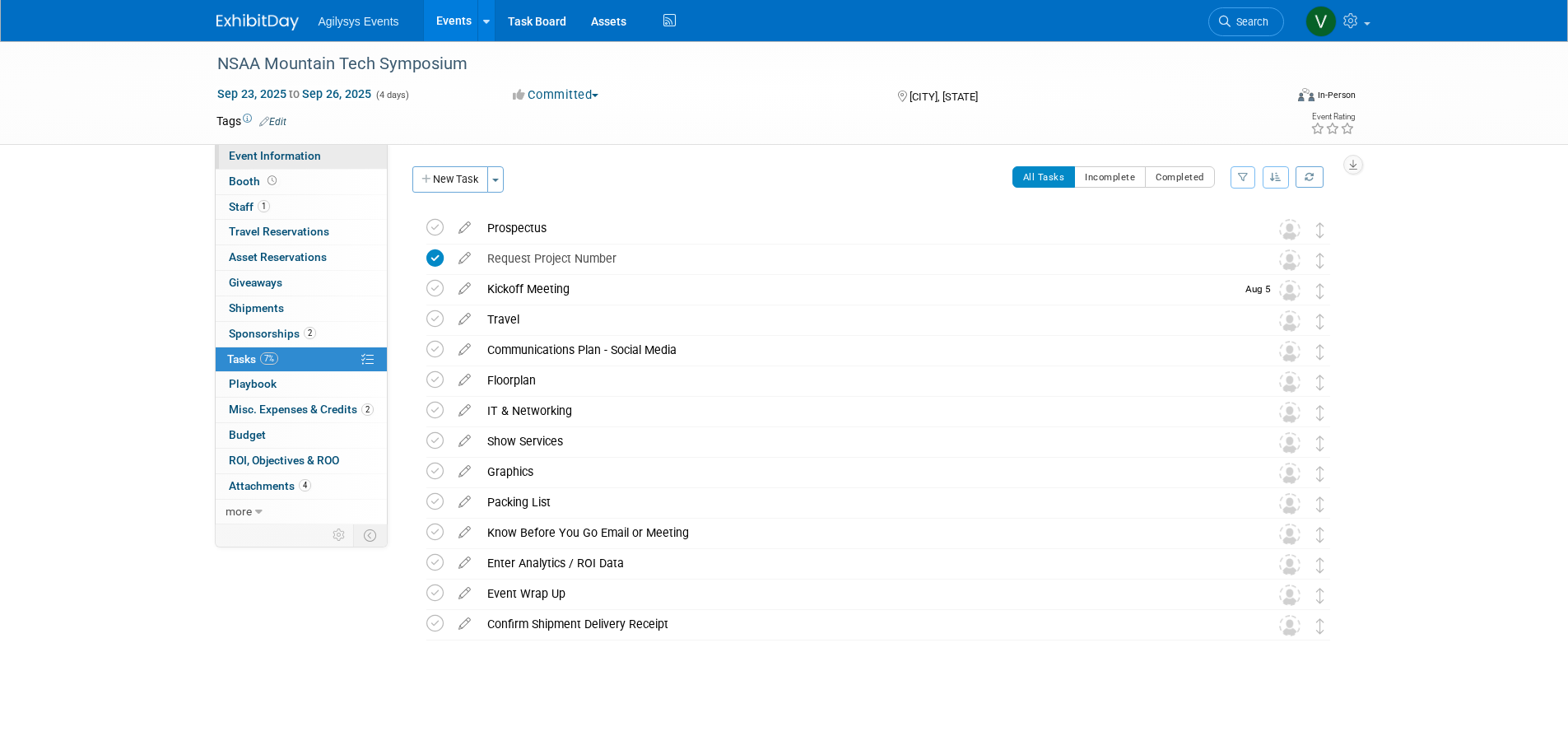 click on "Event Information" at bounding box center [301, 156] 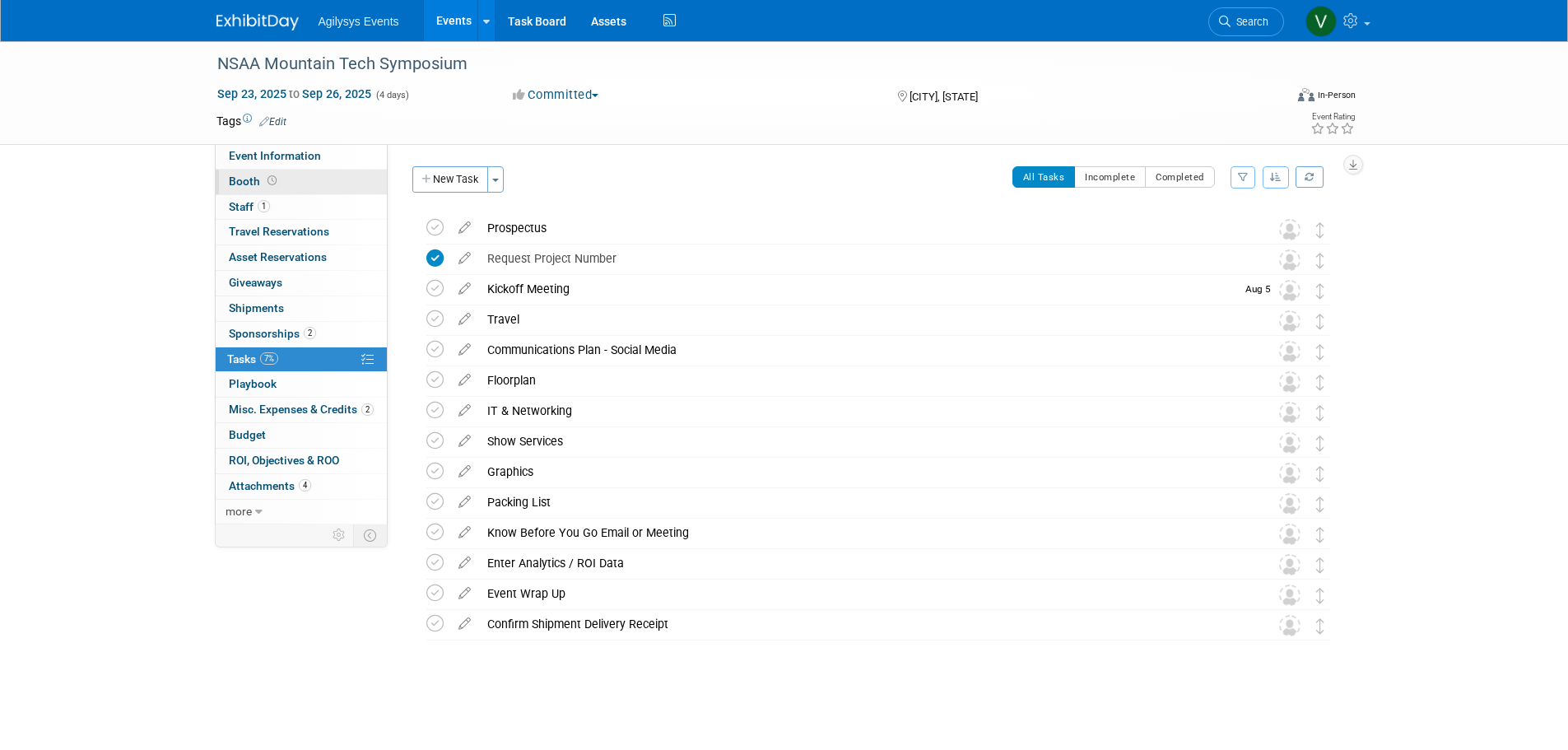 select on "HRC" 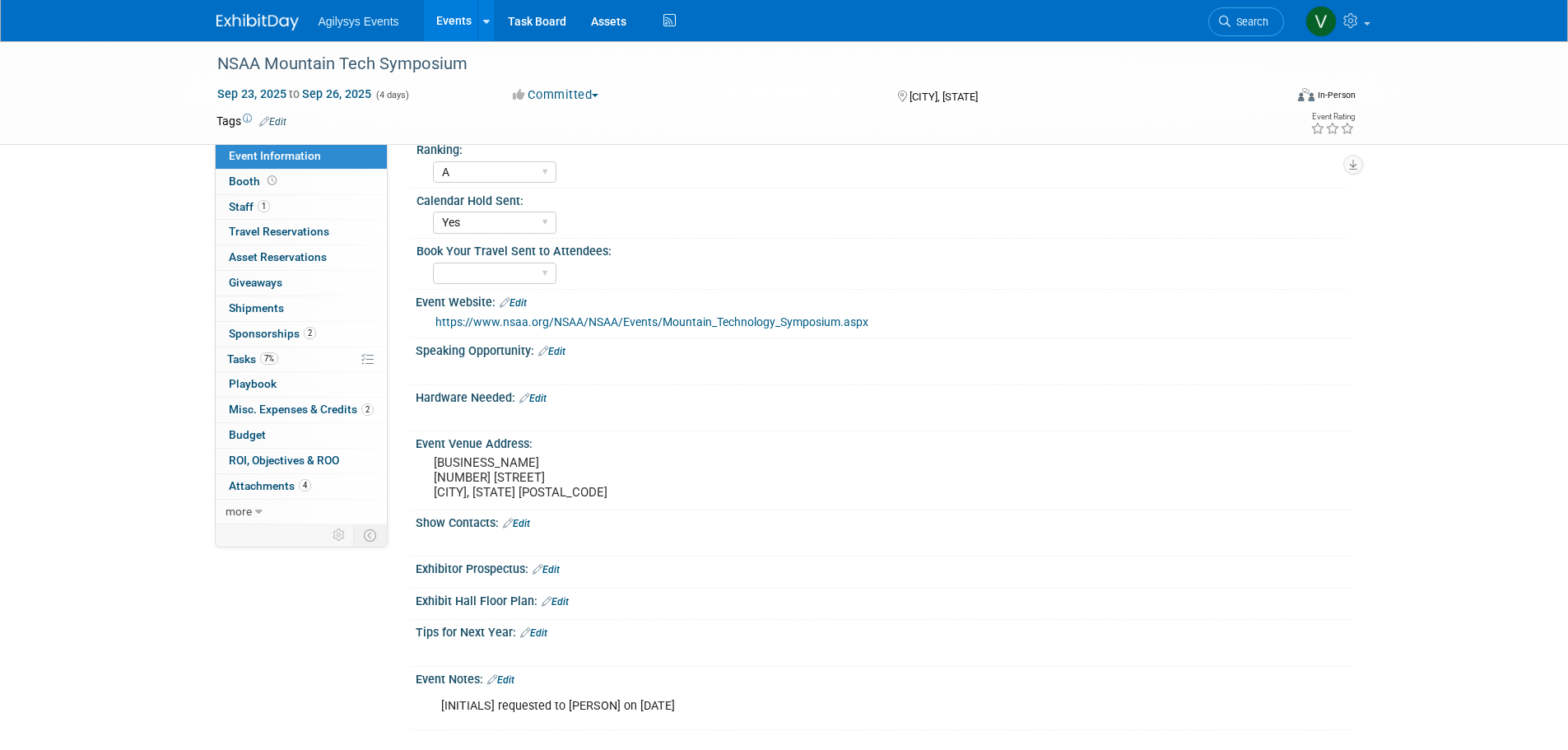 scroll, scrollTop: 292, scrollLeft: 0, axis: vertical 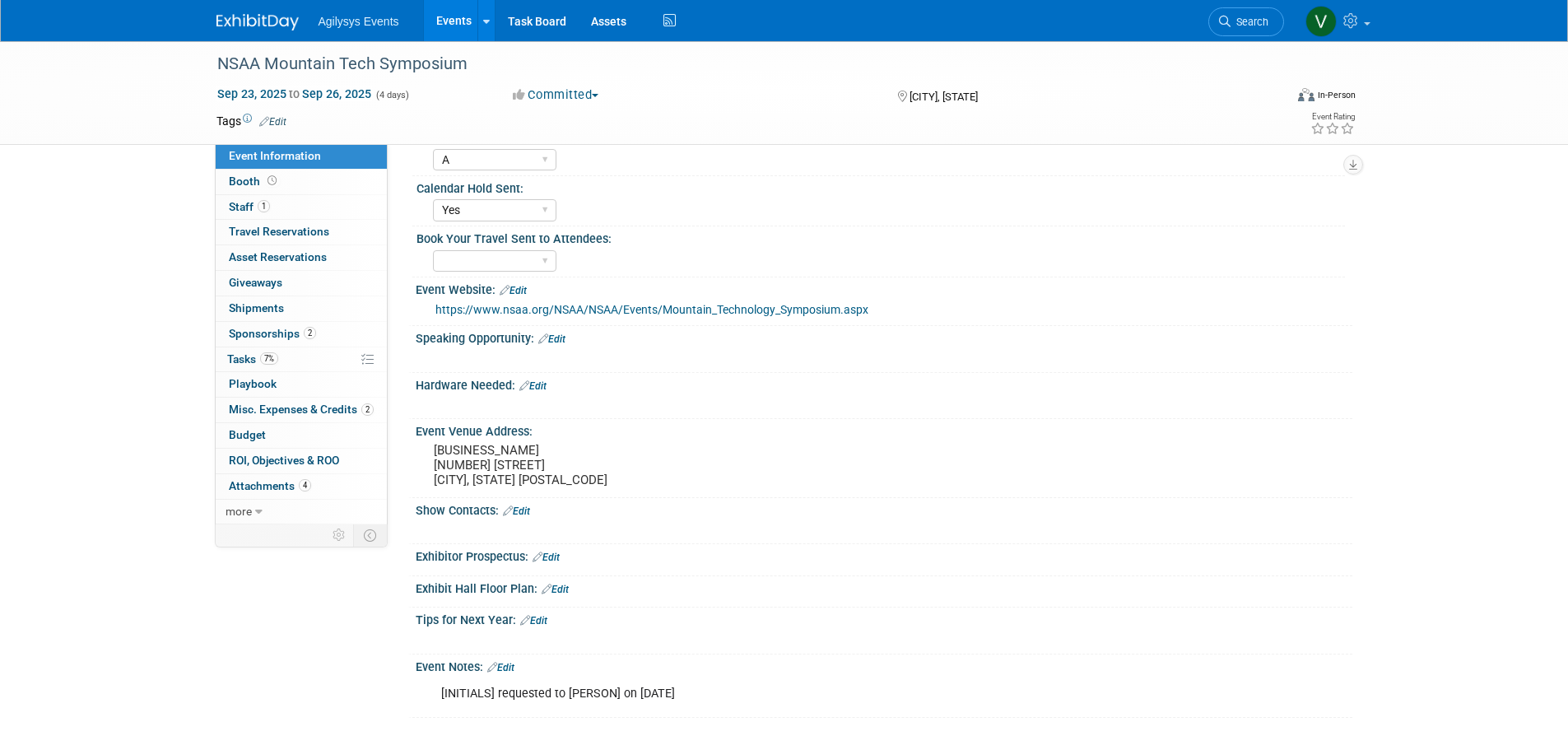 click on "https://www.nsaa.org/NSAA/NSAA/Events/Mountain_Technology_Symposium.aspx" at bounding box center [652, 310] 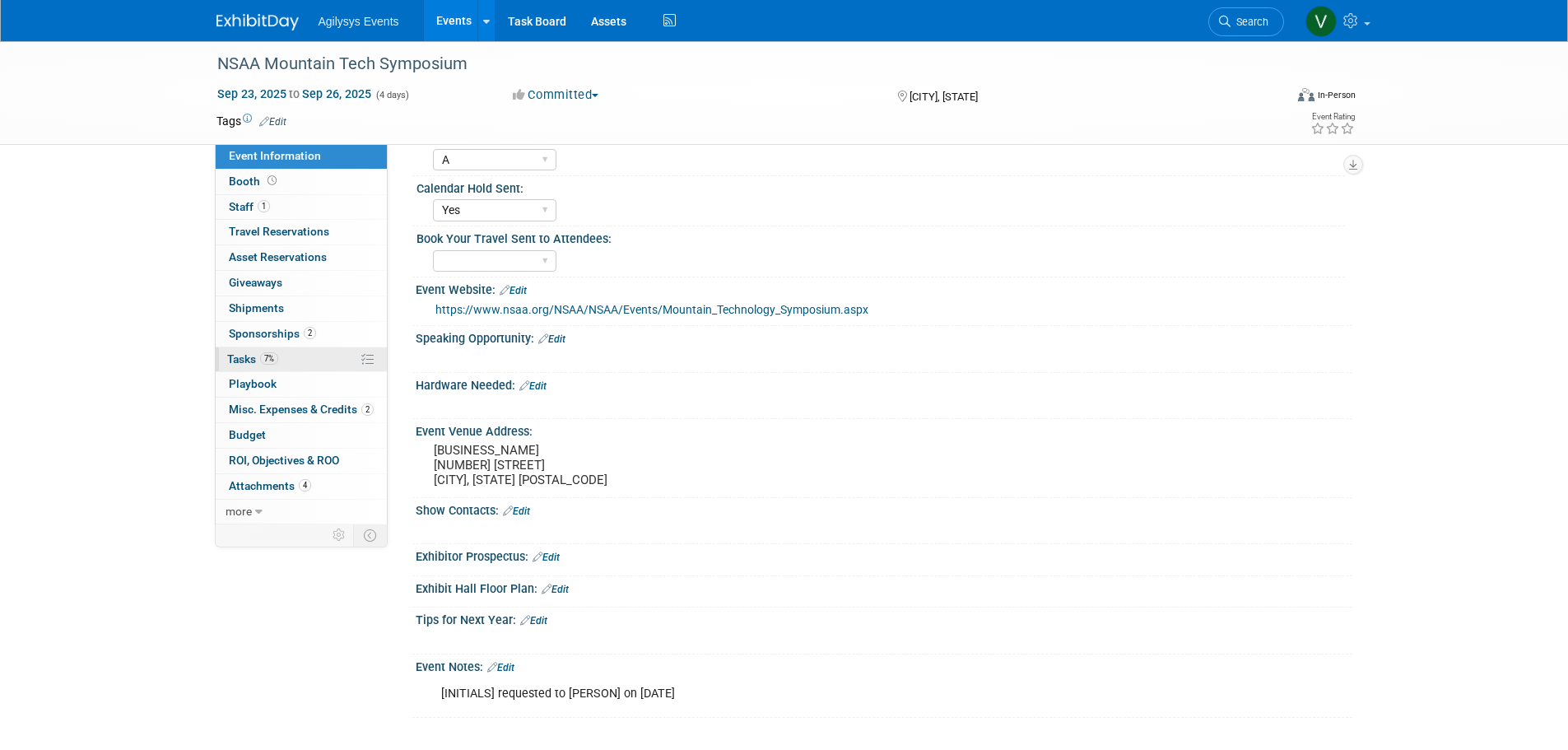 click on "Tasks 7%" at bounding box center (253, 359) 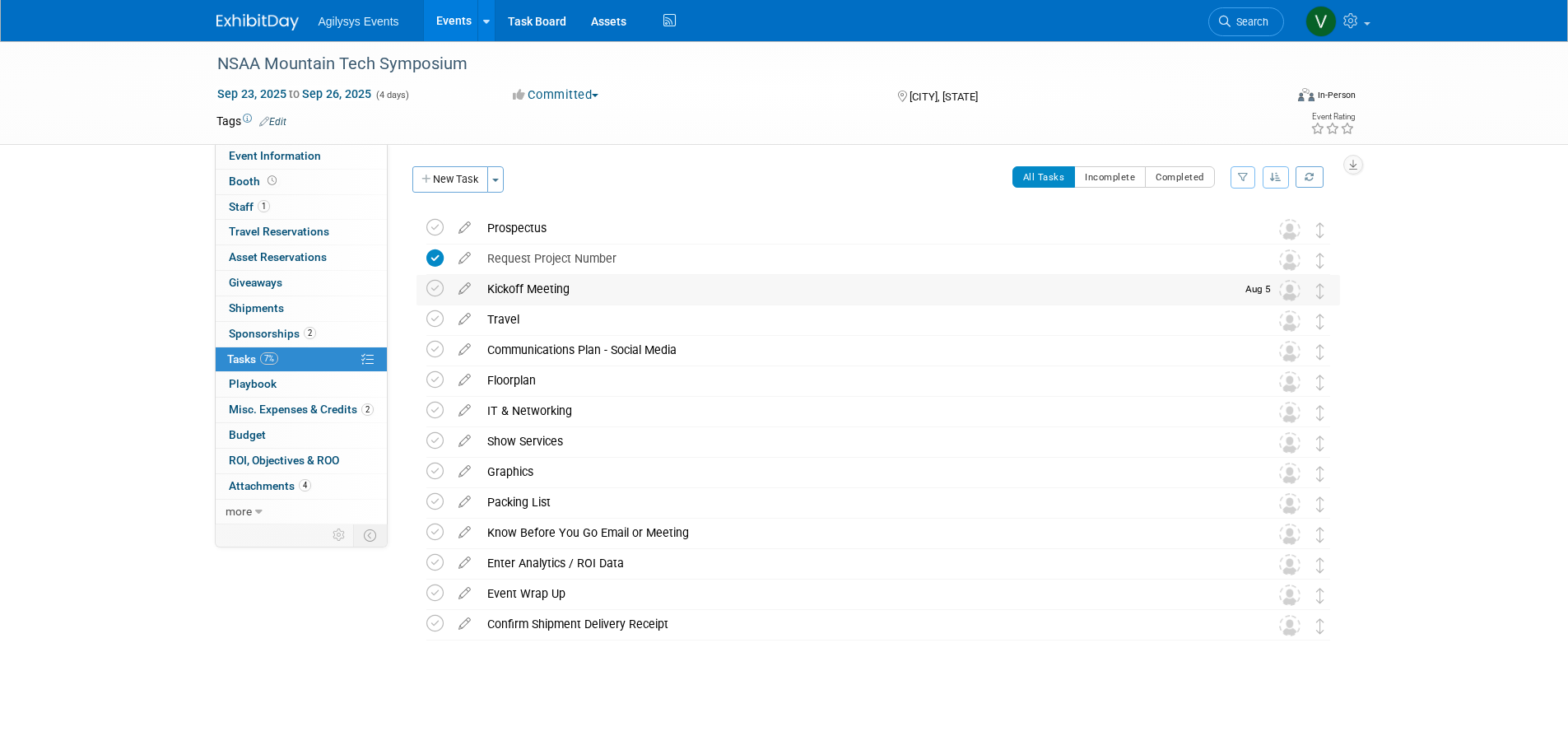 click on "Kickoff Meeting" at bounding box center [857, 289] 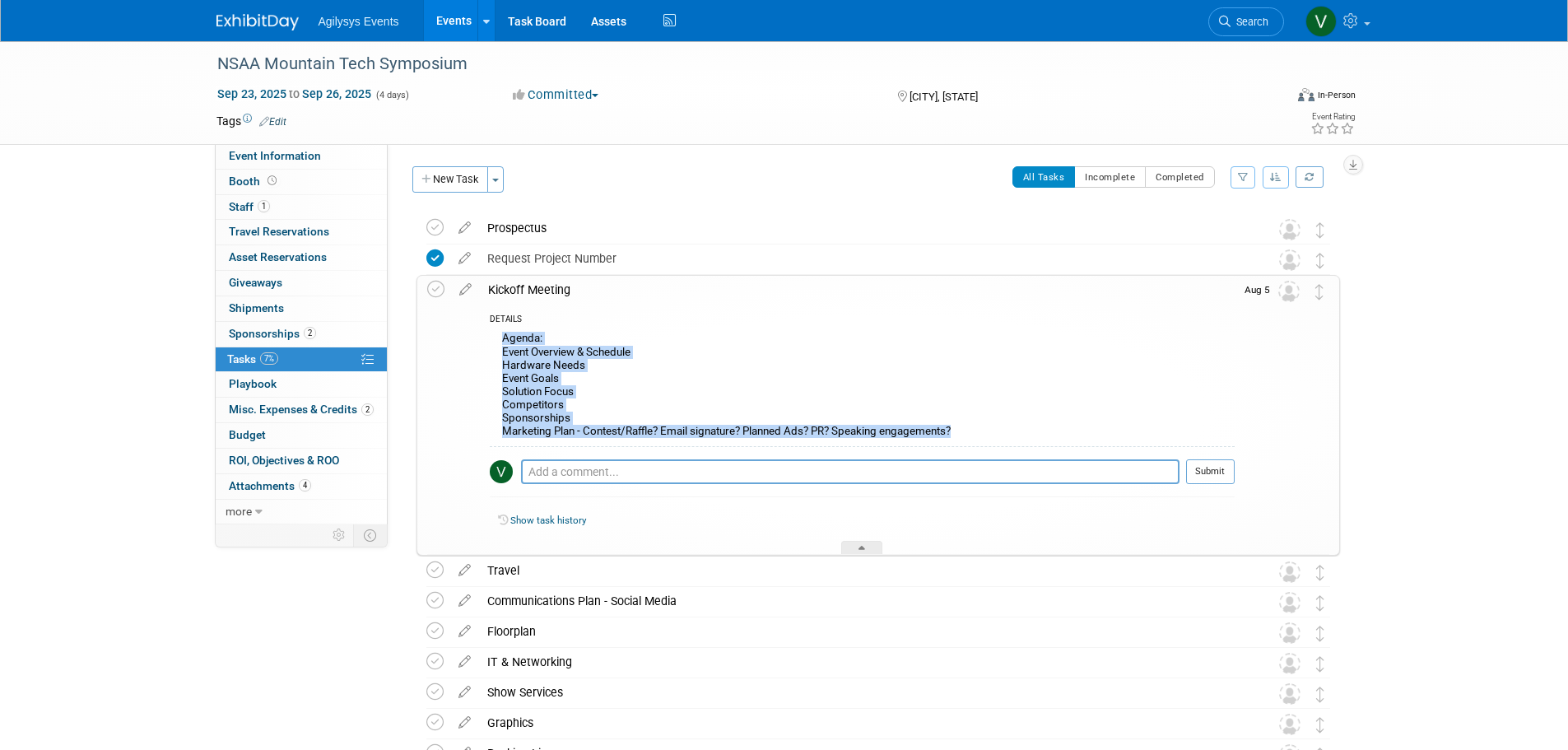 drag, startPoint x: 967, startPoint y: 425, endPoint x: 494, endPoint y: 338, distance: 480.9345 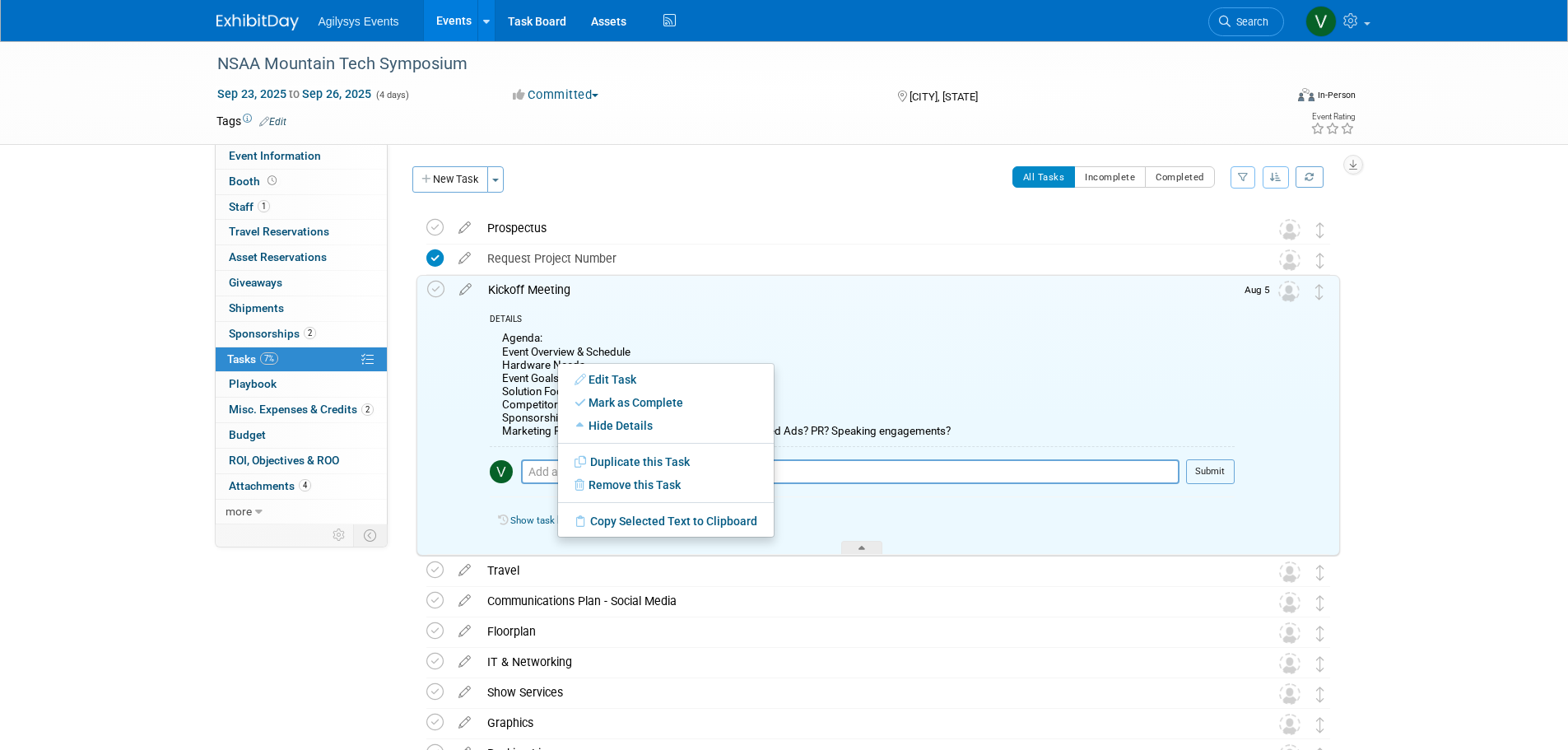 click on "Kickoff Meeting" at bounding box center (857, 290) 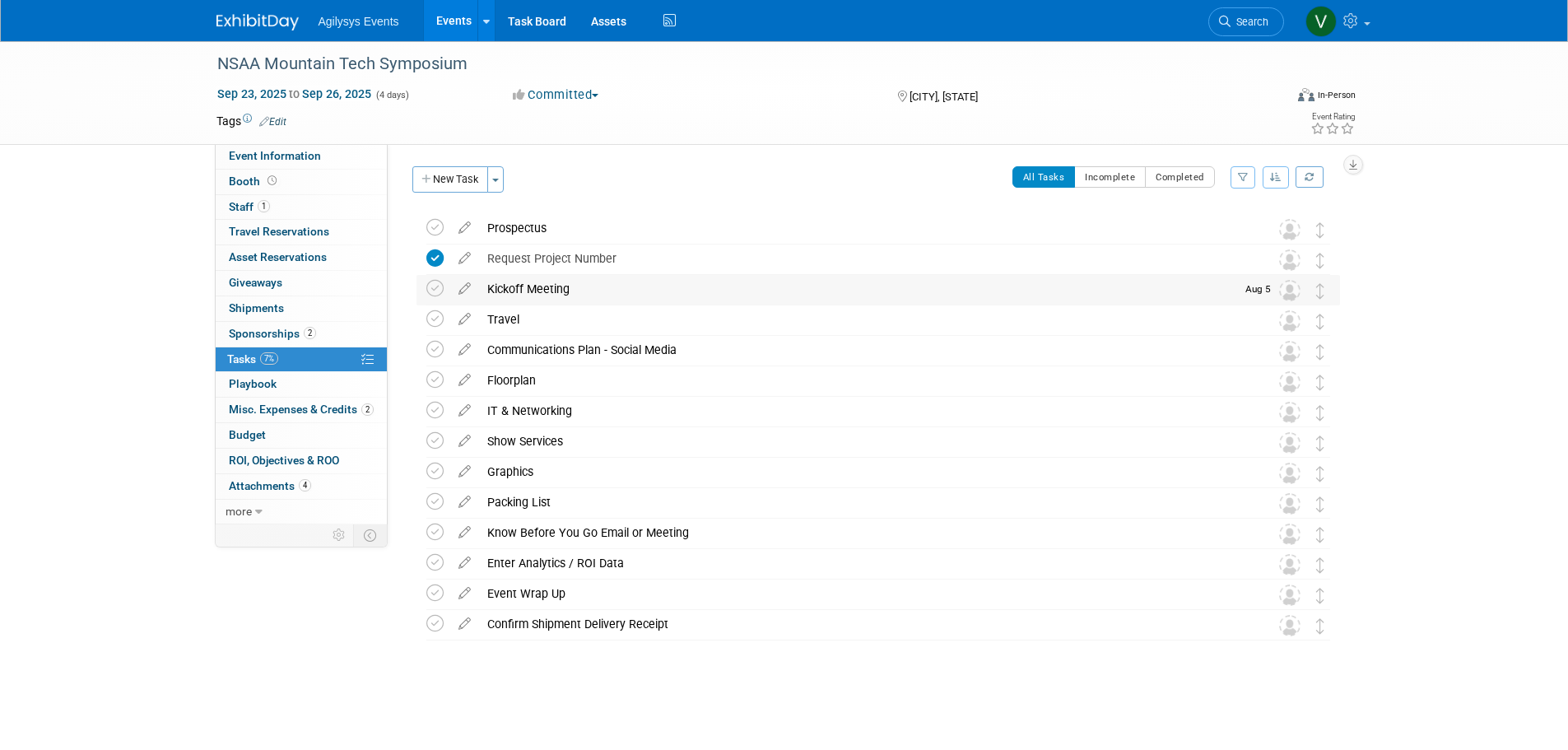 click on "Kickoff Meeting" at bounding box center (857, 289) 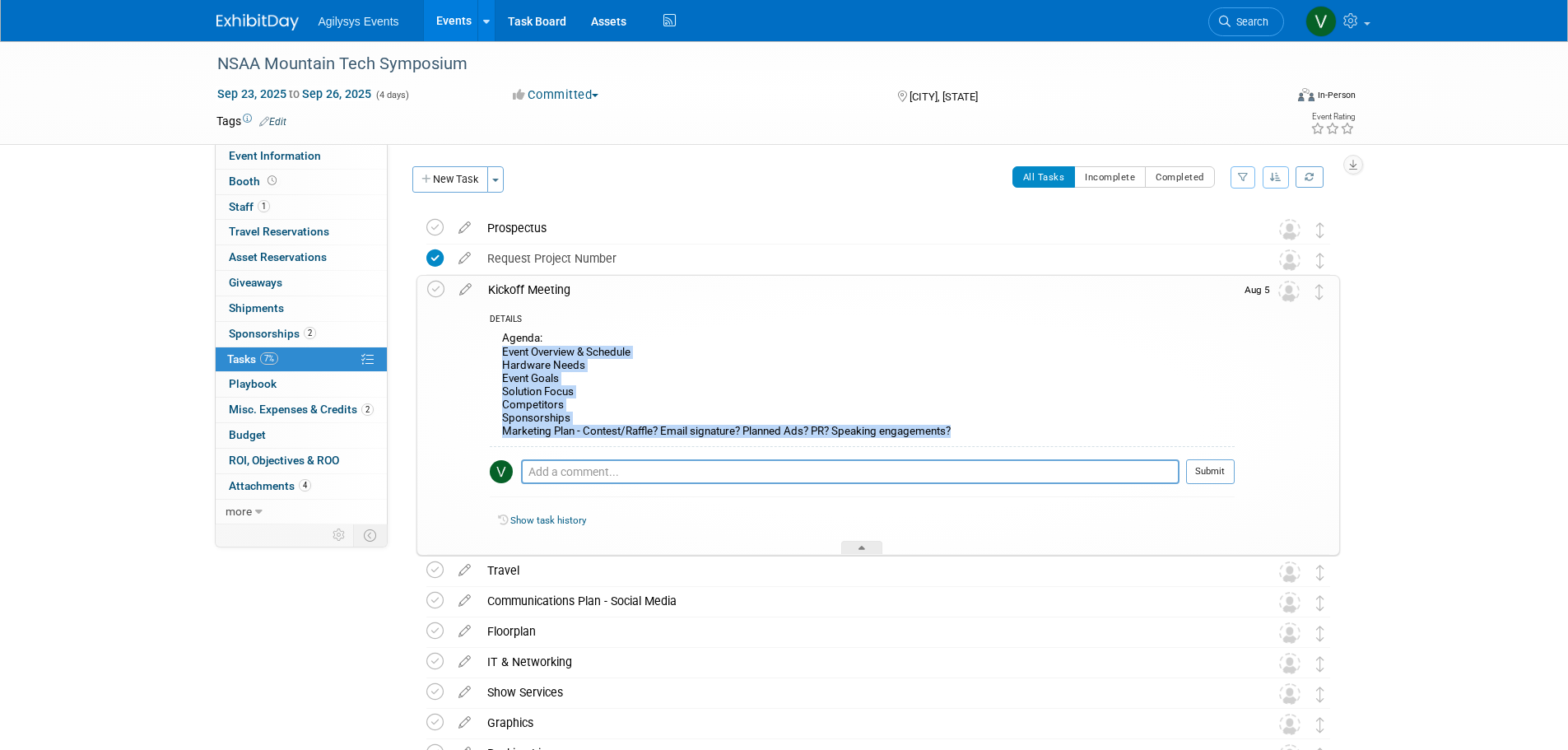 drag, startPoint x: 947, startPoint y: 420, endPoint x: 481, endPoint y: 356, distance: 470.3743 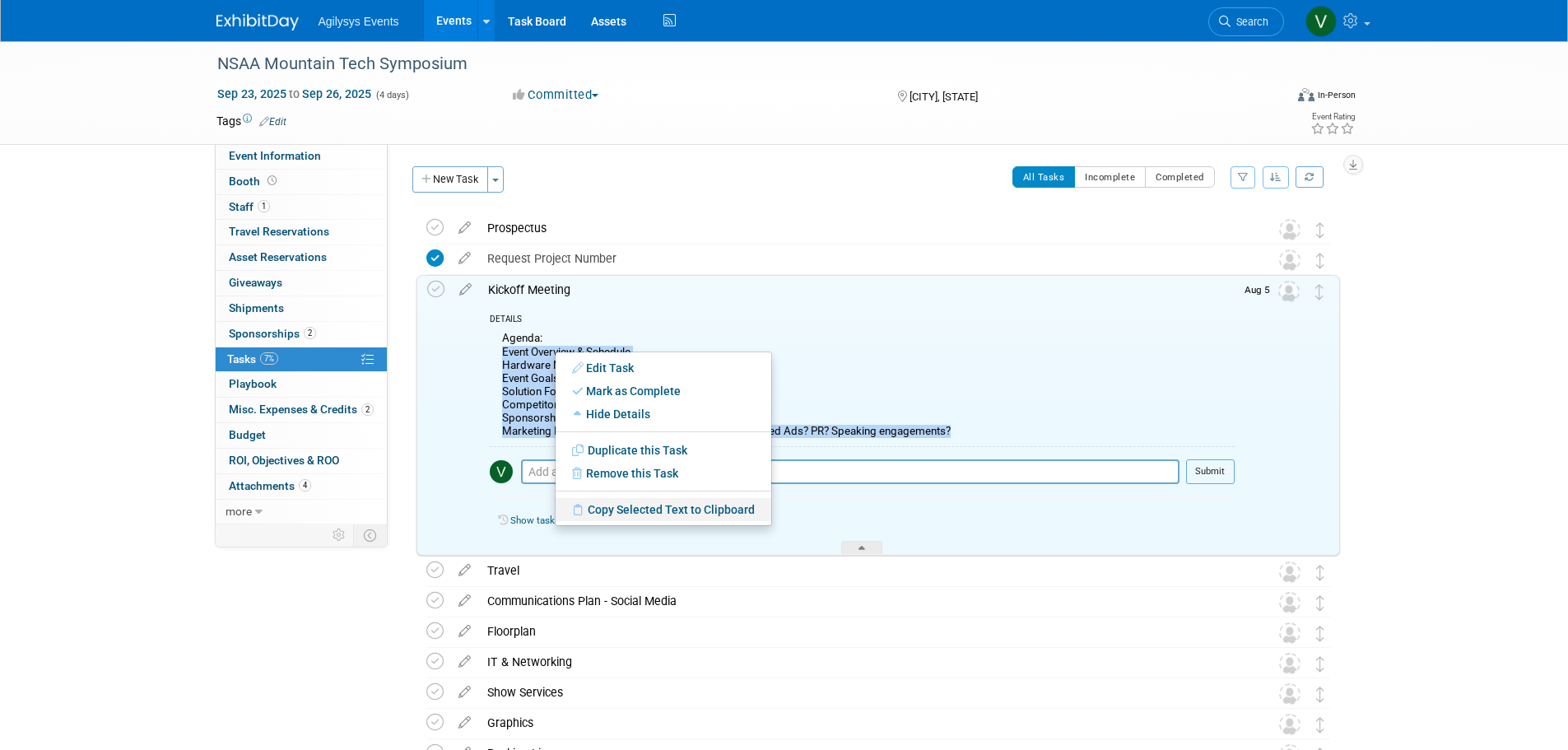 click on "Copy Selected Text to Clipboard" at bounding box center [663, 510] 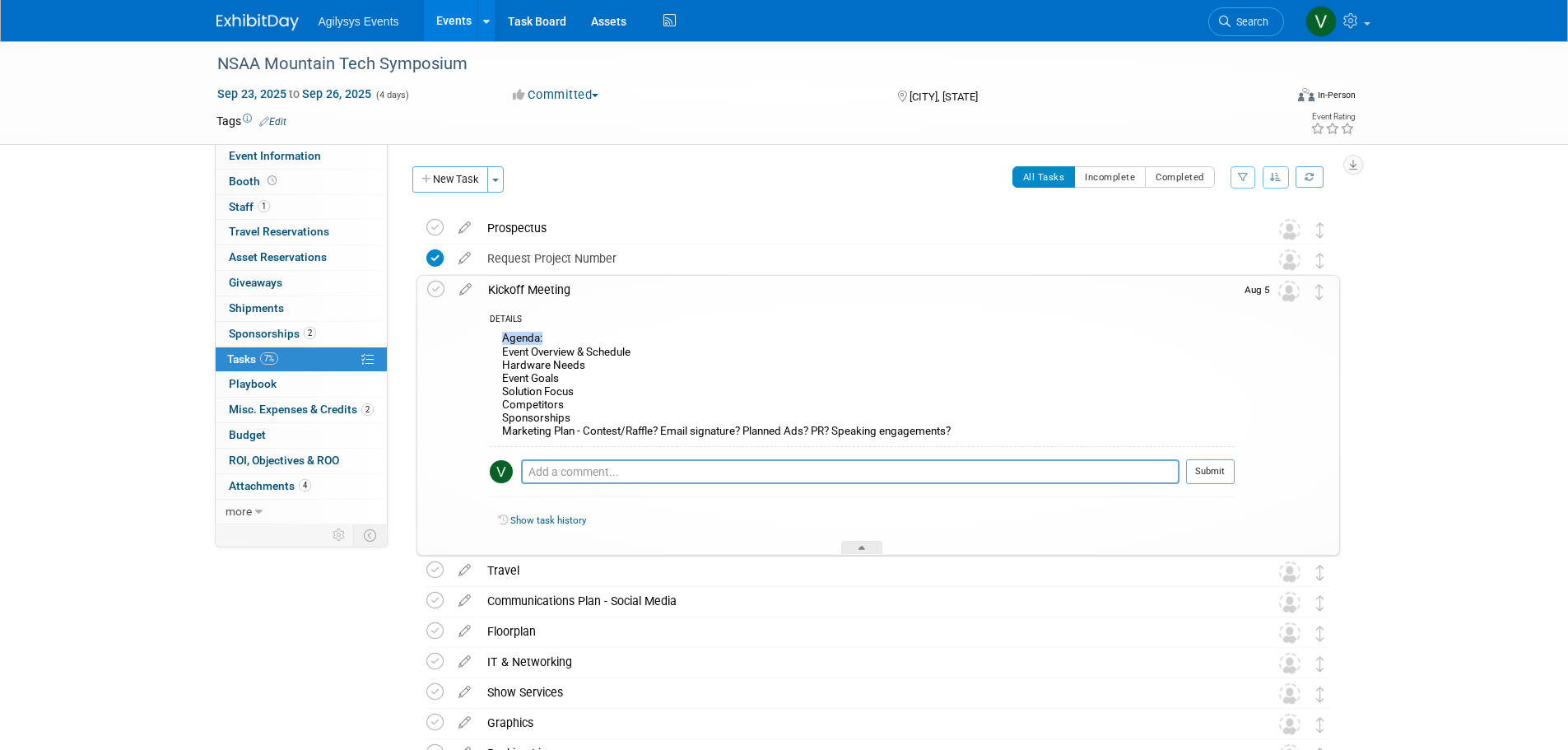 drag, startPoint x: 557, startPoint y: 333, endPoint x: 496, endPoint y: 342, distance: 61.66036 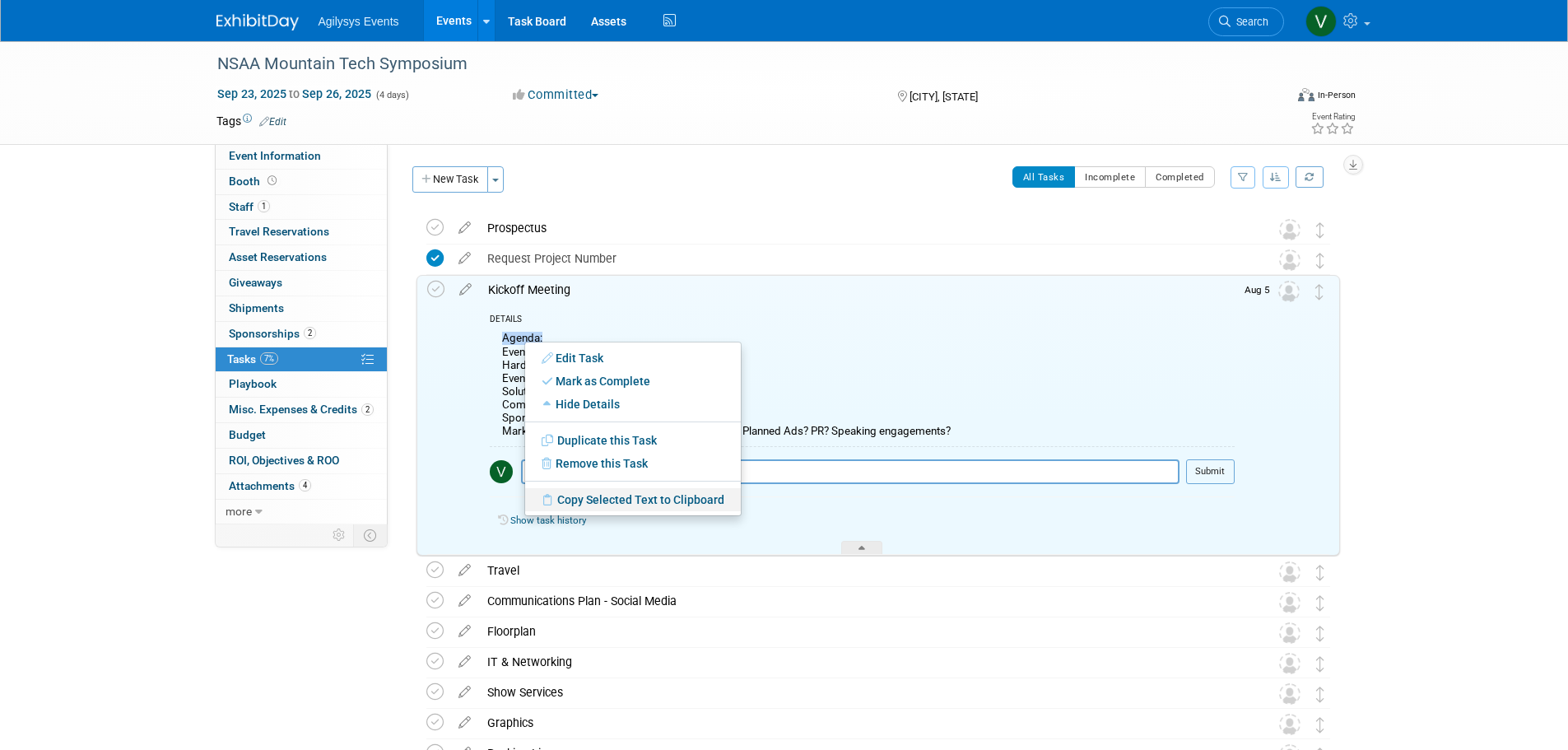 click on "Copy Selected Text to Clipboard" at bounding box center (633, 500) 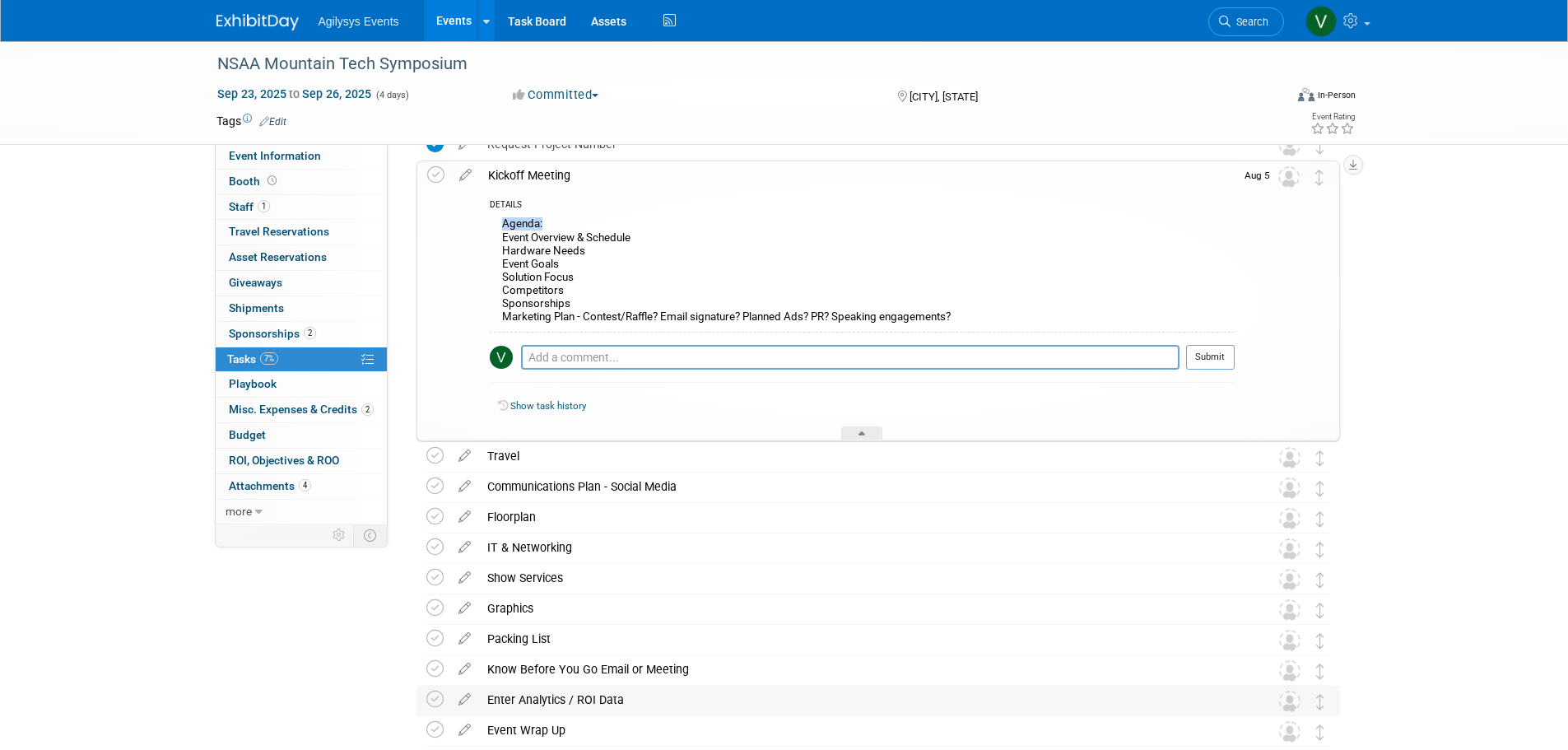 scroll, scrollTop: 242, scrollLeft: 0, axis: vertical 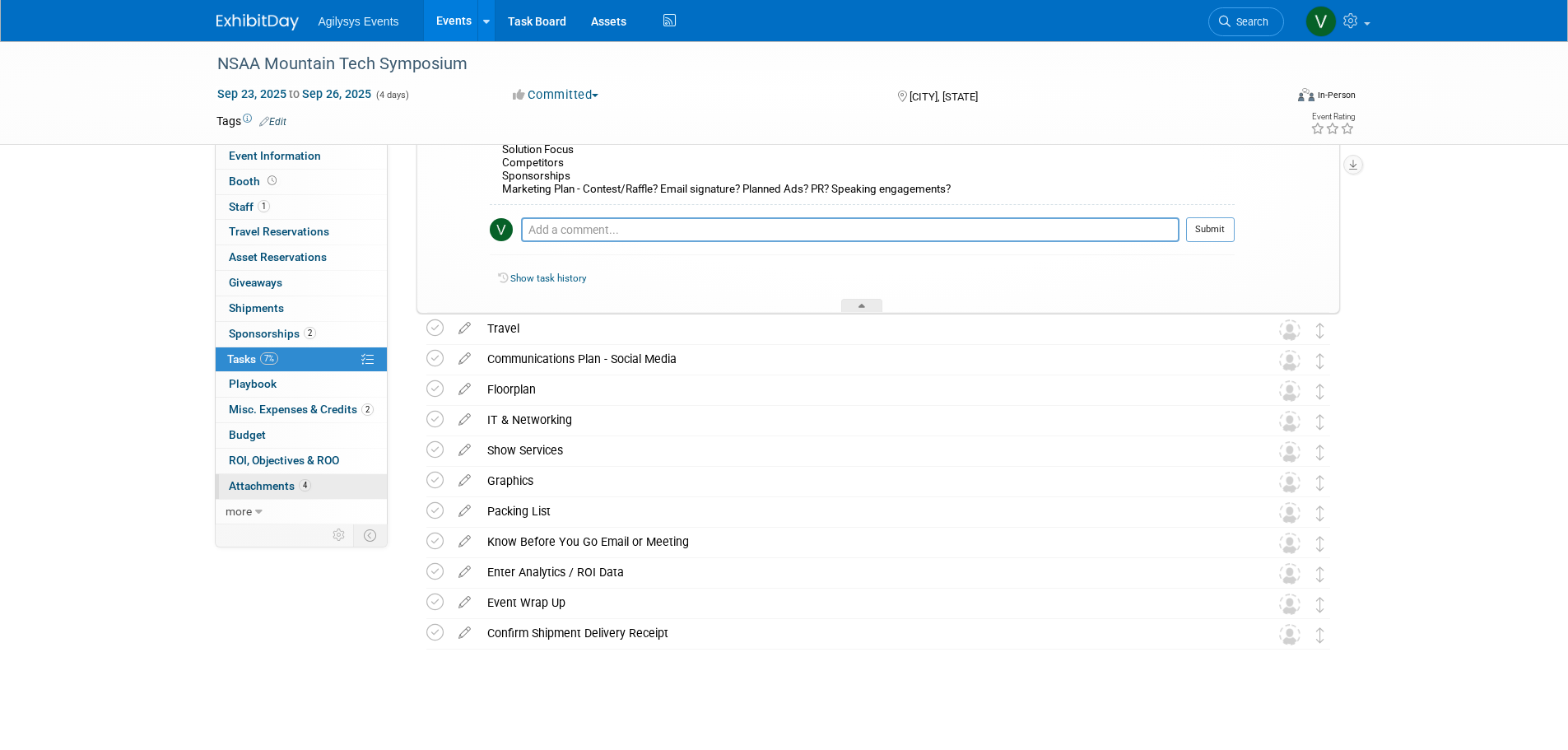 click on "Attachments 4" at bounding box center [270, 486] 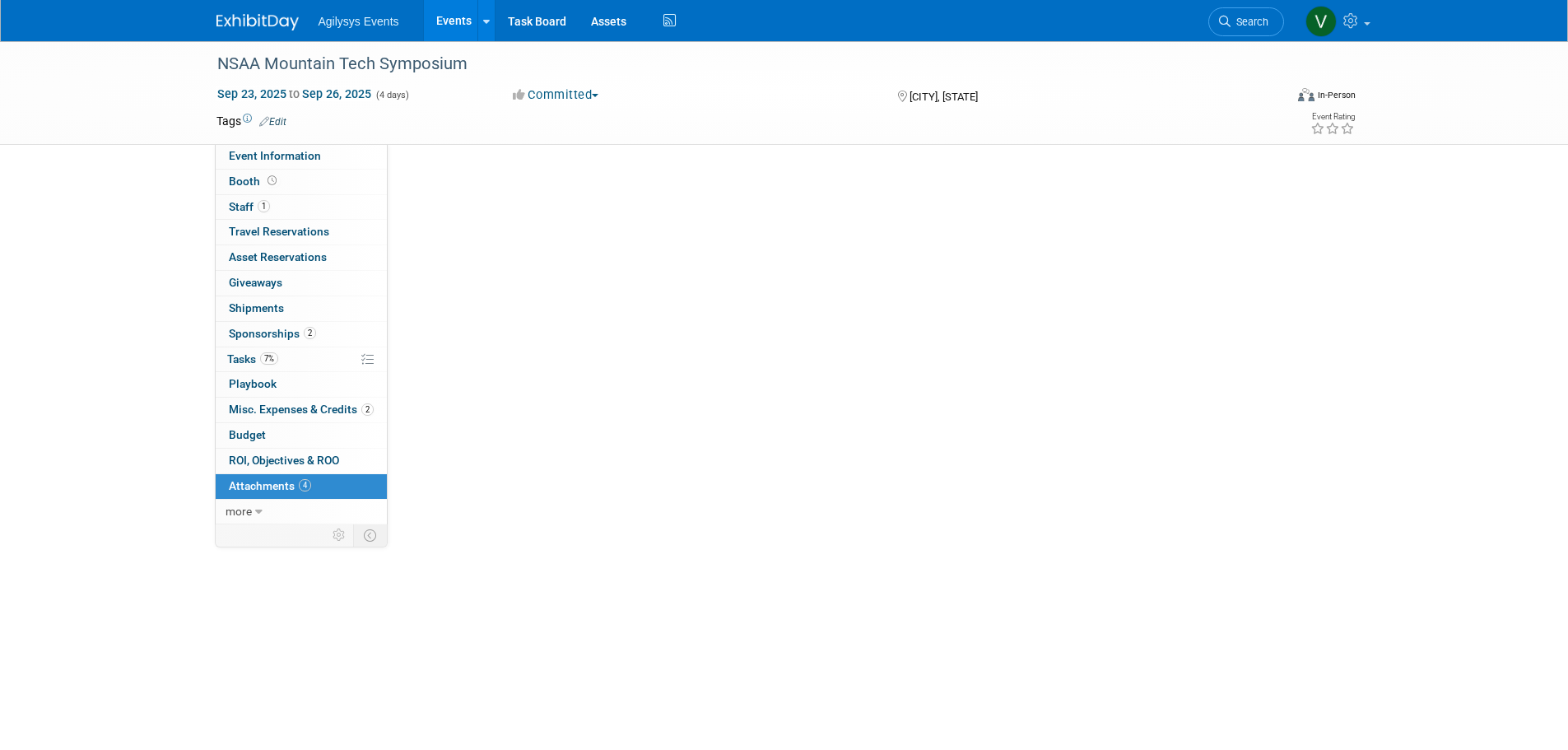 scroll, scrollTop: 0, scrollLeft: 0, axis: both 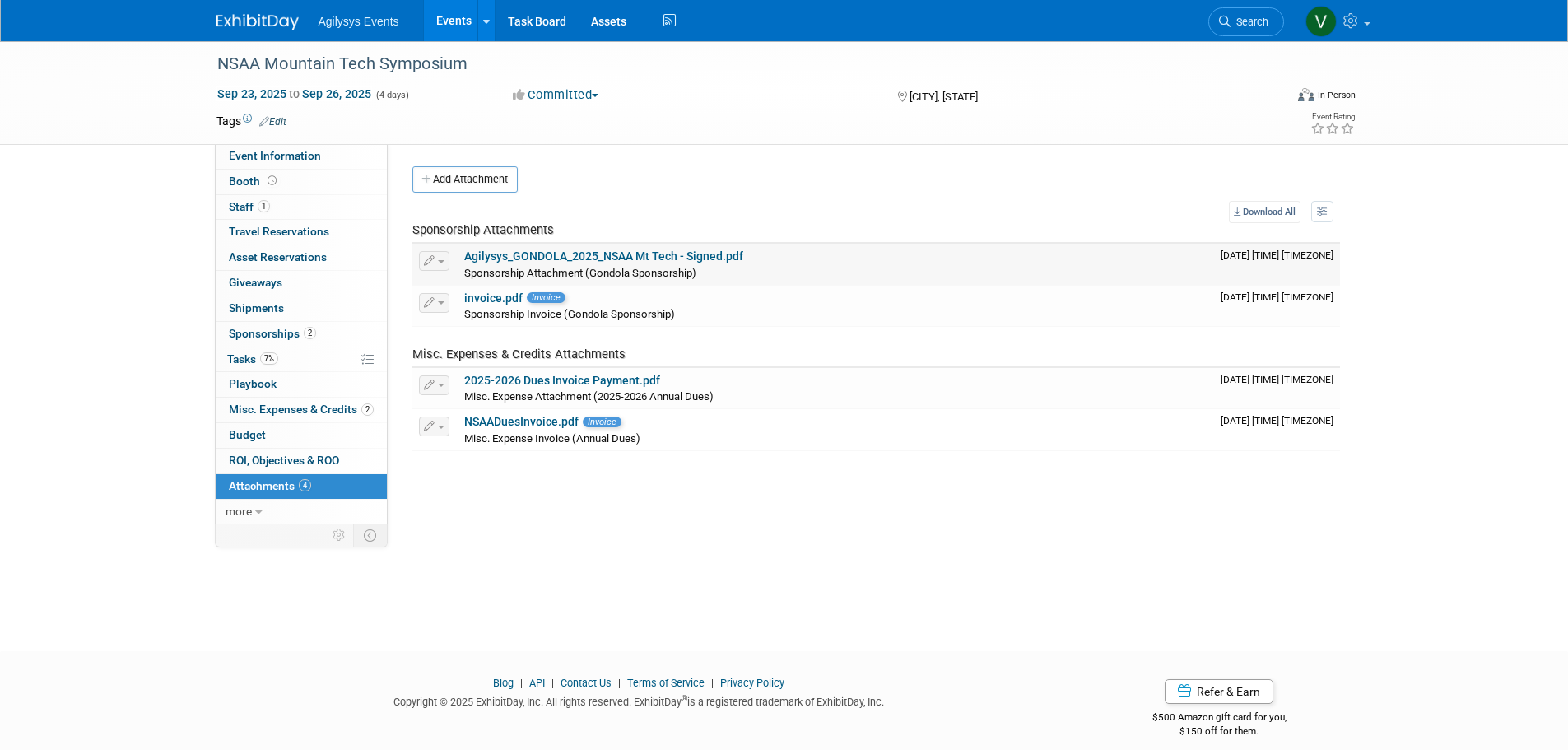click on "Agilysys_GONDOLA_2025_NSAA Mt Tech - Signed.pdf" at bounding box center (603, 256) 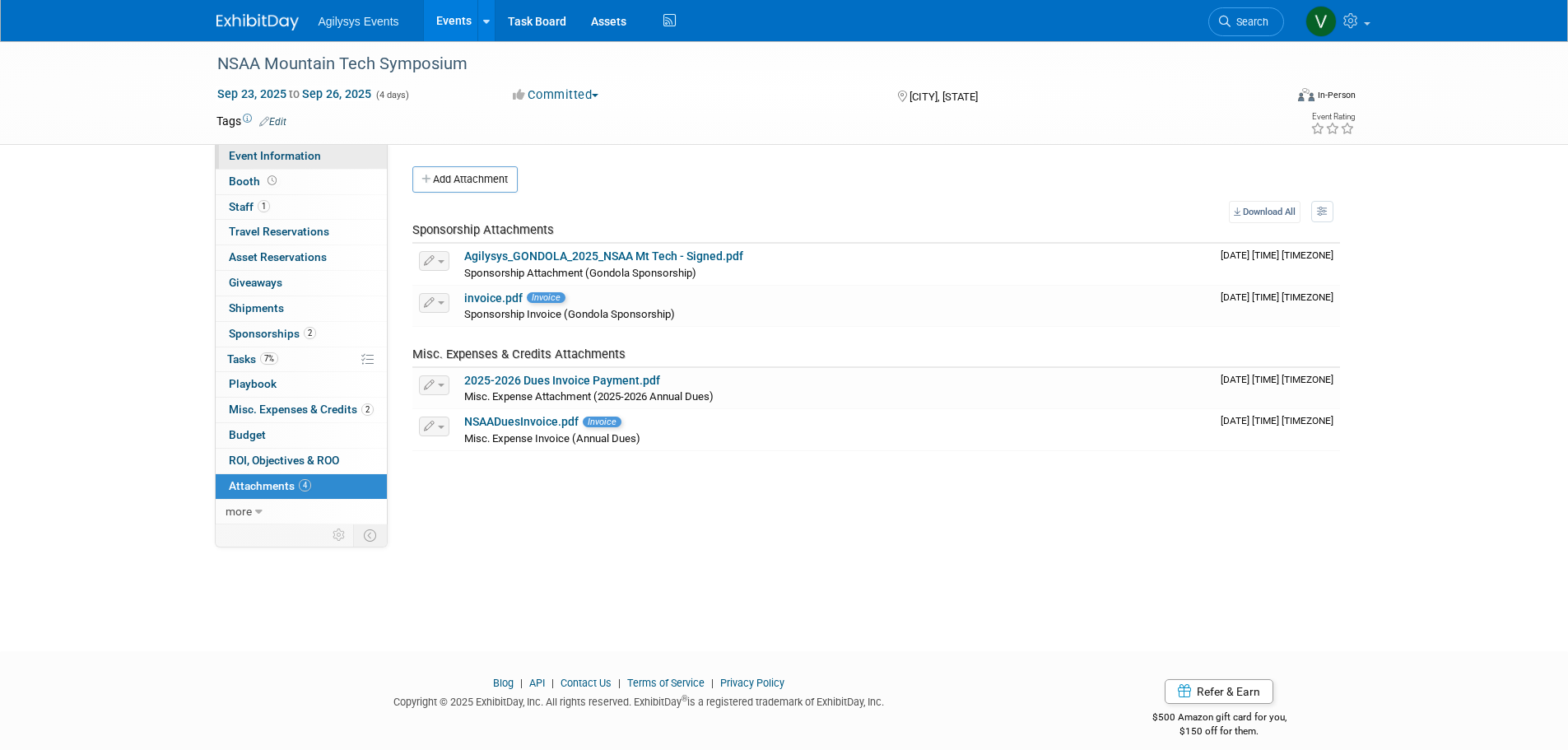 click on "Event Information" at bounding box center [275, 156] 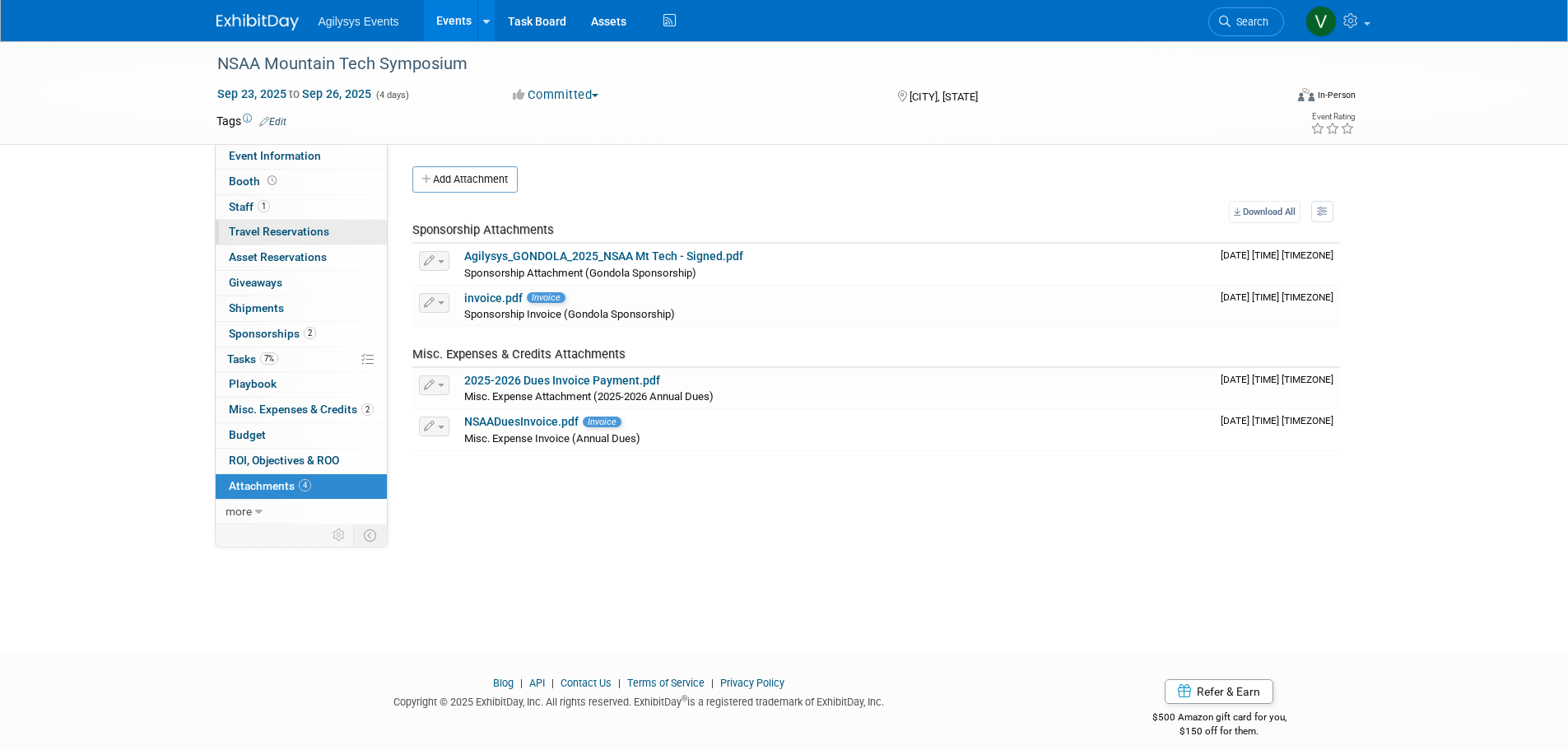 select on "HRC" 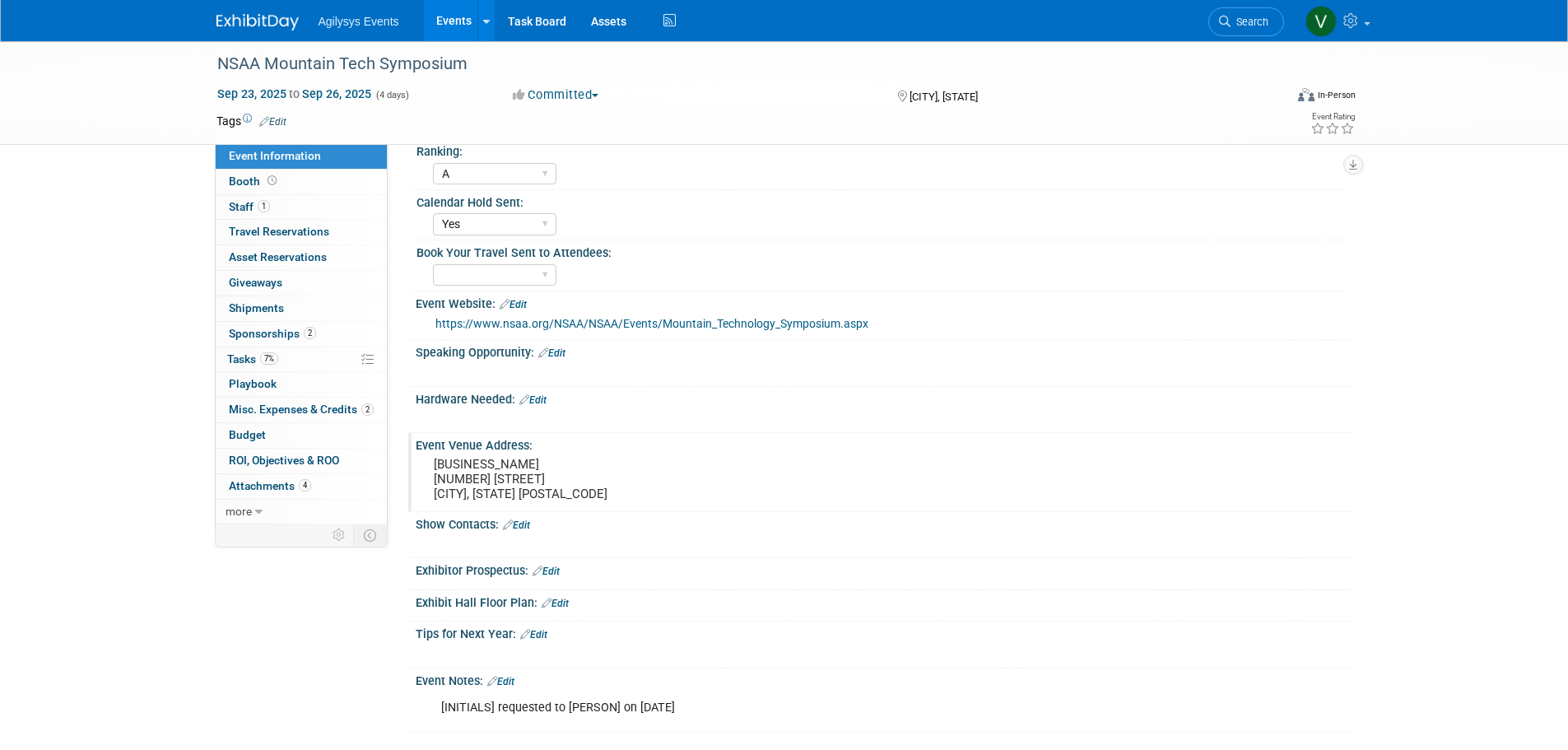 scroll, scrollTop: 273, scrollLeft: 0, axis: vertical 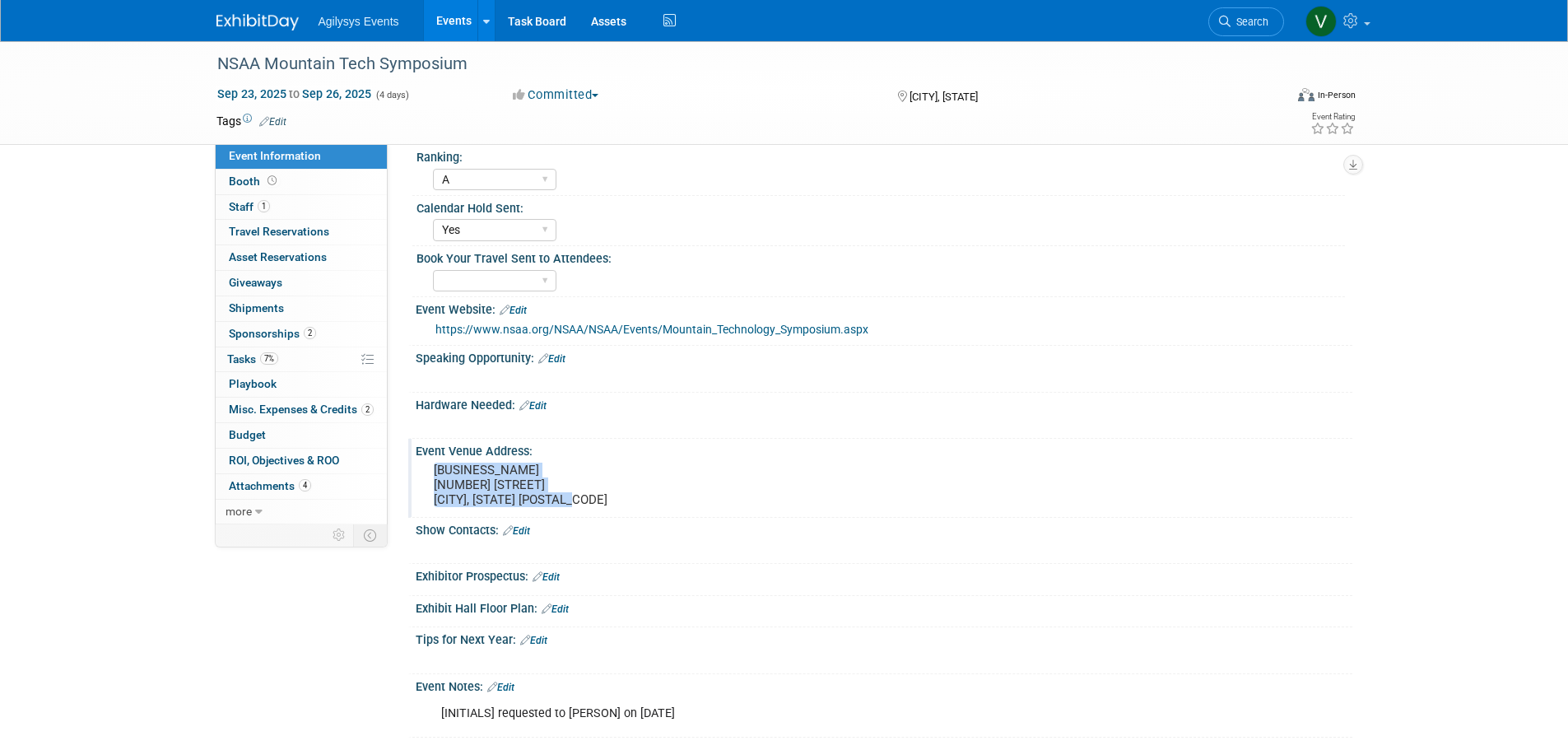 drag, startPoint x: 568, startPoint y: 502, endPoint x: 422, endPoint y: 471, distance: 149.25482 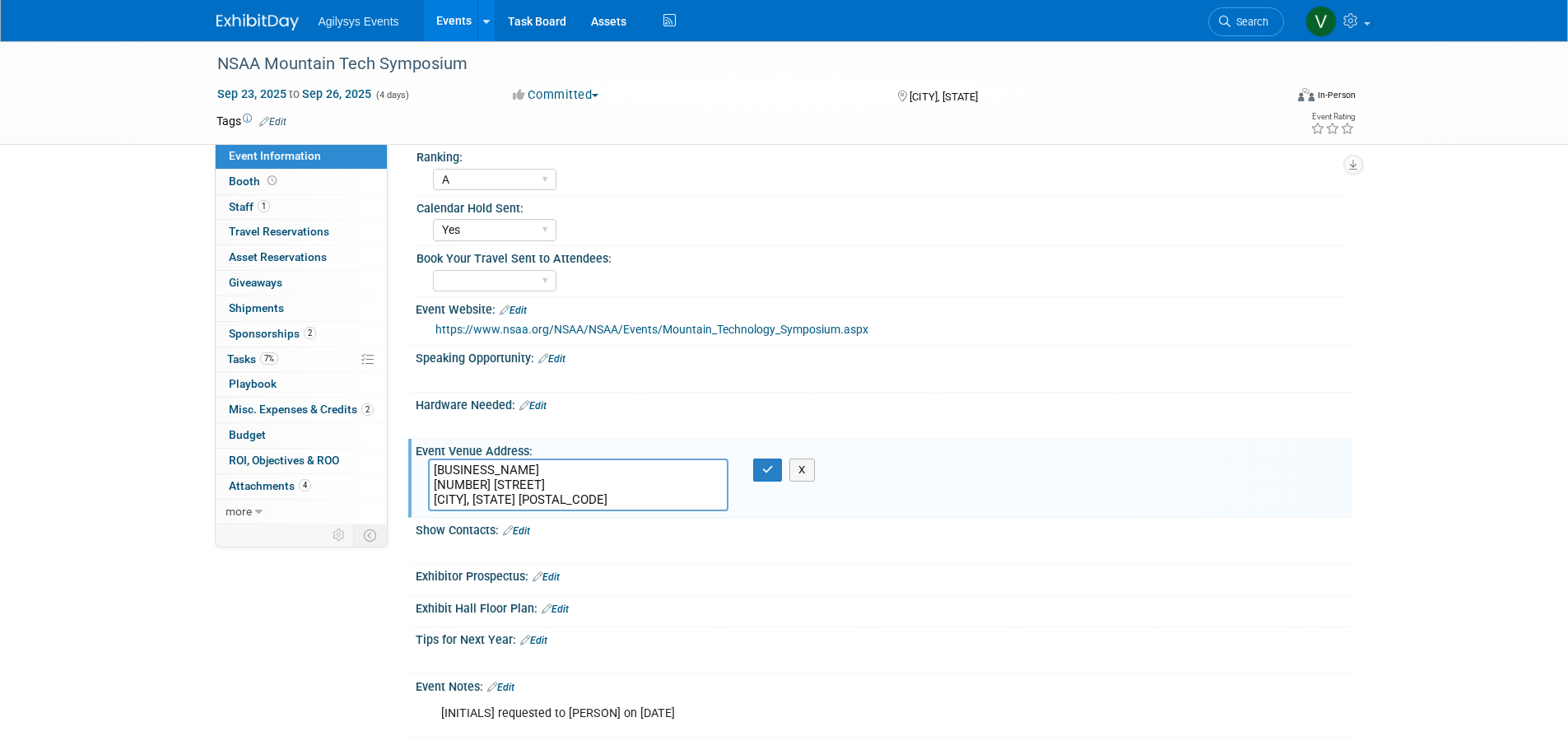 drag, startPoint x: 422, startPoint y: 471, endPoint x: 963, endPoint y: 694, distance: 585.1581 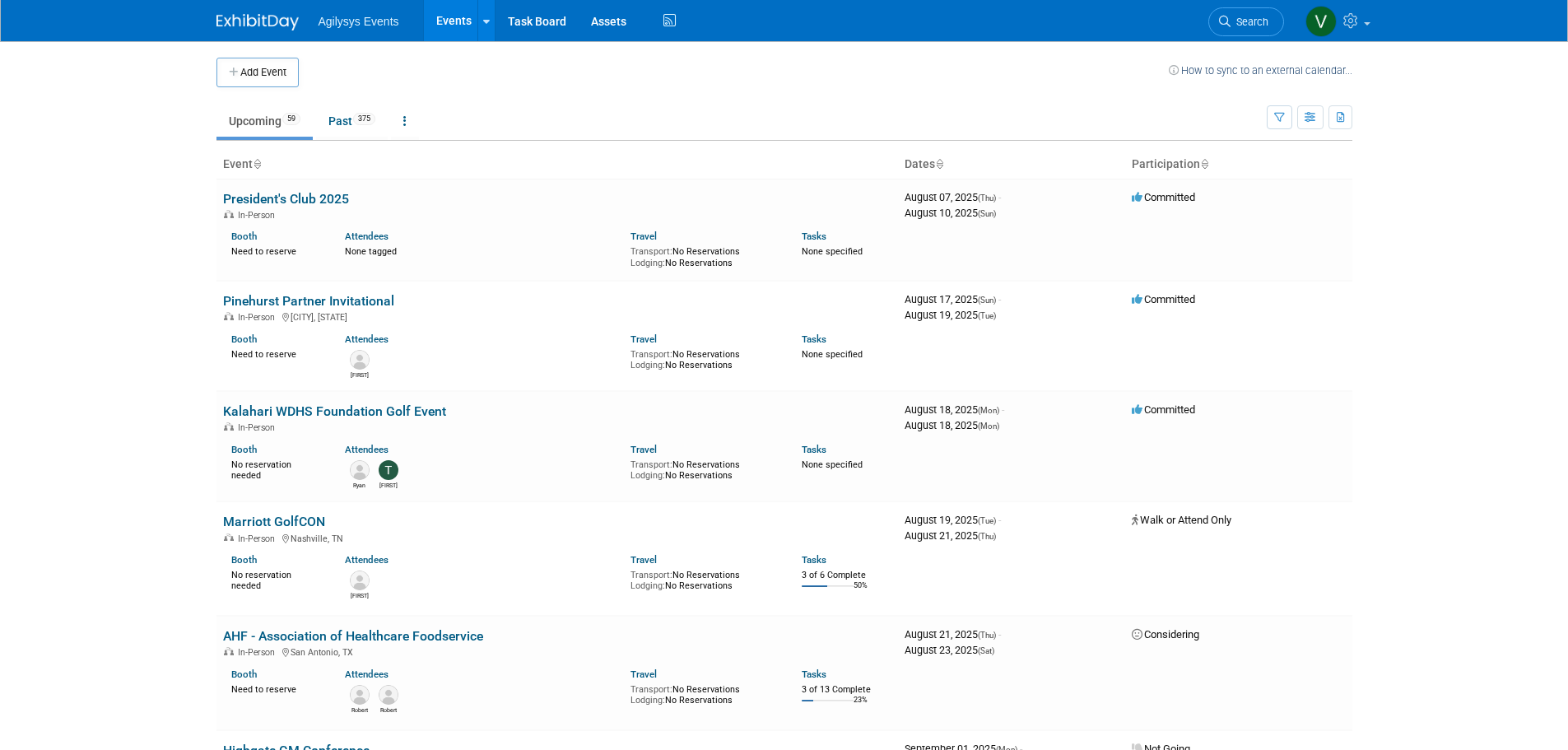 scroll, scrollTop: 0, scrollLeft: 0, axis: both 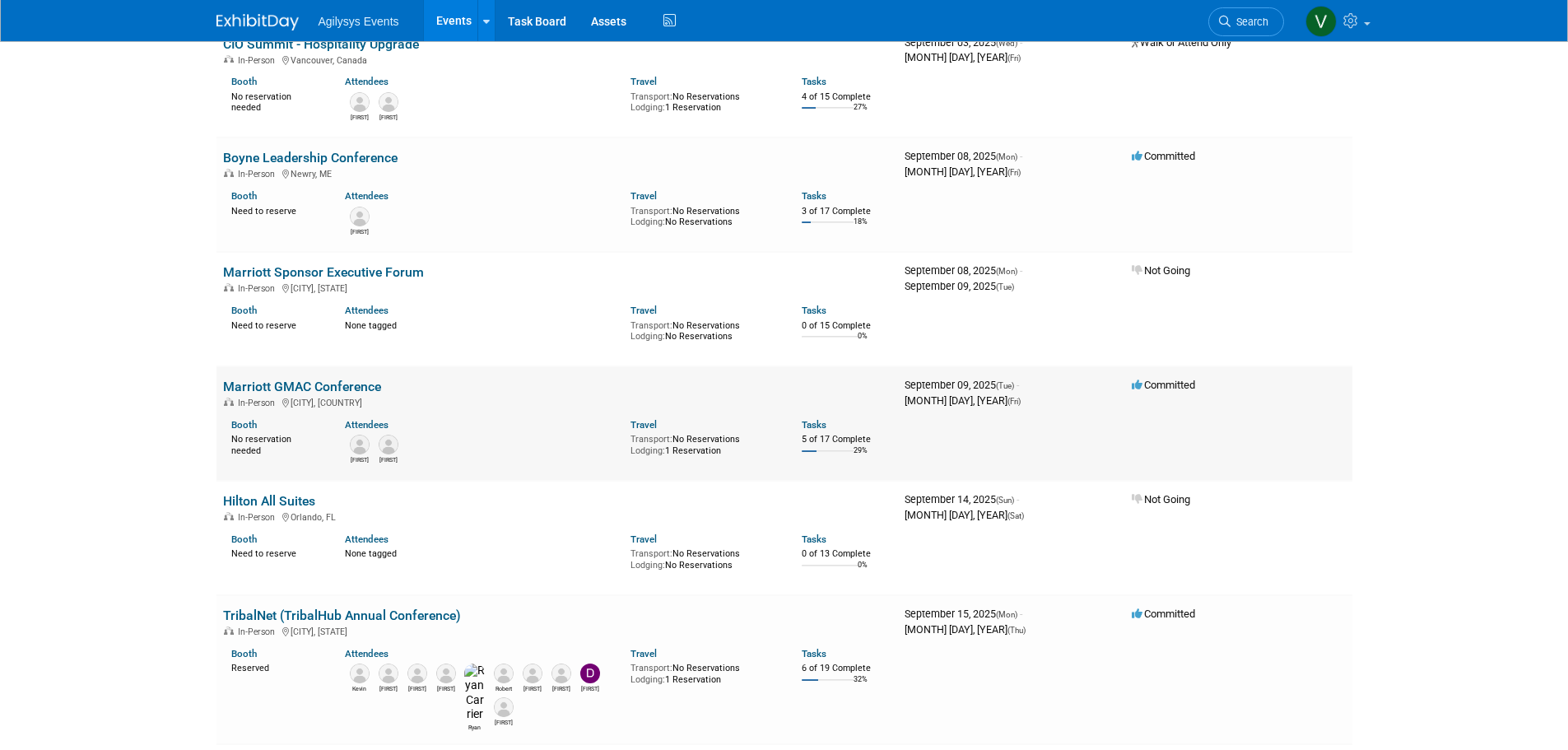 click on "Marriott GMAC Conference" at bounding box center [302, 386] 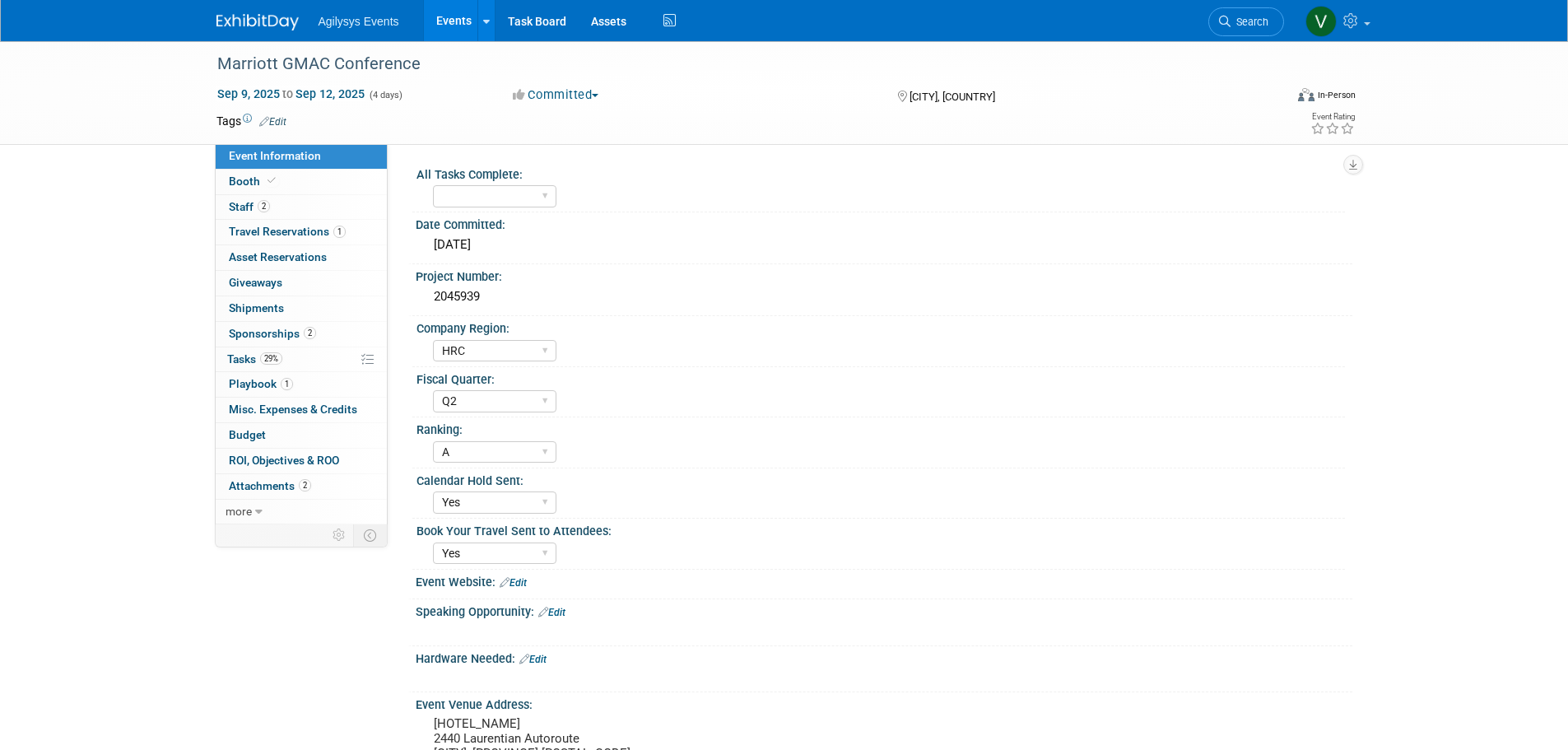 select on "HRC" 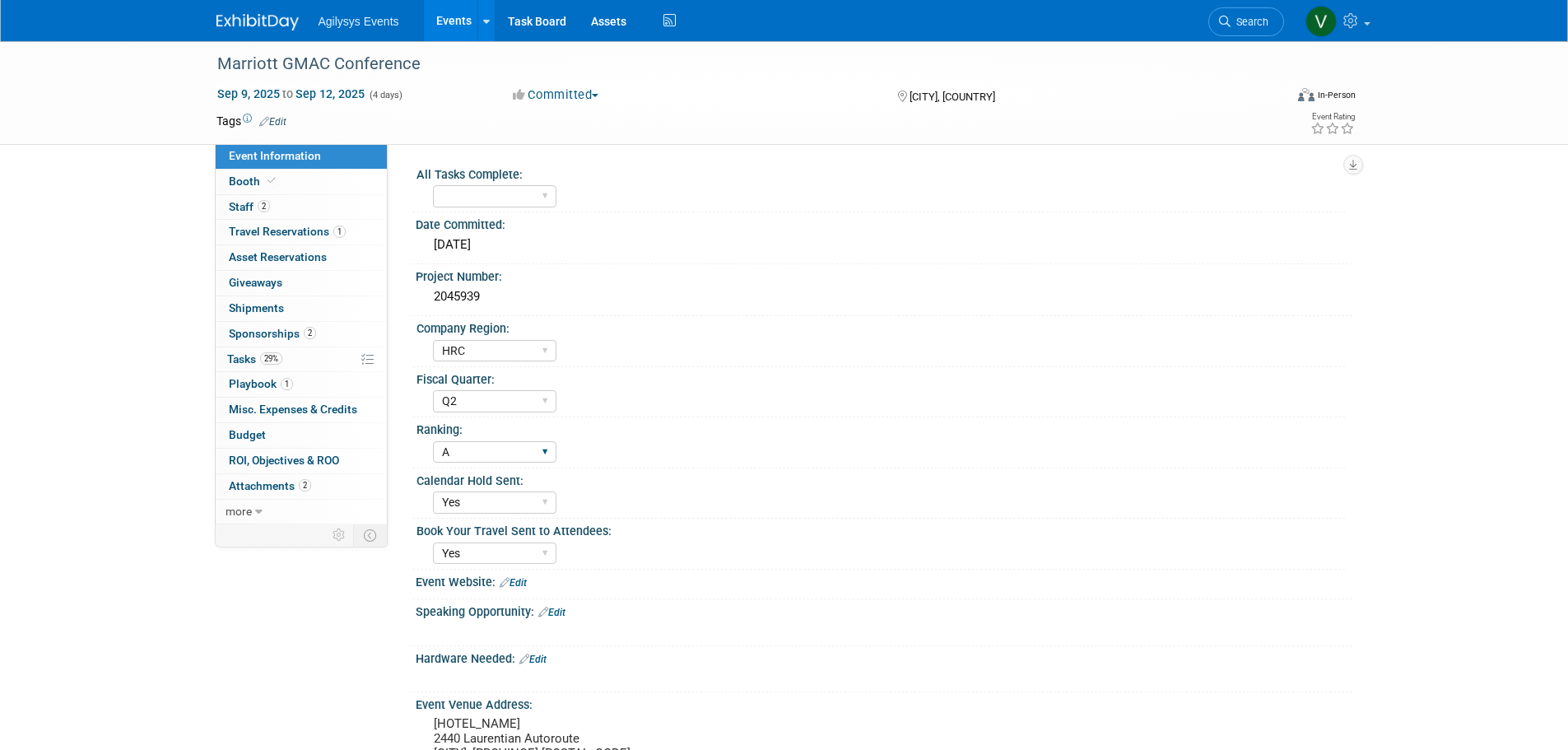 scroll, scrollTop: 0, scrollLeft: 0, axis: both 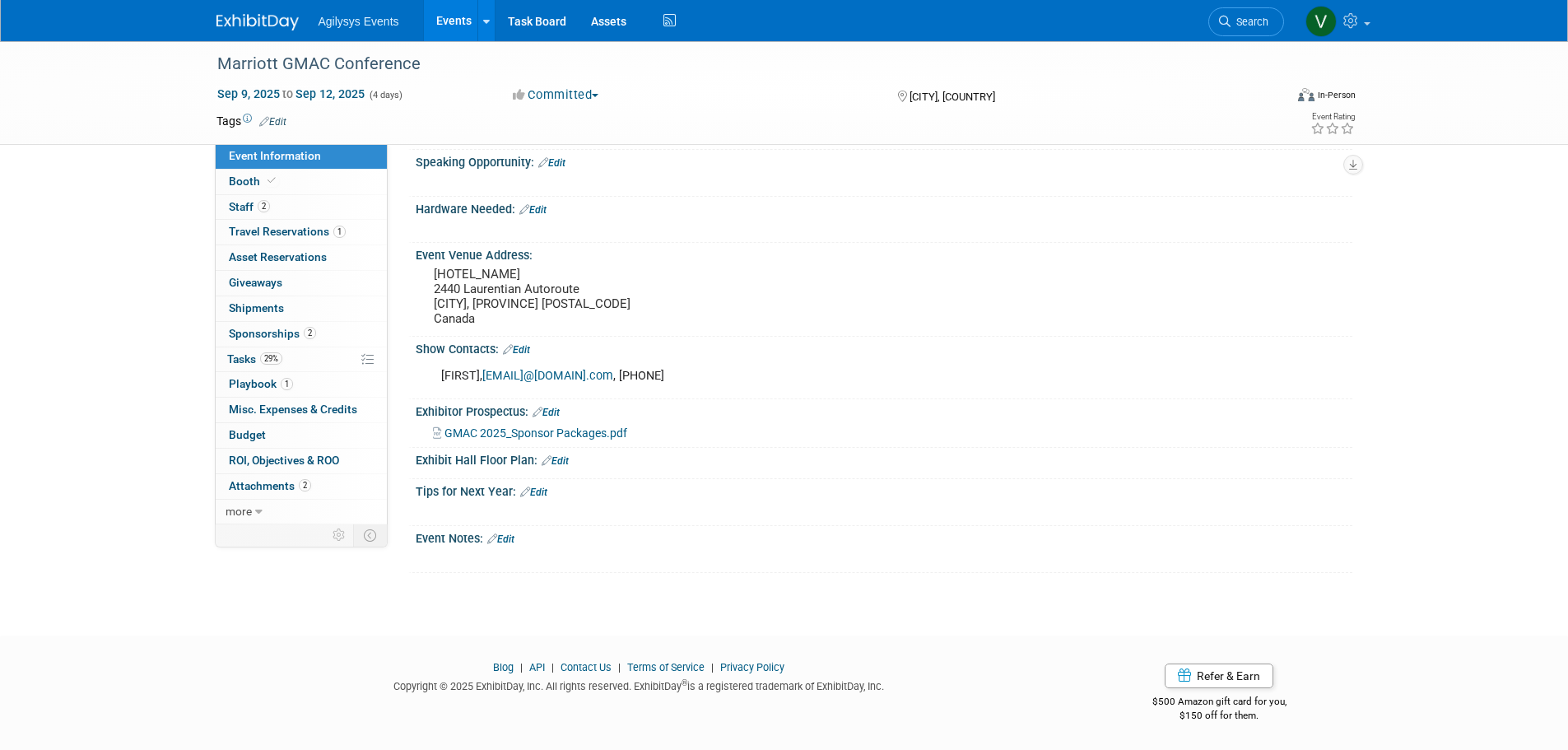 click on "GMAC 2025_Sponsor Packages.pdf" at bounding box center [536, 433] 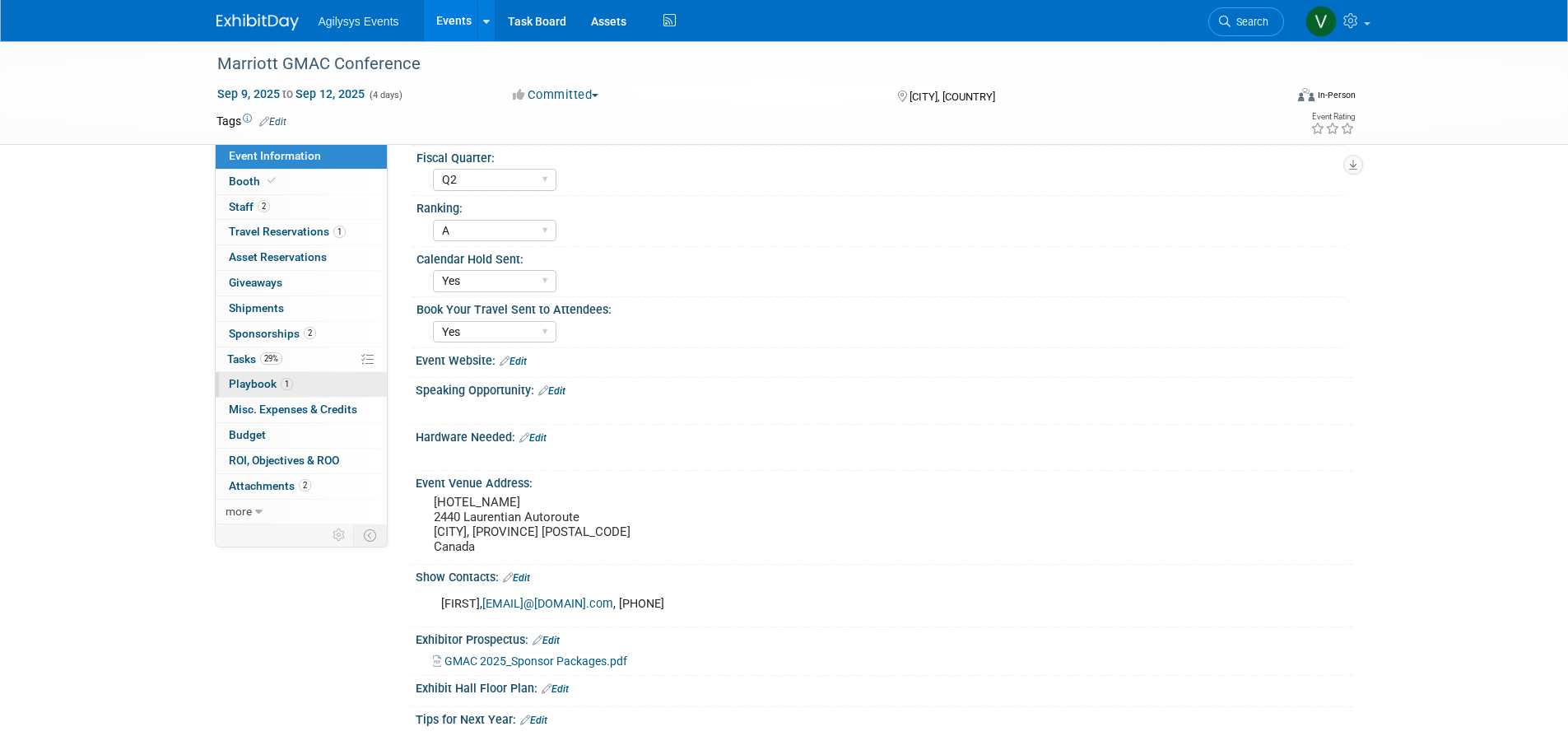 scroll, scrollTop: 203, scrollLeft: 0, axis: vertical 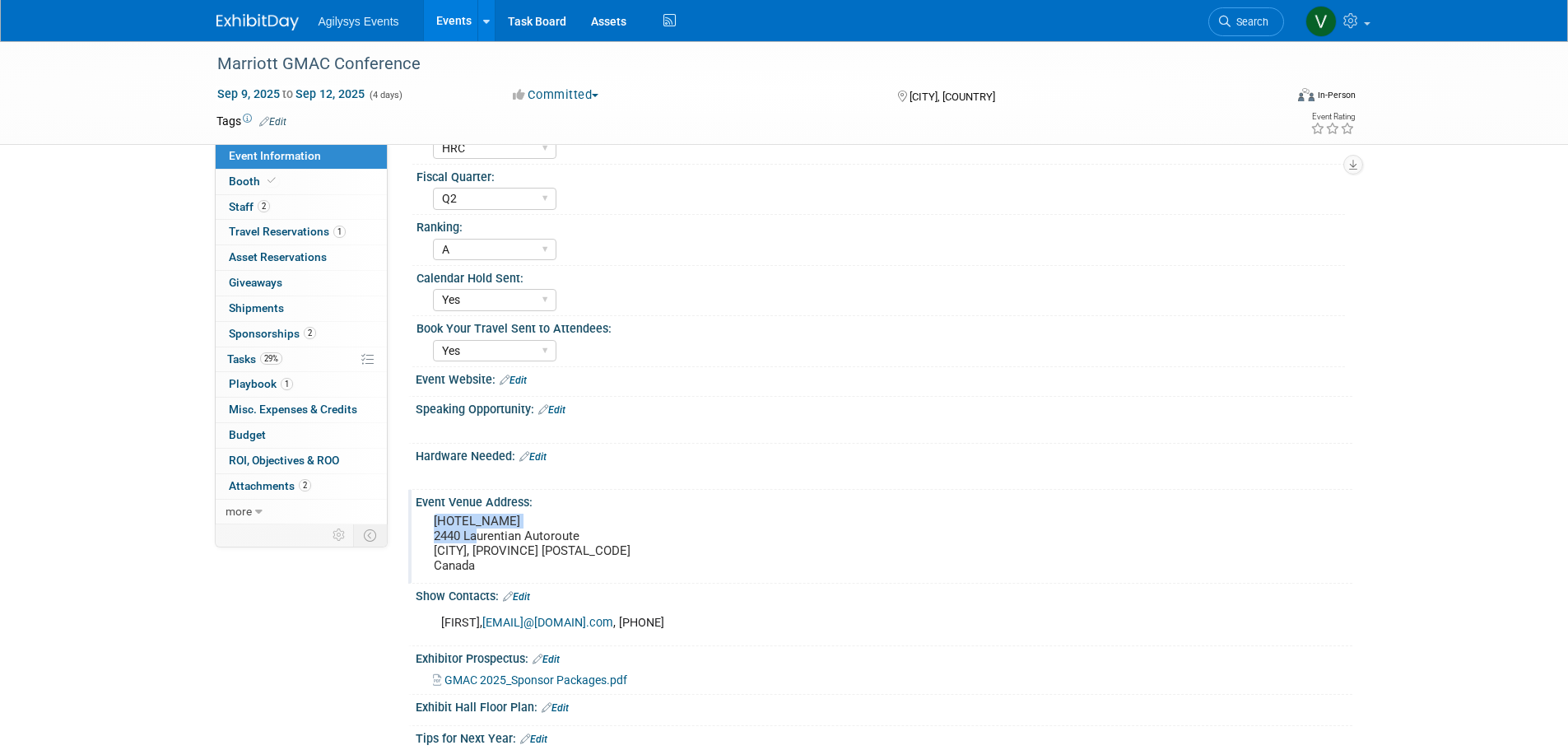 drag, startPoint x: 561, startPoint y: 522, endPoint x: 428, endPoint y: 519, distance: 133.03383 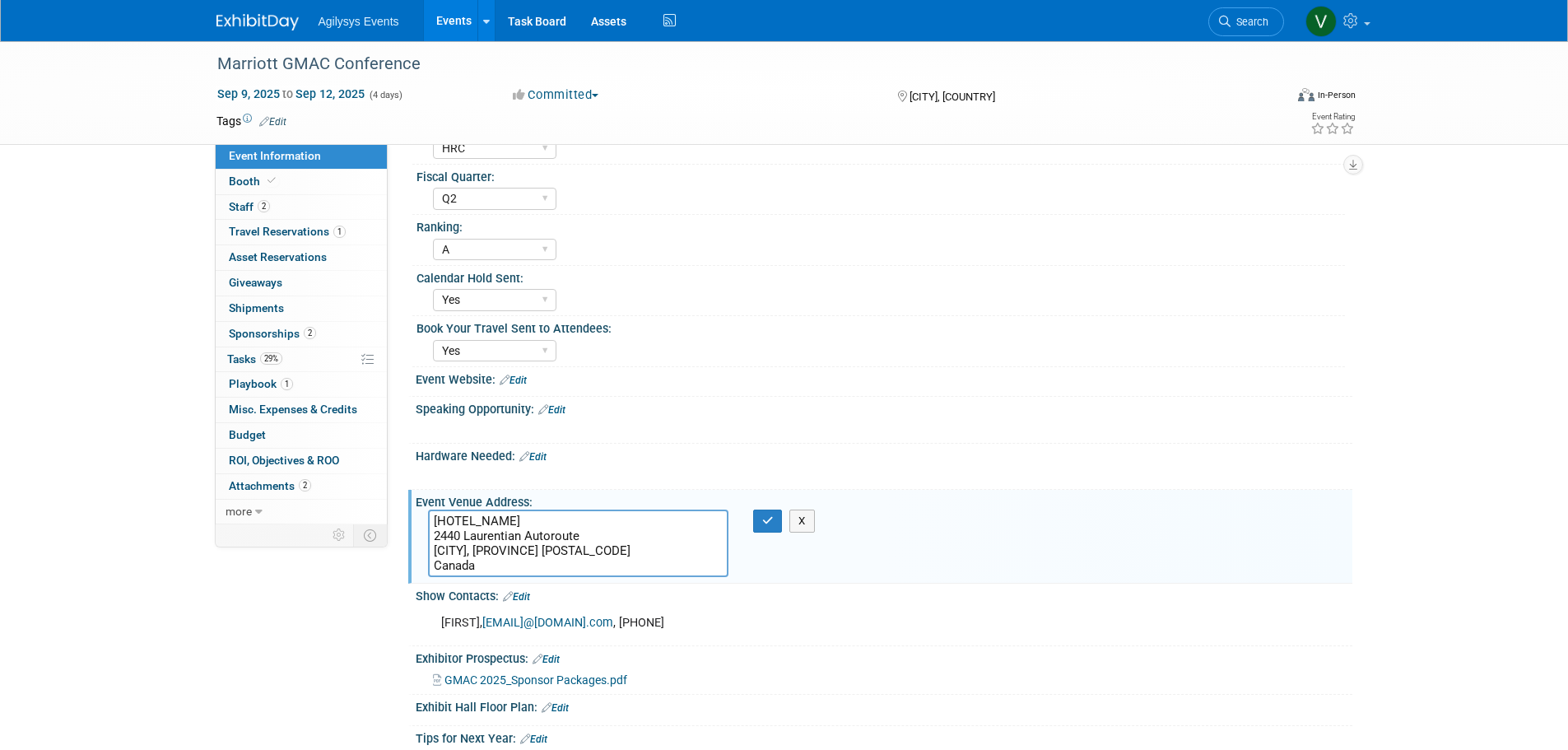 drag, startPoint x: 448, startPoint y: 516, endPoint x: 565, endPoint y: 530, distance: 117.83463 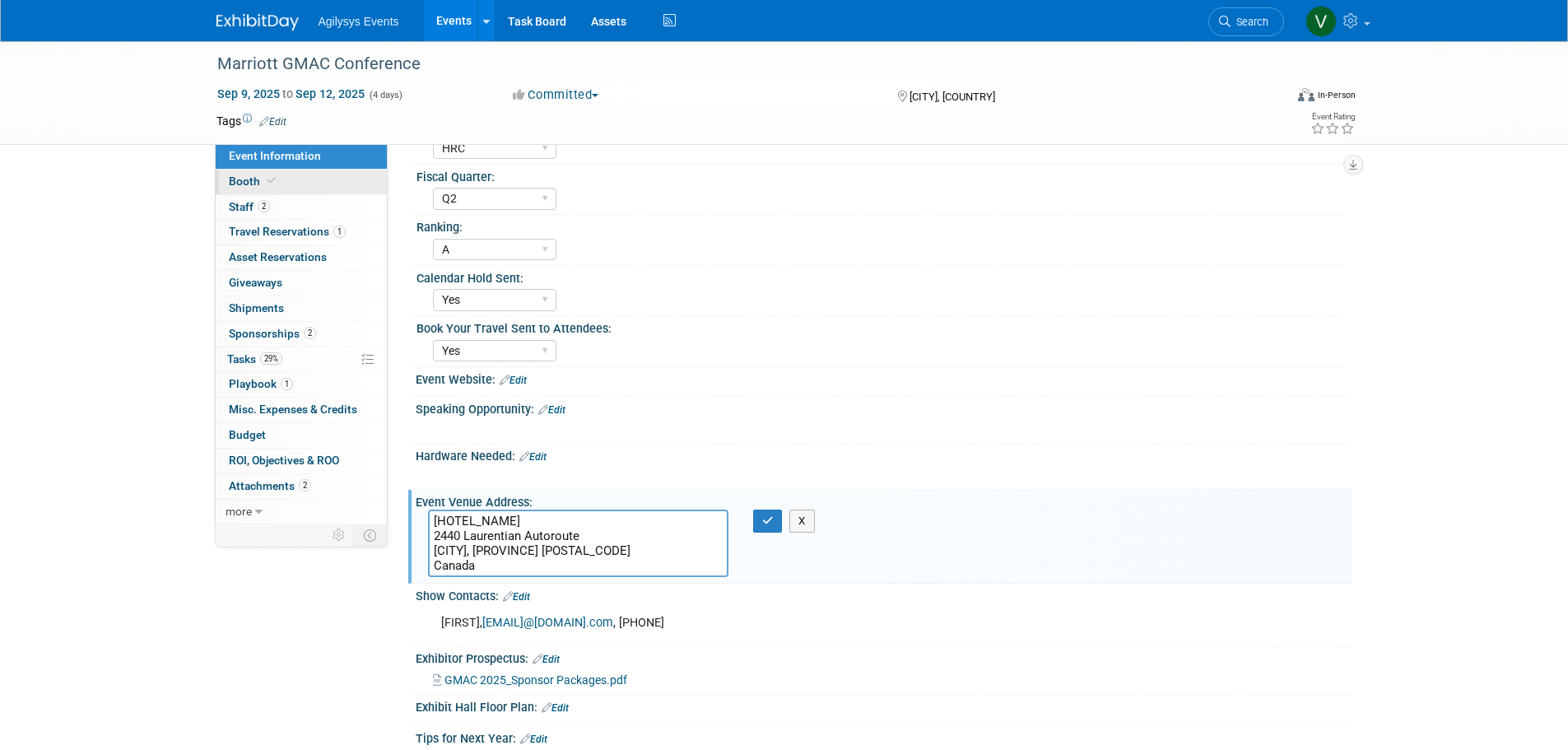 drag, startPoint x: 482, startPoint y: 519, endPoint x: 259, endPoint y: 183, distance: 403.2679 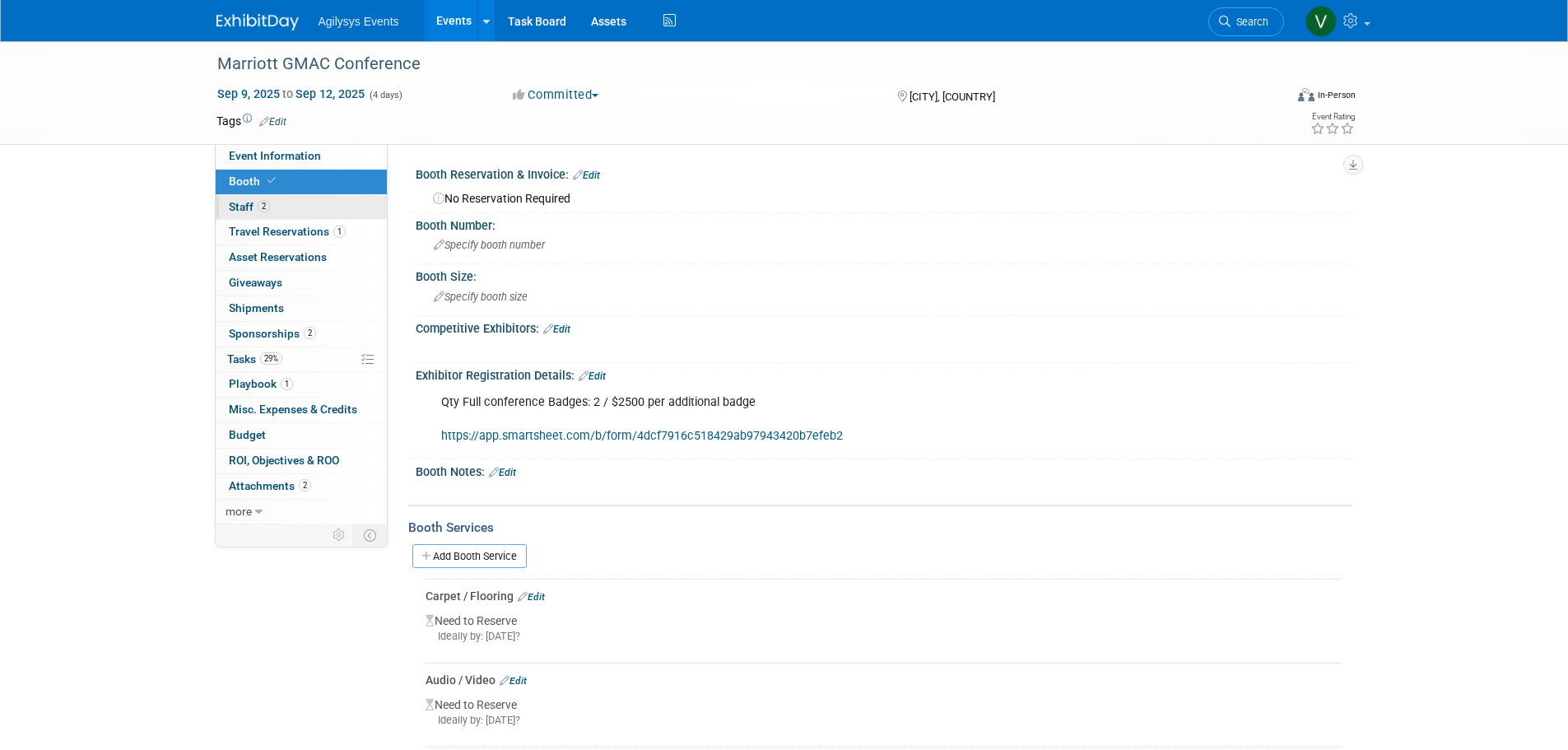 click on "Staff 2" at bounding box center (249, 207) 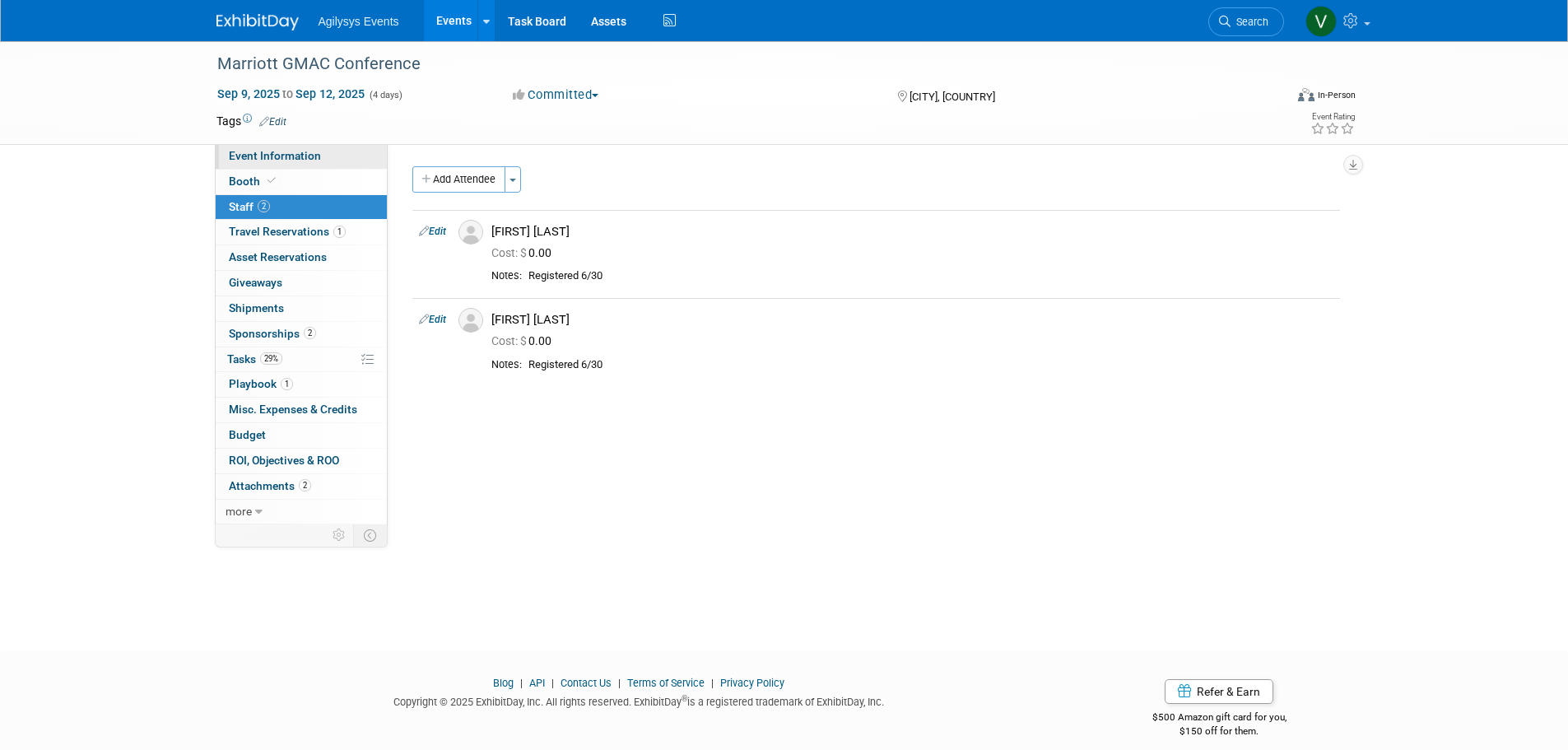 click on "Event Information" at bounding box center (301, 156) 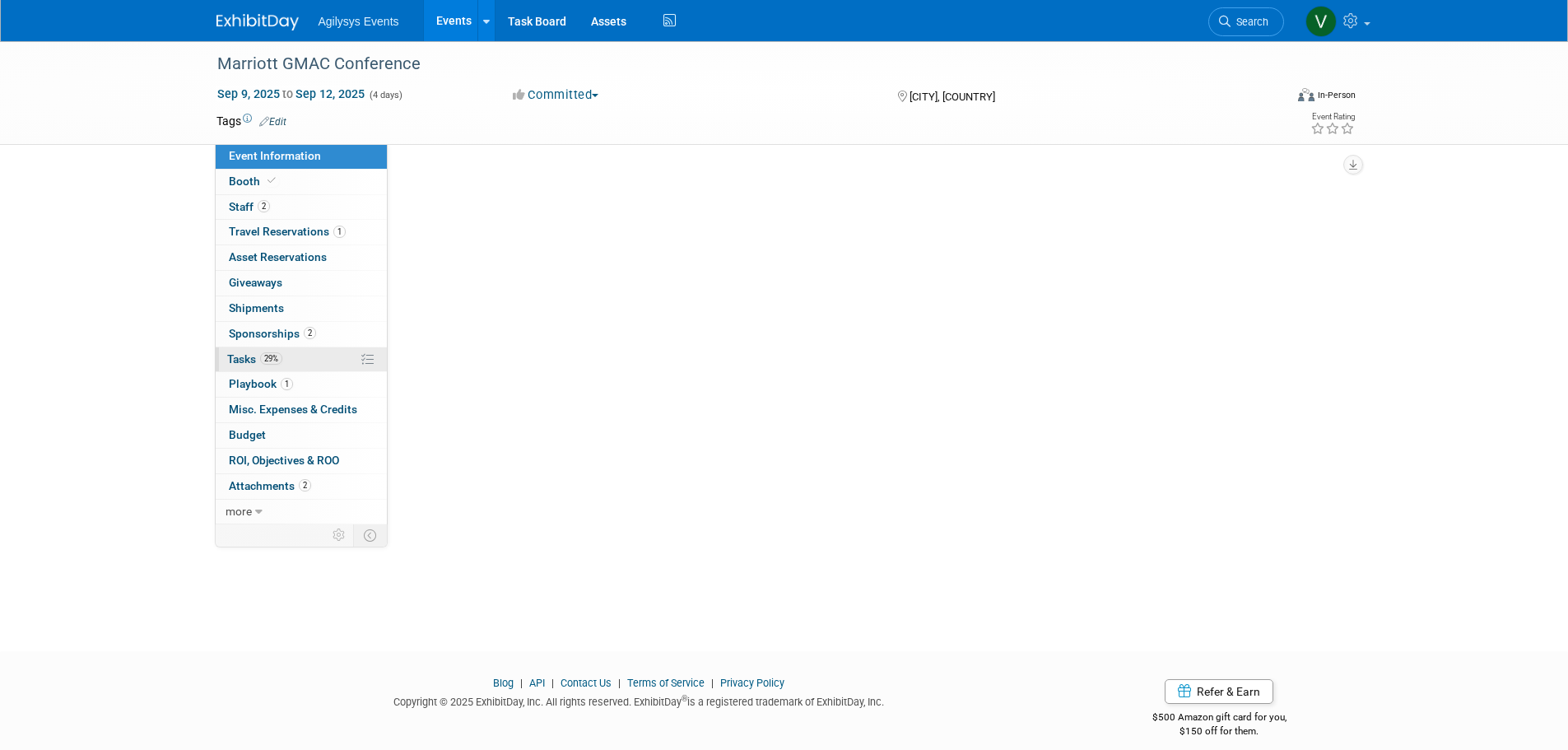 select on "HRC" 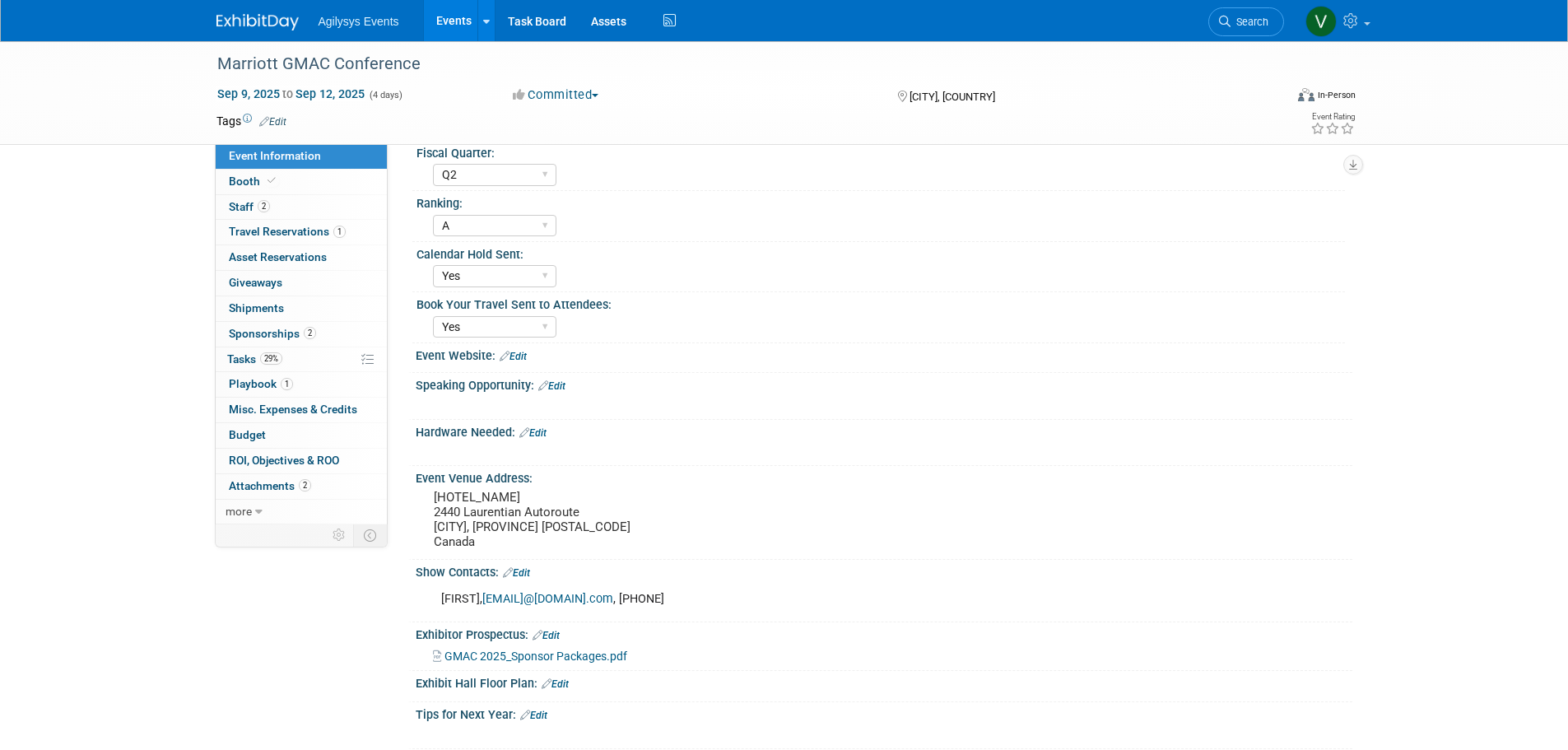 scroll, scrollTop: 203, scrollLeft: 0, axis: vertical 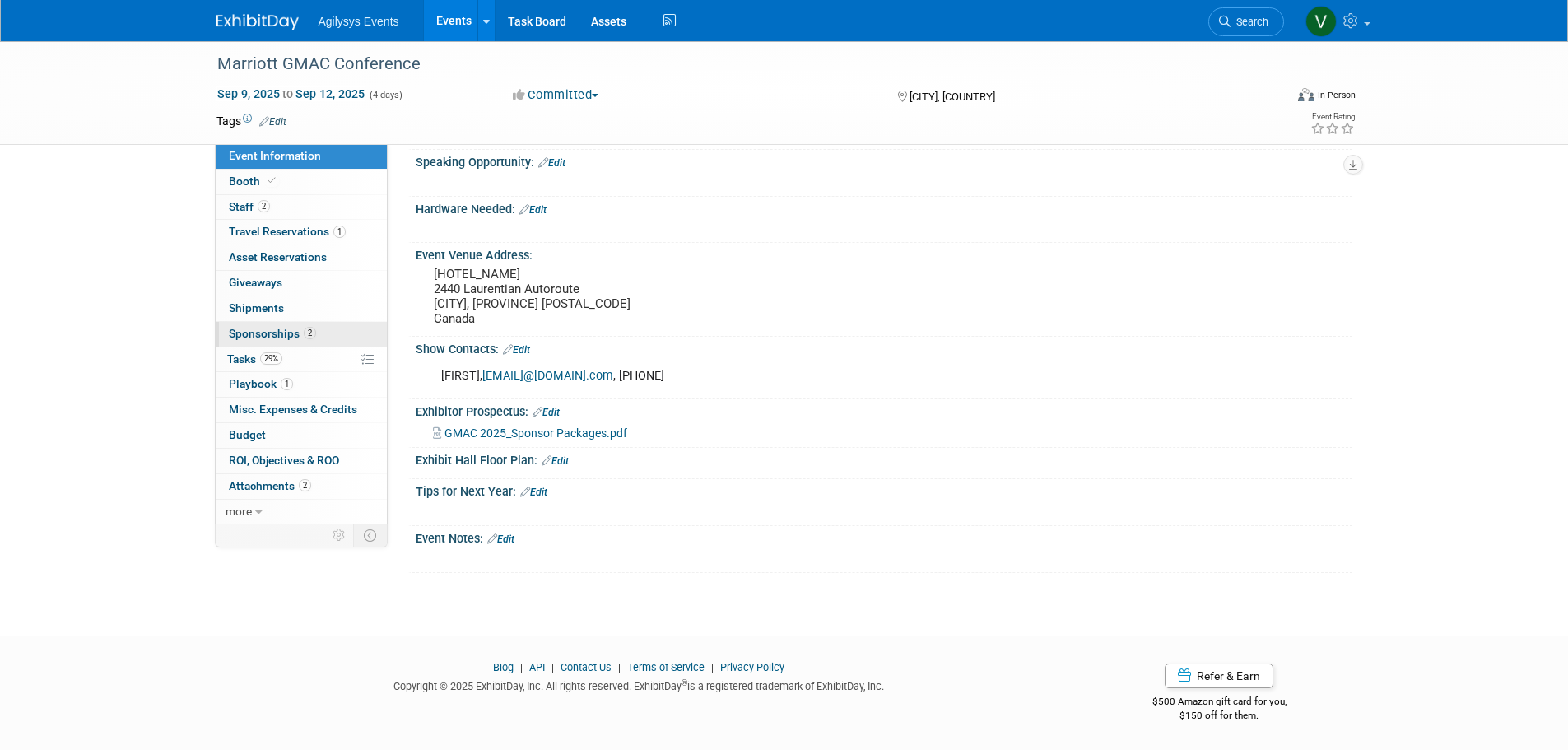 click on "Sponsorships 2" at bounding box center (272, 333) 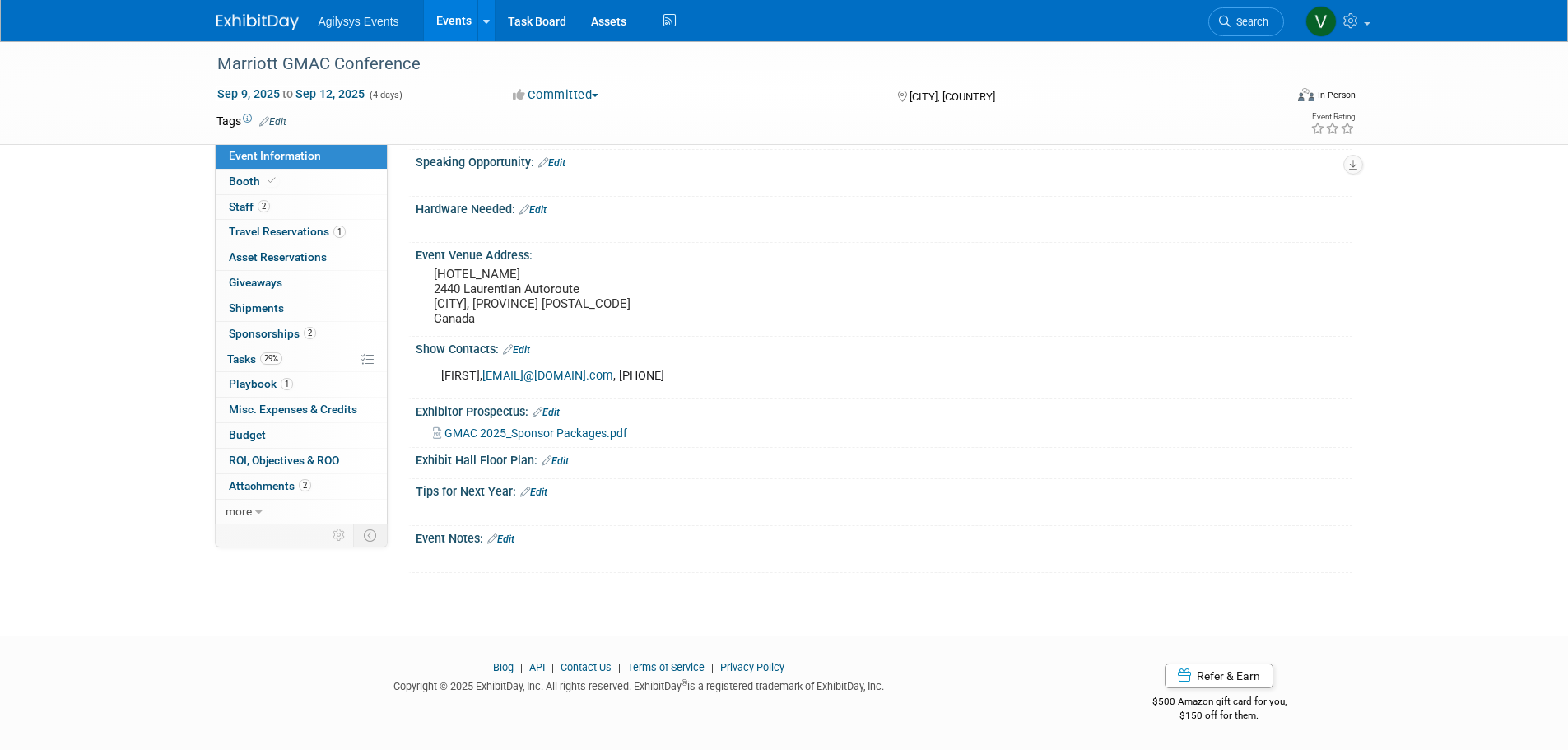 scroll, scrollTop: 0, scrollLeft: 0, axis: both 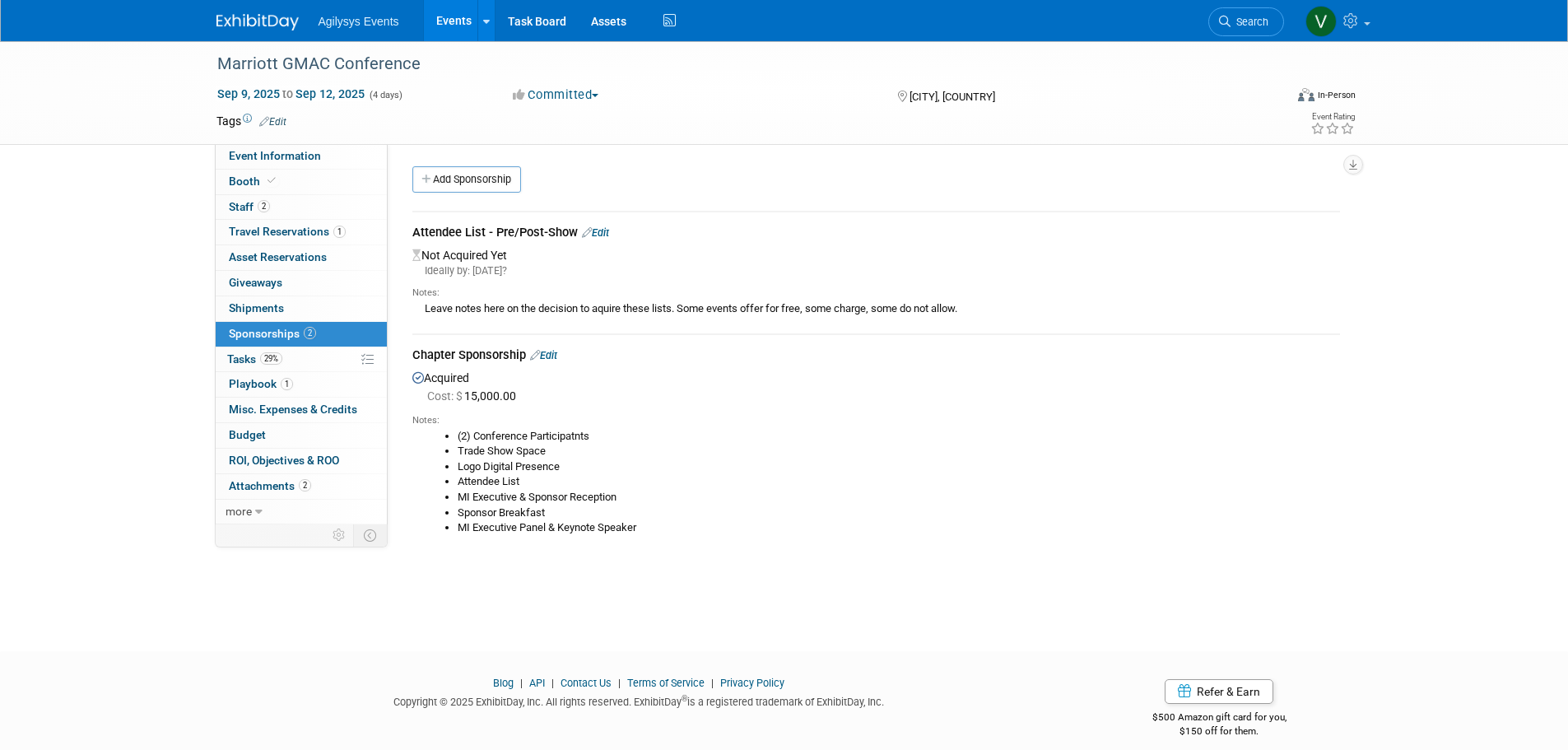 drag, startPoint x: 444, startPoint y: 431, endPoint x: 454, endPoint y: 431, distance: 10 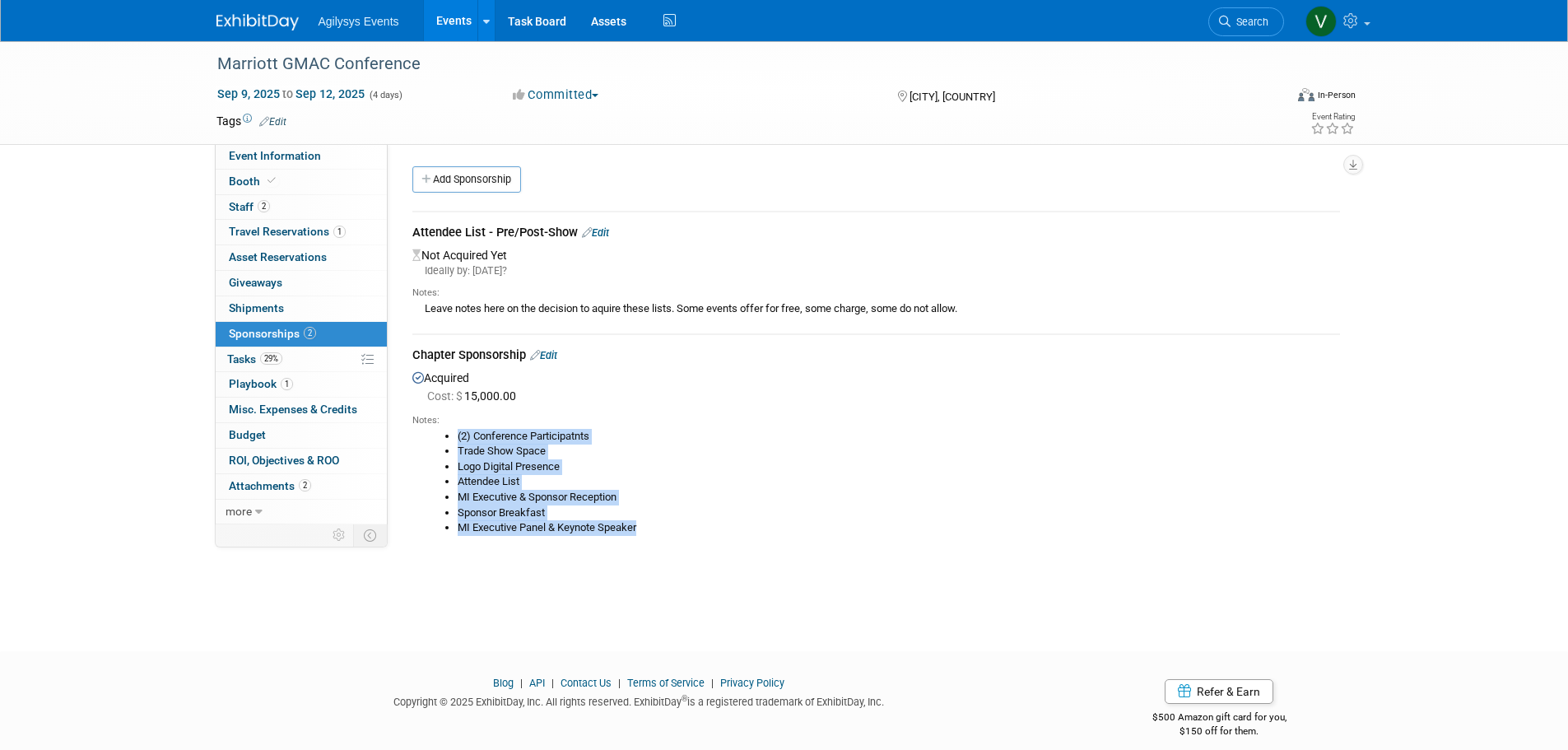 drag, startPoint x: 663, startPoint y: 533, endPoint x: 445, endPoint y: 429, distance: 241.53675 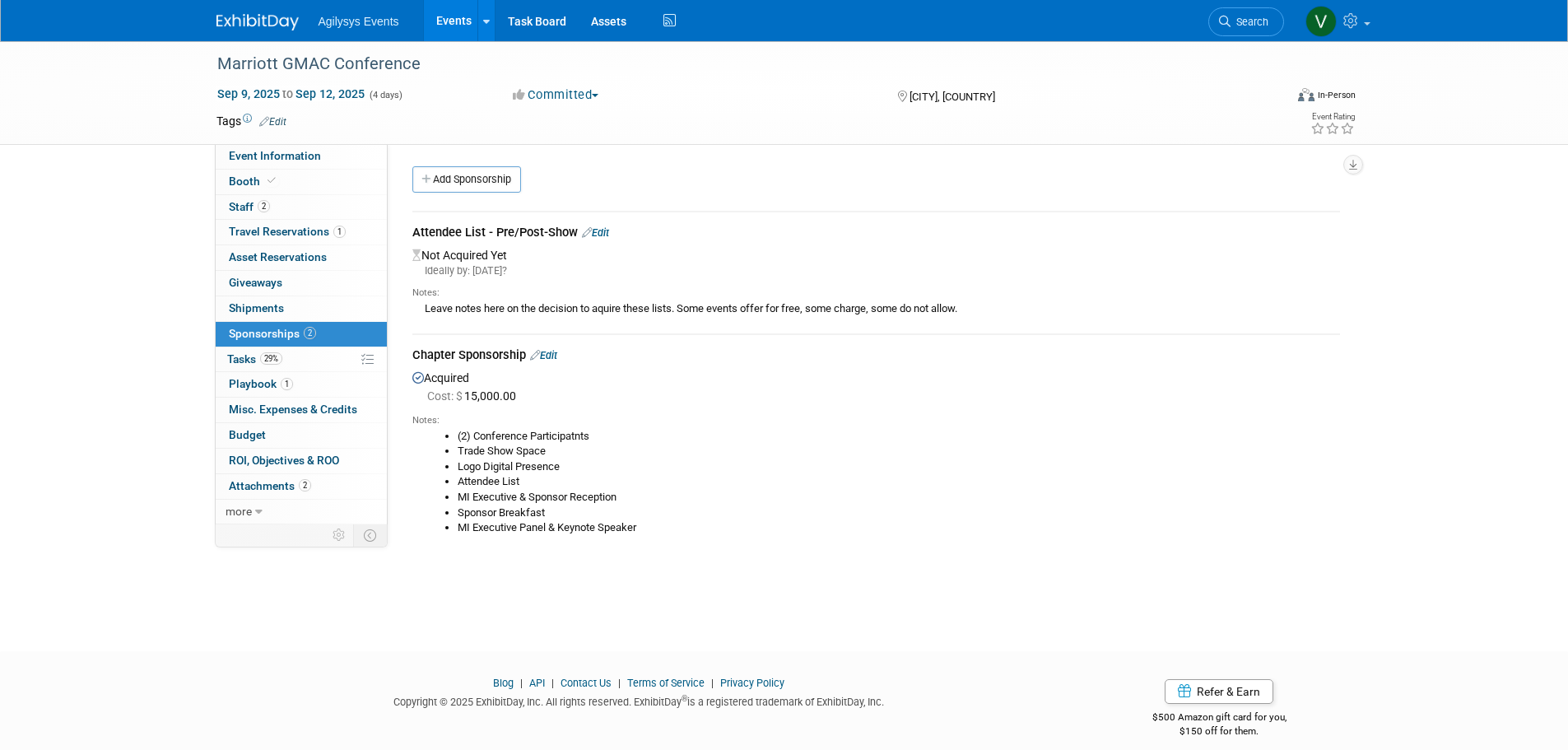 click on "Cost: $  15,000.00" at bounding box center [883, 396] 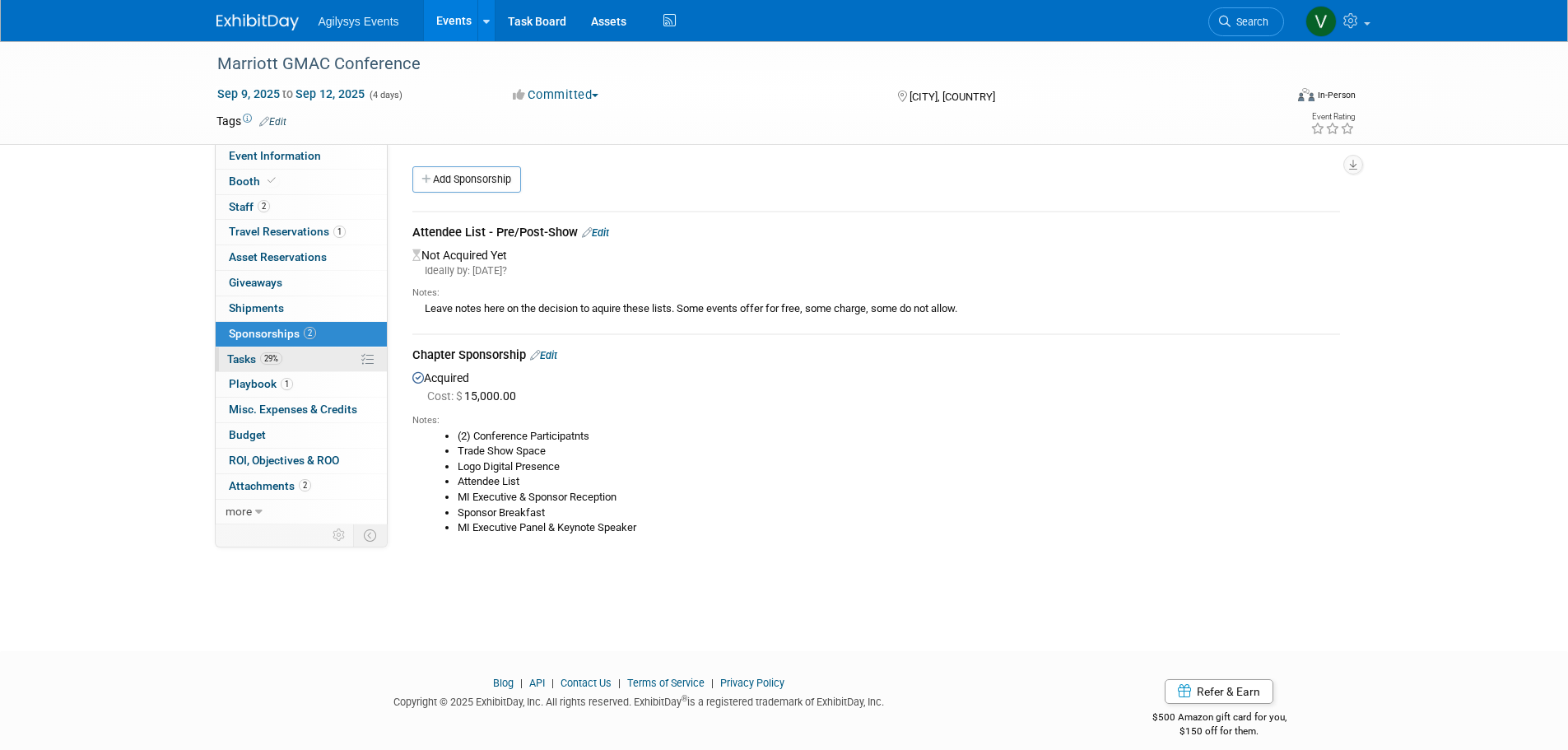 click on "Tasks 29%" at bounding box center [254, 359] 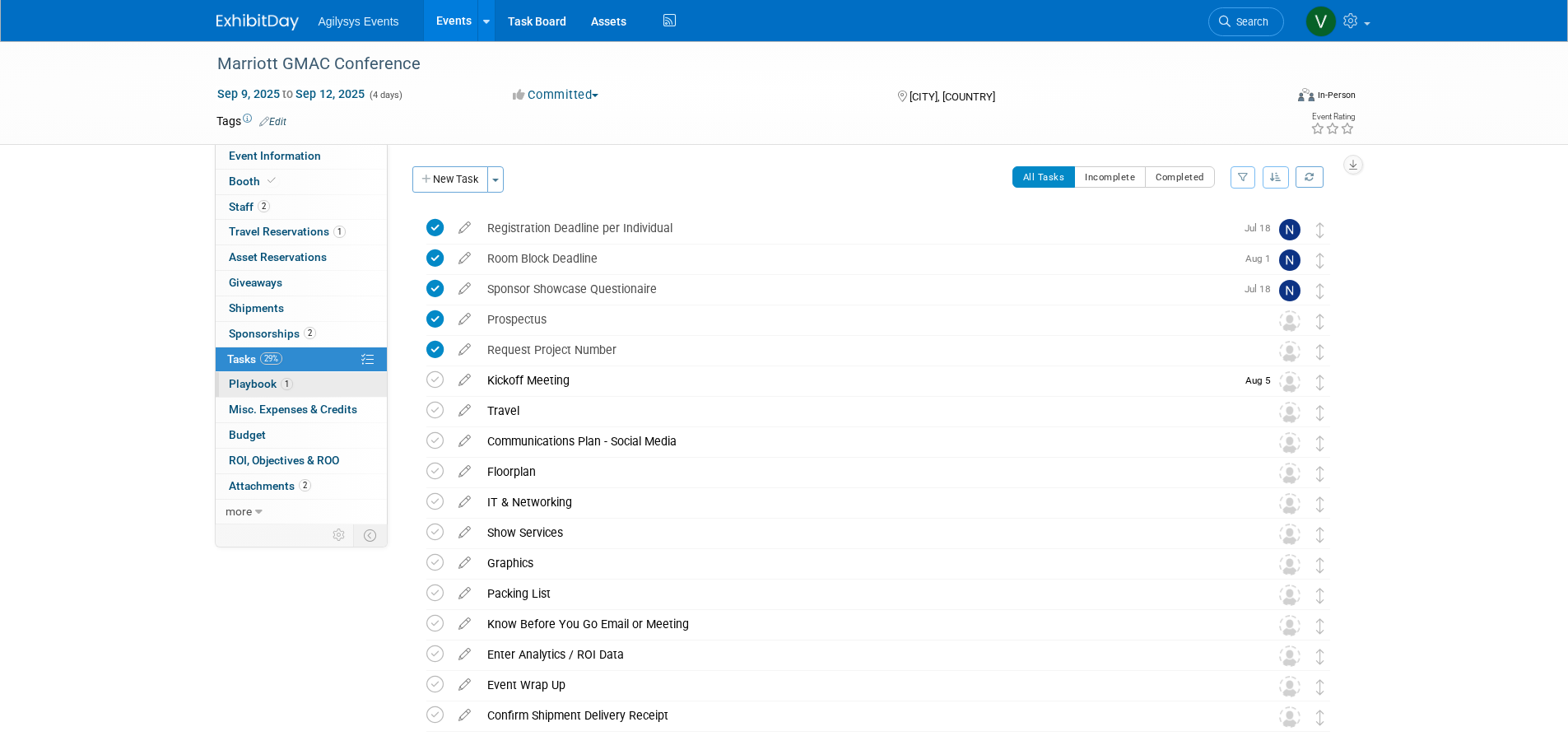 click on "Playbook 1" at bounding box center (261, 384) 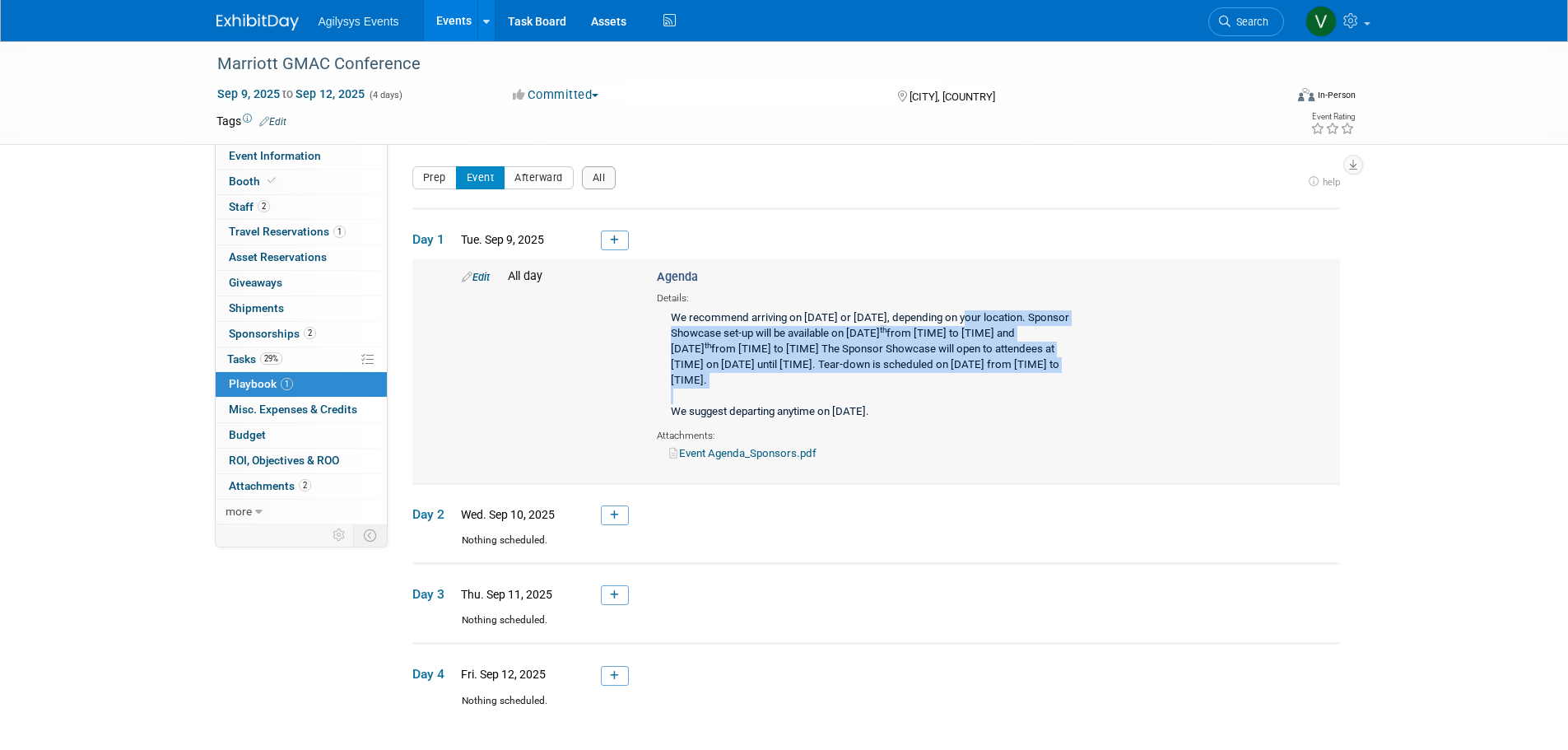 drag, startPoint x: 672, startPoint y: 323, endPoint x: 987, endPoint y: 418, distance: 329.0137 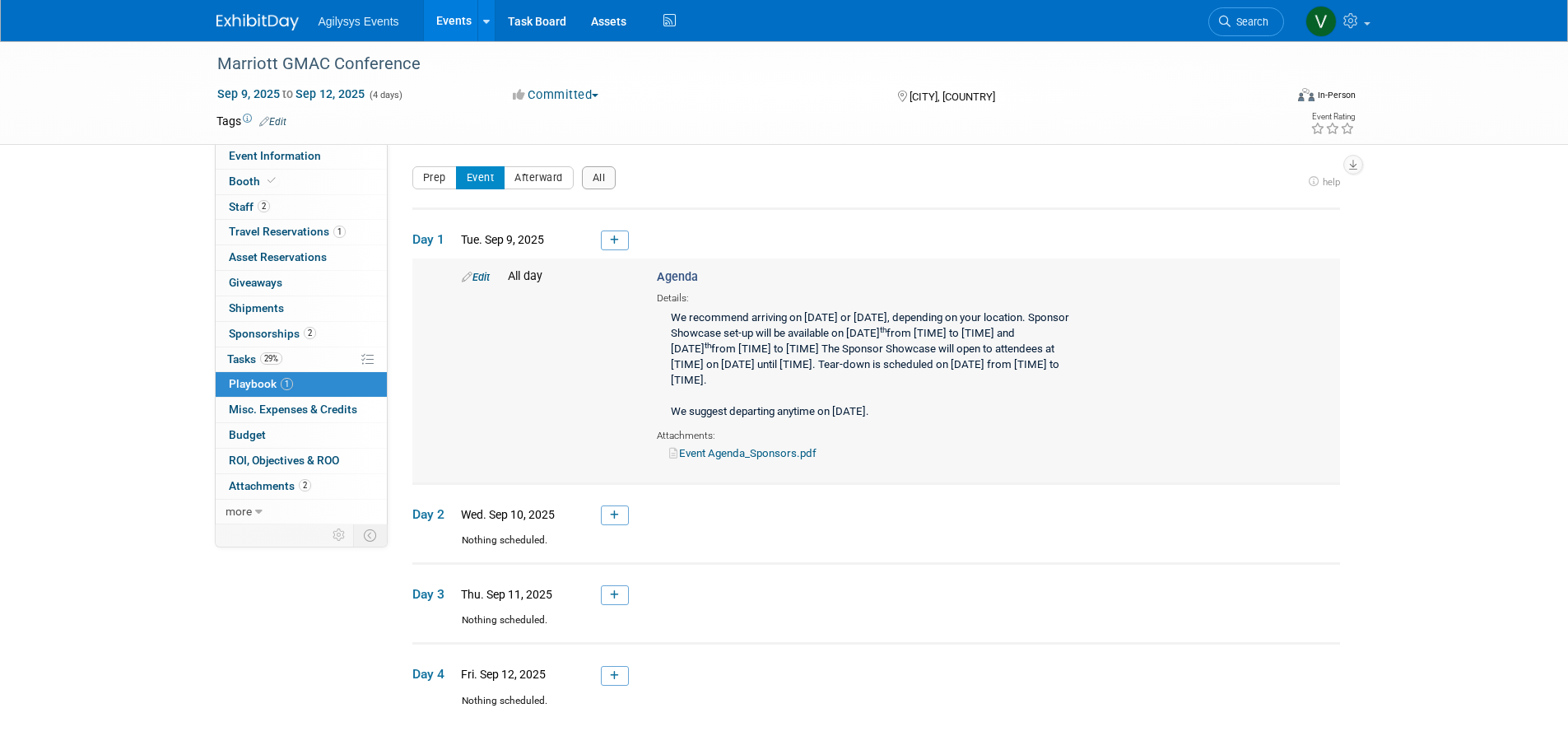 click on "Event Agenda_Sponsors.pdf" at bounding box center (868, 452) 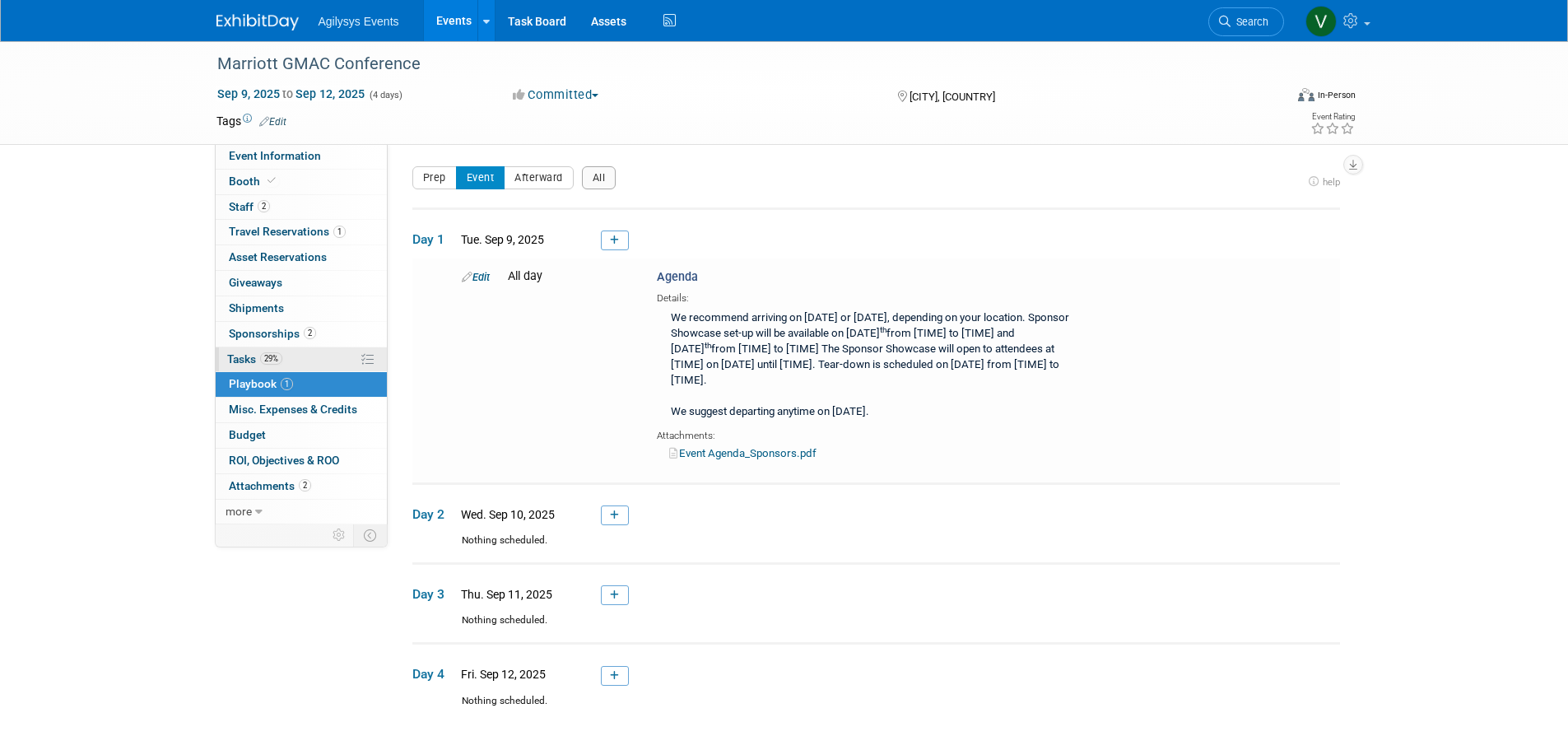 click on "29%" at bounding box center (271, 358) 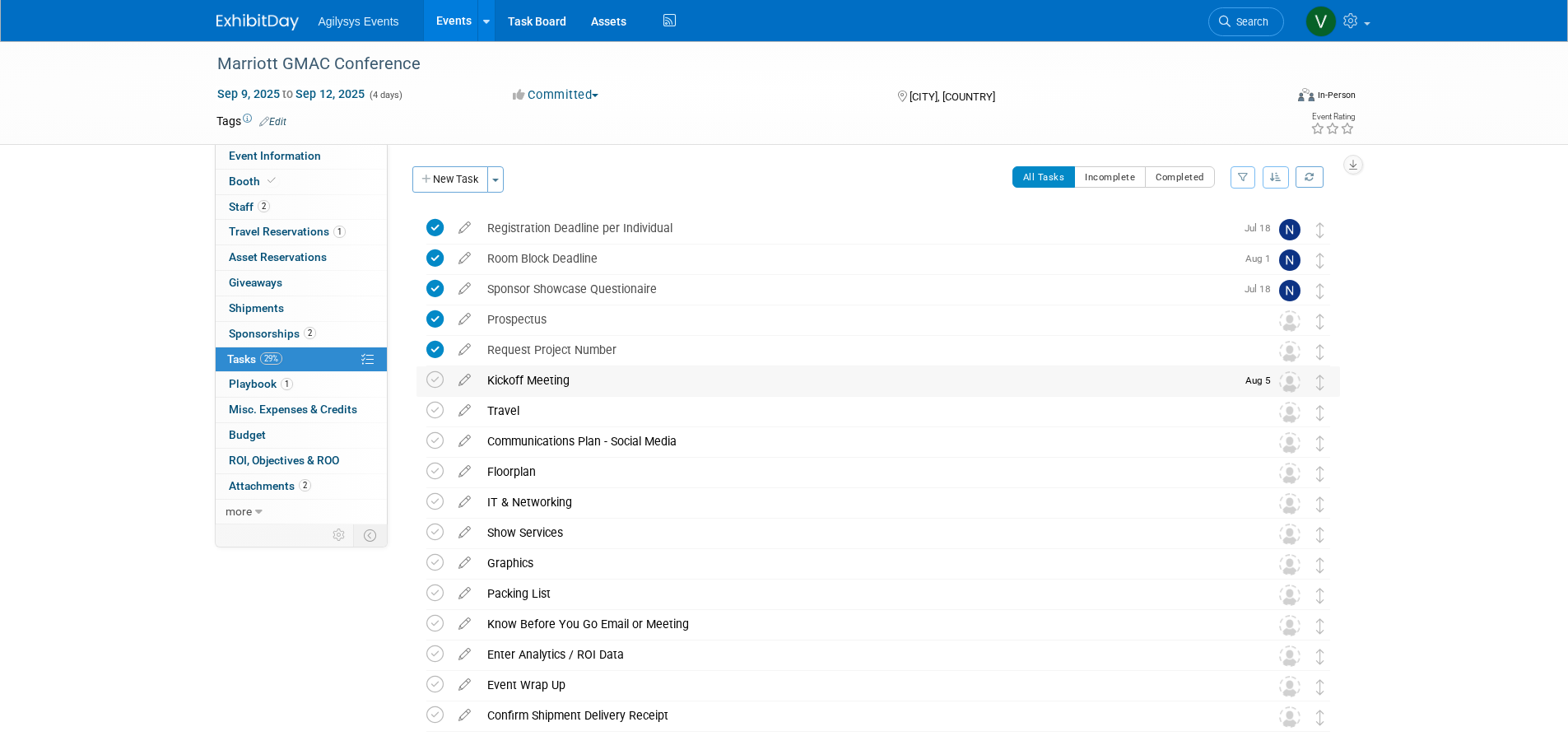 click on "Kickoff Meeting
DETAILS
Agenda: Event Overview & Schedule Hardware Needs Event Goals Solution Focus Competitors Sponsorships Marketing Plan - Contest/Raffle? Email signature? Planned Ads? PR? Speaking engagements?
Pro tip: Press Ctrl-Enter to submit comment.
Submit
Show task history" at bounding box center [857, 381] 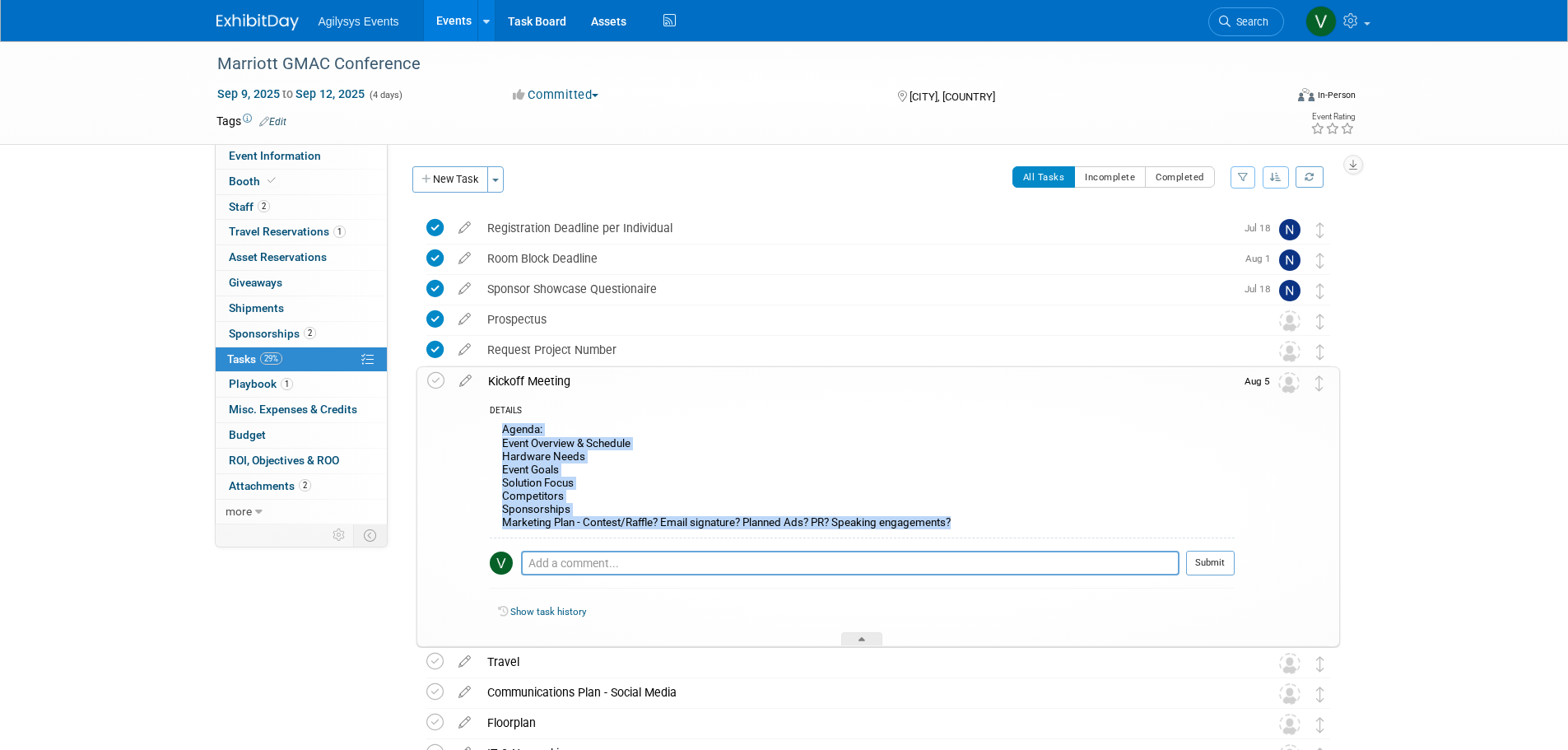 drag, startPoint x: 505, startPoint y: 436, endPoint x: 787, endPoint y: 534, distance: 298.54313 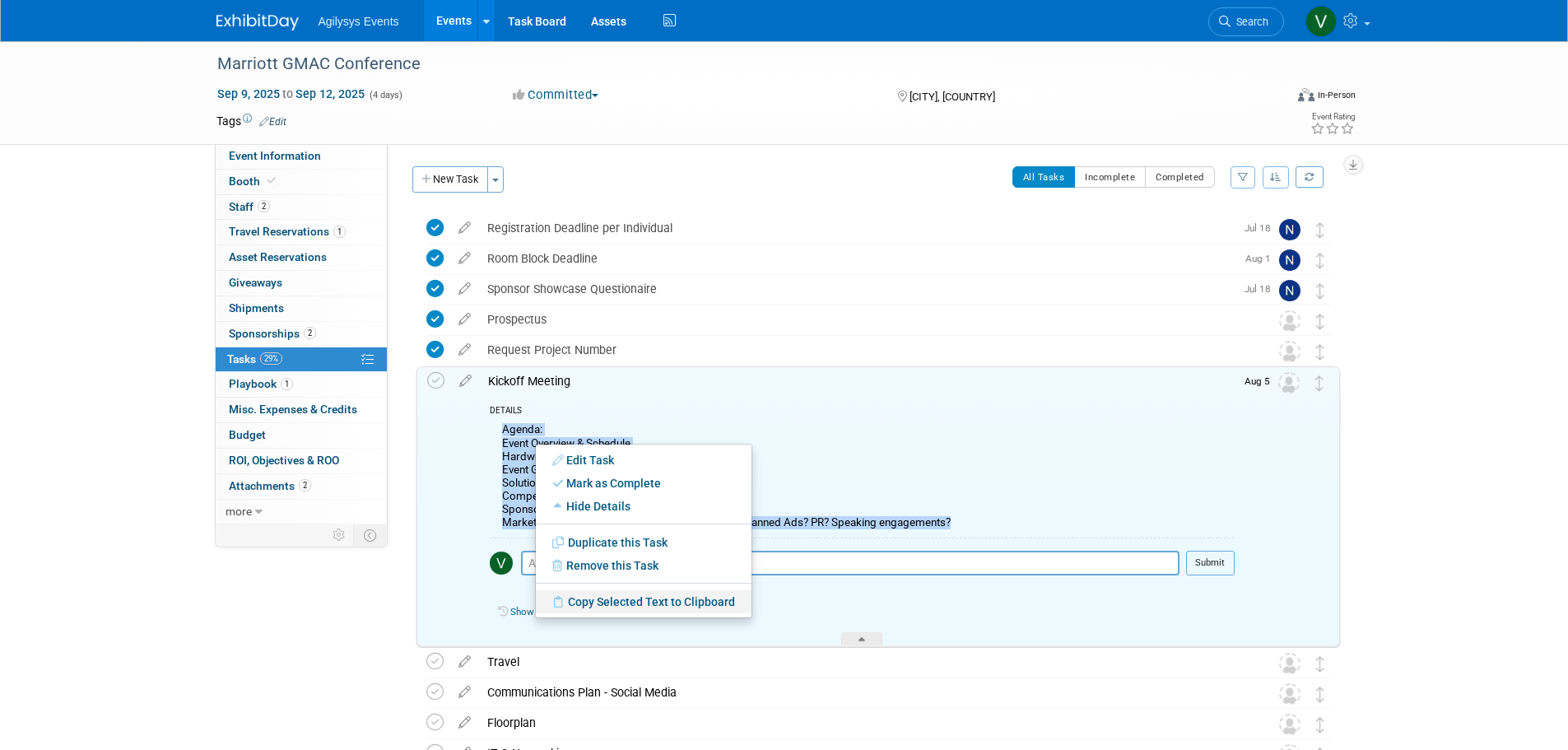 click on "Copy Selected Text to Clipboard" at bounding box center [644, 602] 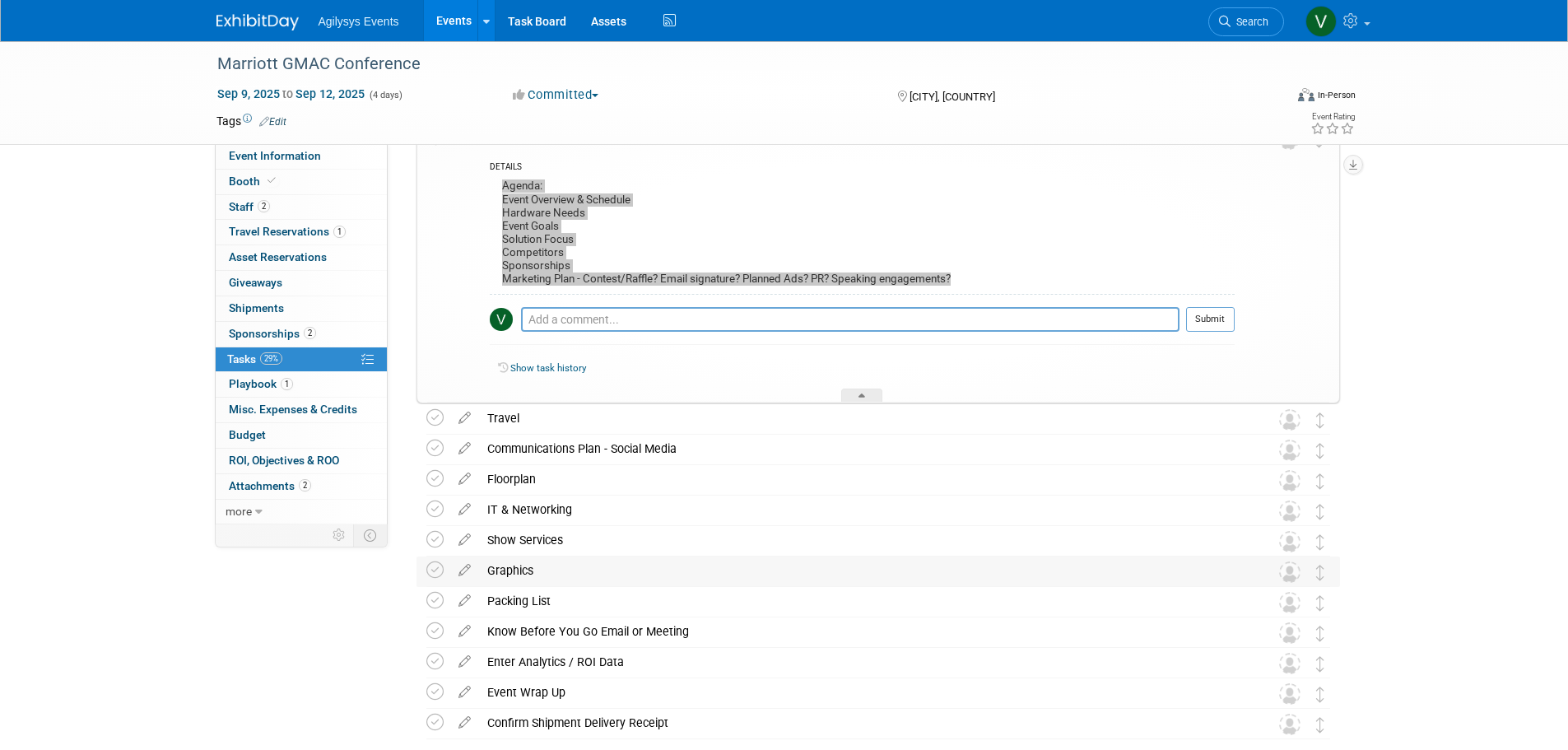 scroll, scrollTop: 247, scrollLeft: 0, axis: vertical 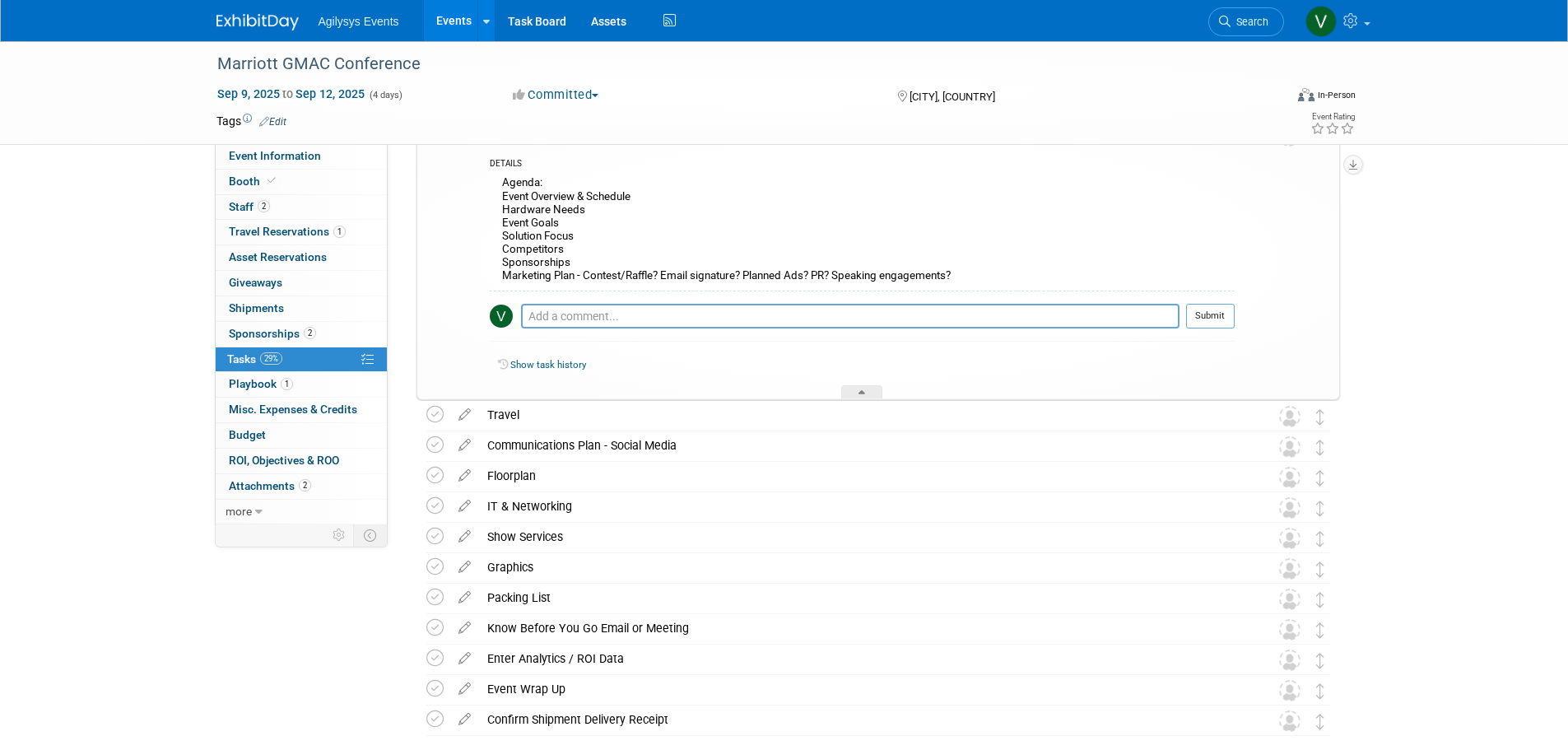 click on "Marriott GMAC Conference
[DATE]  to  [DATE]
(4 days)
[DATE] to [DATE]
Committed
Committed
Considering
Not Going
Walk or Attend Only
Waiting for Invite
Sponsorship Only
[CITY], [COUNTRY]
Virtual
In-Person
Hybrid
<img src="https://www.exhibitday.com/Images/Format-Virtual.png" style="width: 22px; height: 18px; margin-top: 2px; margin-bottom: 2px; margin-left: 2px; filter: Grayscale(70%); opacity: 0.9;" />   Virtual
<img src="https://www.exhibitday.com/Images/Format-InPerson.png" style="width: 22px; height: 18px; margin-top: 2px; margin-bottom: 2px; margin-left: 2px; filter: Grayscale(70%); opacity: 0.9;" />   In-Person
Tags
Edit
Event Rating
Event Information Tab:
Export tab to PDF
Booth Tab:" at bounding box center [784, 315] 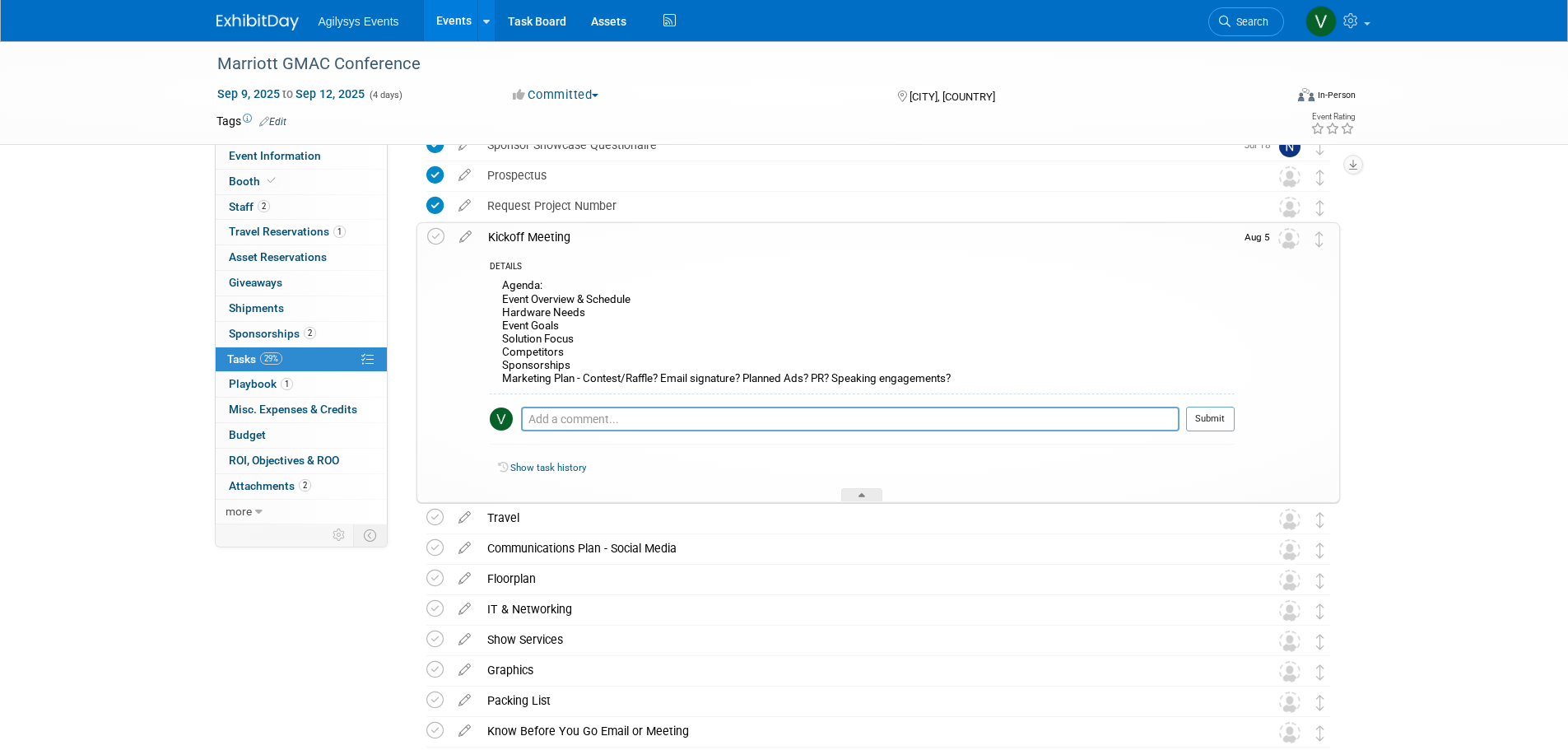 scroll, scrollTop: 0, scrollLeft: 0, axis: both 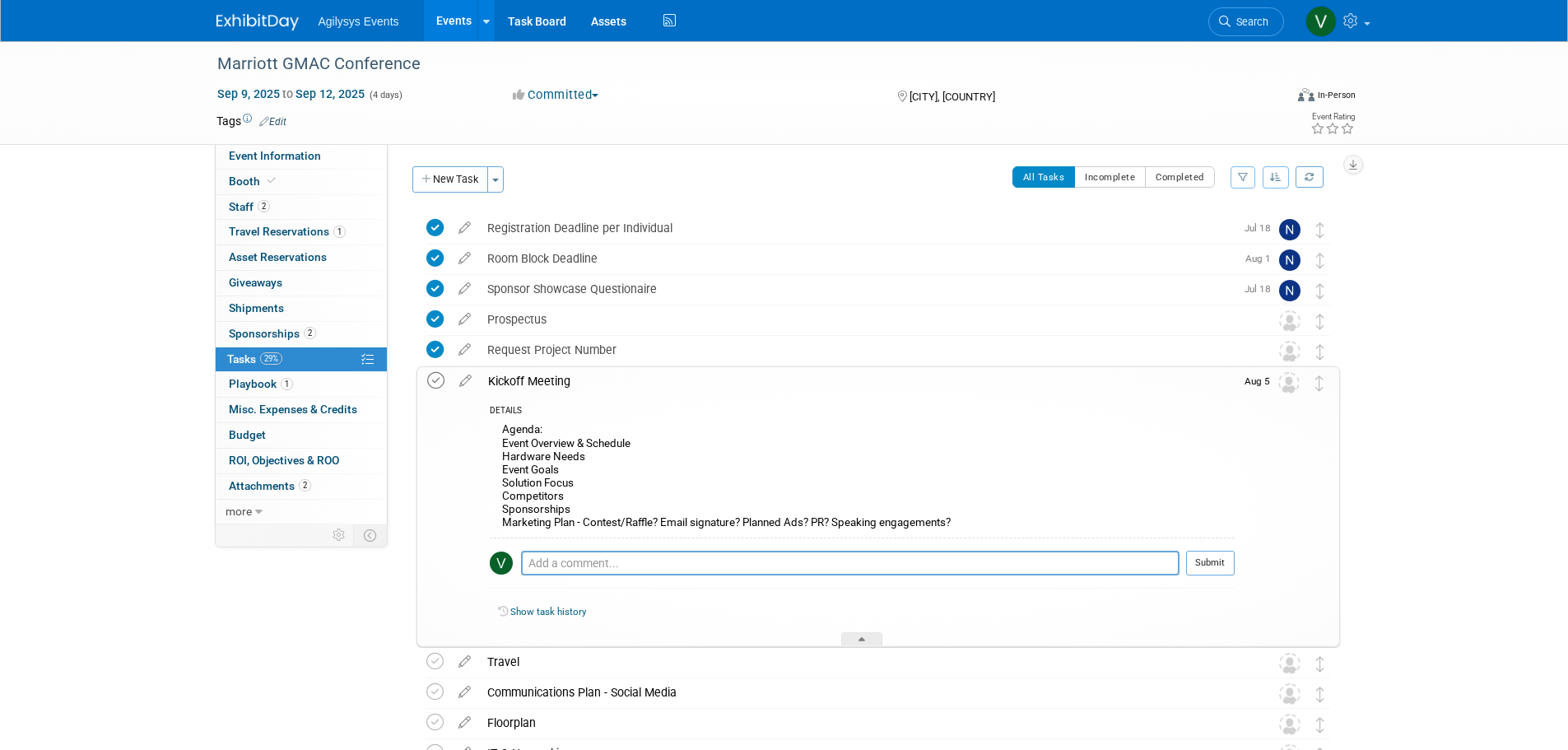 click at bounding box center [435, 380] 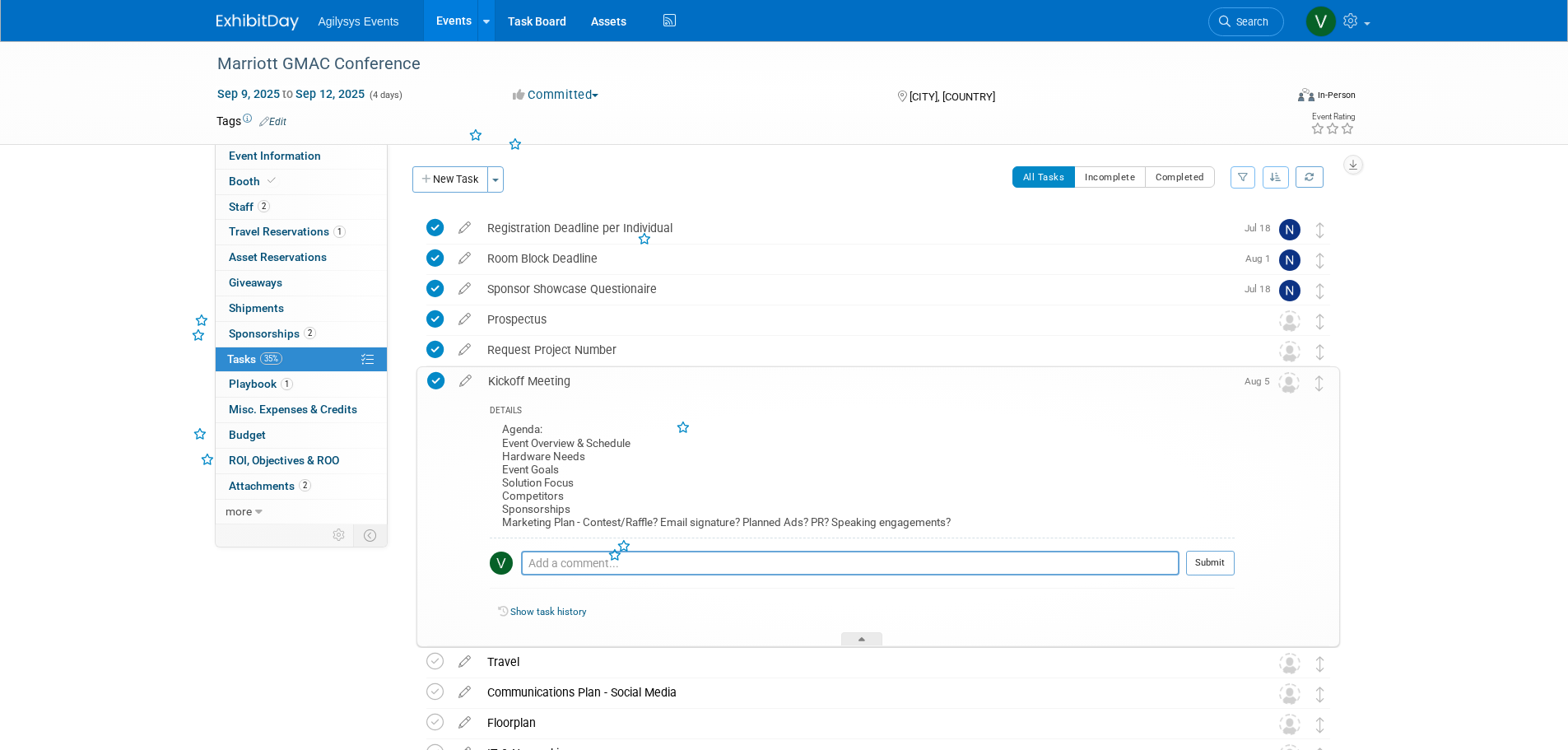 click at bounding box center [435, 380] 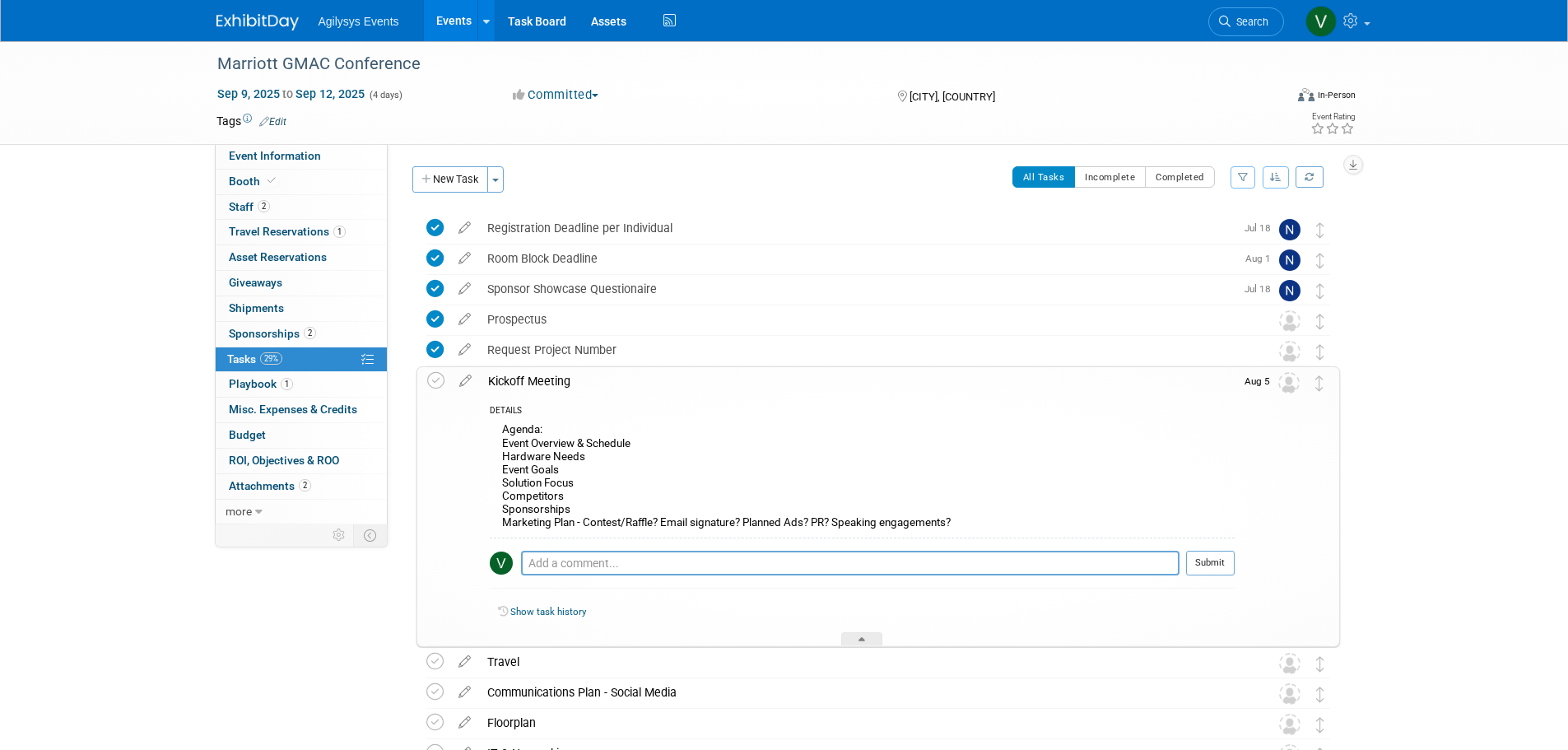 click on "Marriott GMAC Conference
[DATE]  to  [DATE]
(4 days)
[DATE] to [DATE]
Committed
Committed
Considering
Not Going
Walk or Attend Only
Waiting for Invite
Sponsorship Only
[CITY], [COUNTRY]
Virtual
In-Person
Hybrid
<img src="https://www.exhibitday.com/Images/Format-Virtual.png" style="width: 22px; height: 18px; margin-top: 2px; margin-bottom: 2px; margin-left: 2px; filter: Grayscale(70%); opacity: 0.9;" />   Virtual
<img src="https://www.exhibitday.com/Images/Format-InPerson.png" style="width: 22px; height: 18px; margin-top: 2px; margin-bottom: 2px; margin-left: 2px; filter: Grayscale(70%); opacity: 0.9;" />   In-Person
Tags
Edit
Event Rating
Event Information Tab:
Export tab to PDF
Booth Tab:" at bounding box center (784, 562) 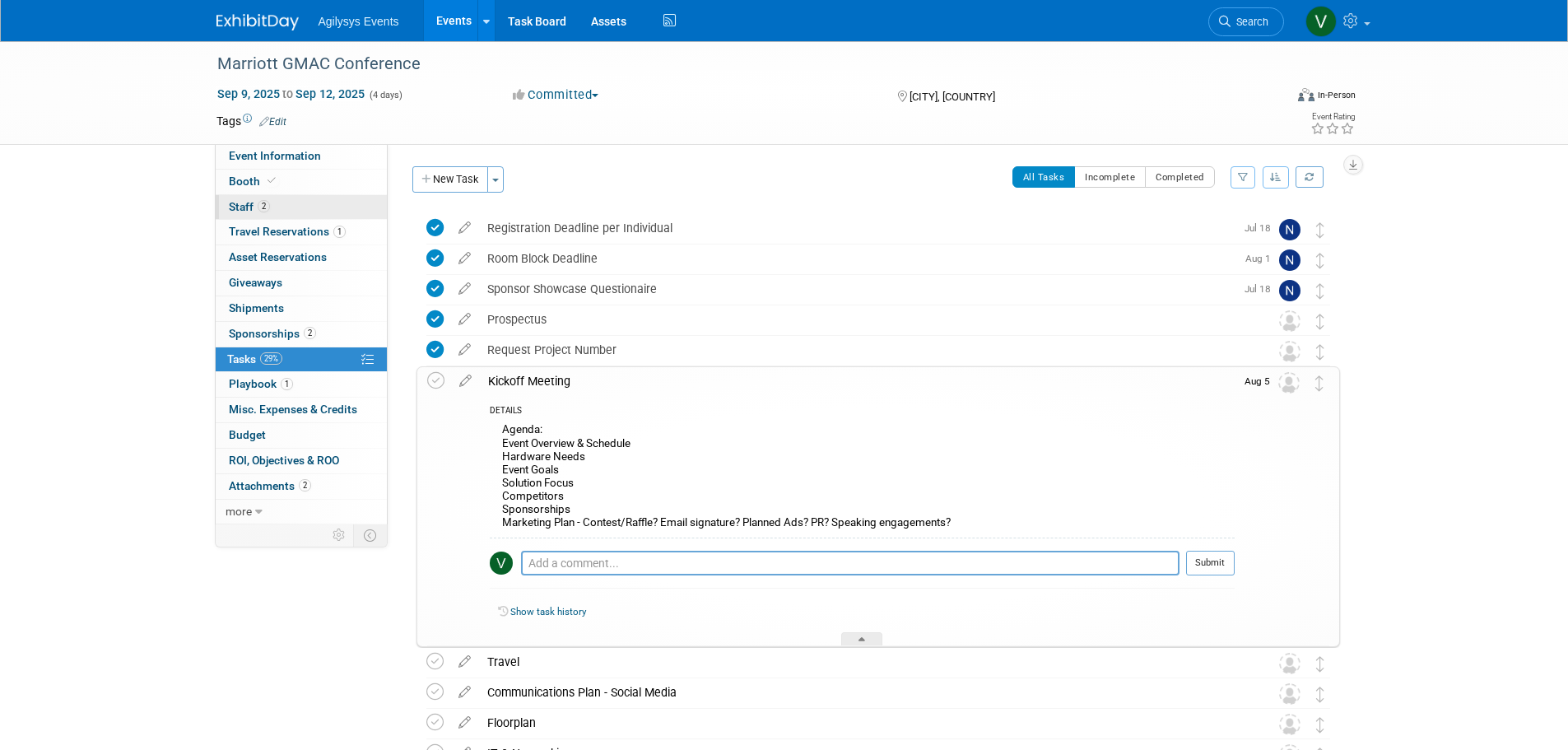 click on "2
Staff 2" at bounding box center (301, 207) 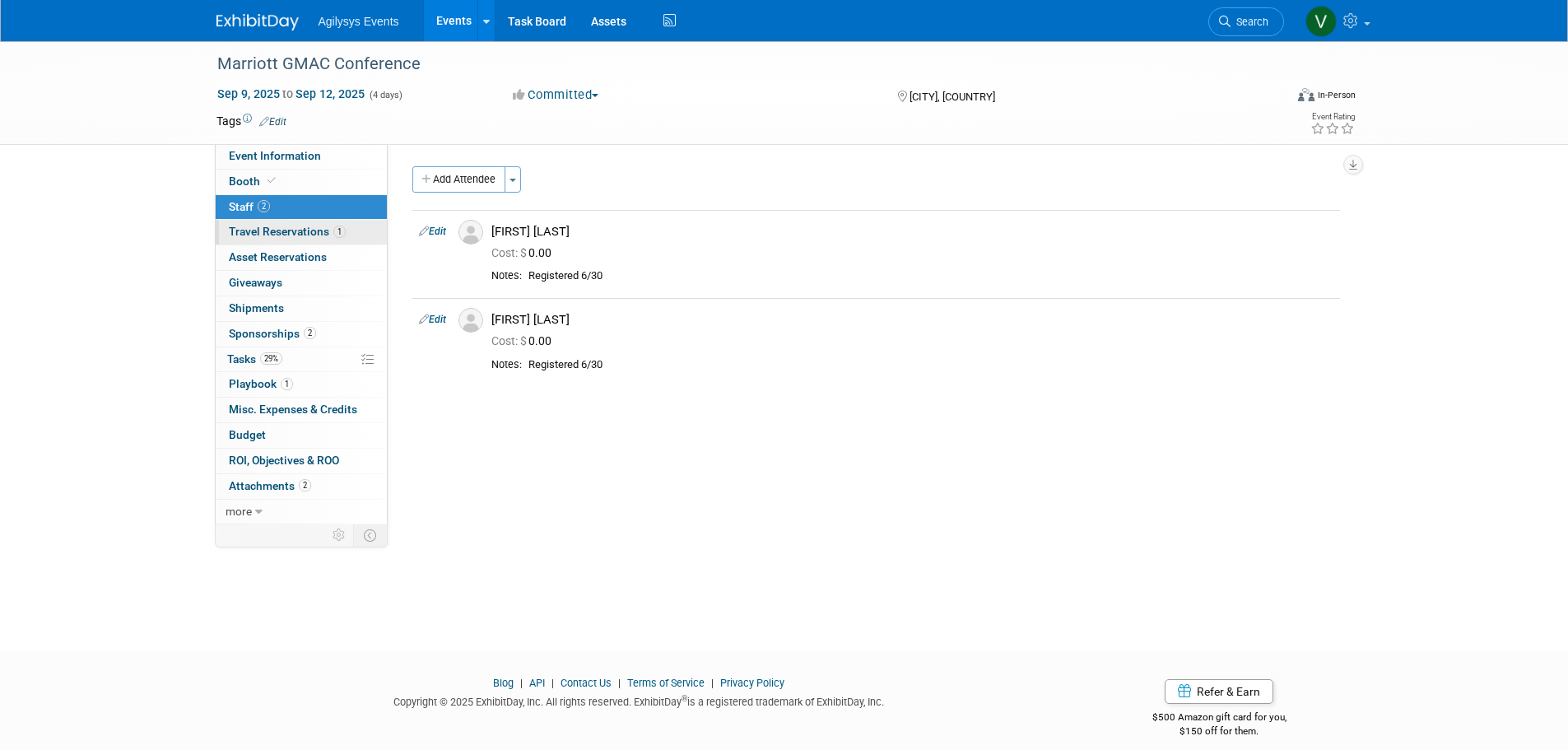 click on "Travel Reservations 1" at bounding box center (287, 231) 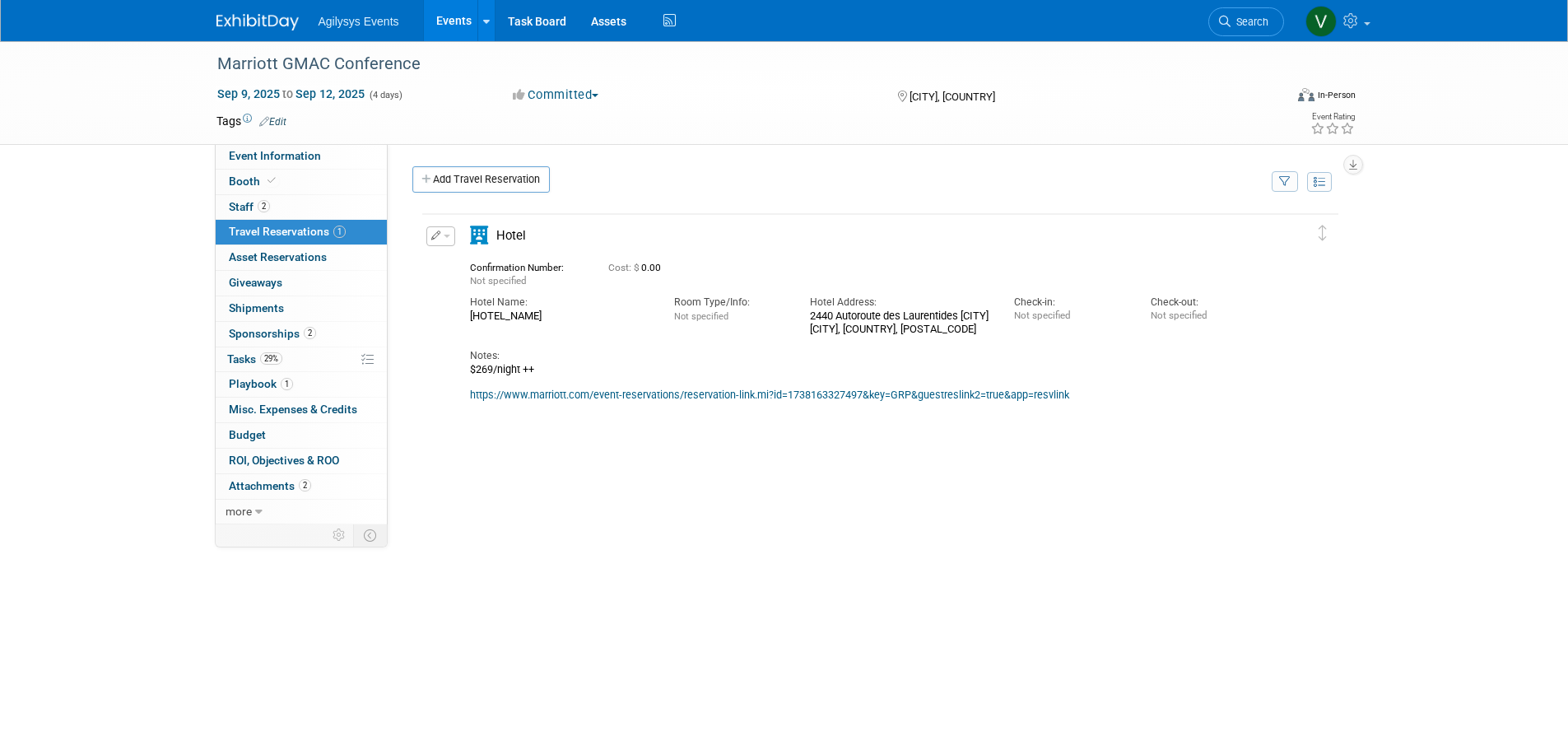 click on "https://www.marriott.com/event-reservations/reservation-link.mi?id=1738163327497&key=GRP&guestreslink2=true&app=resvlink" at bounding box center [770, 394] 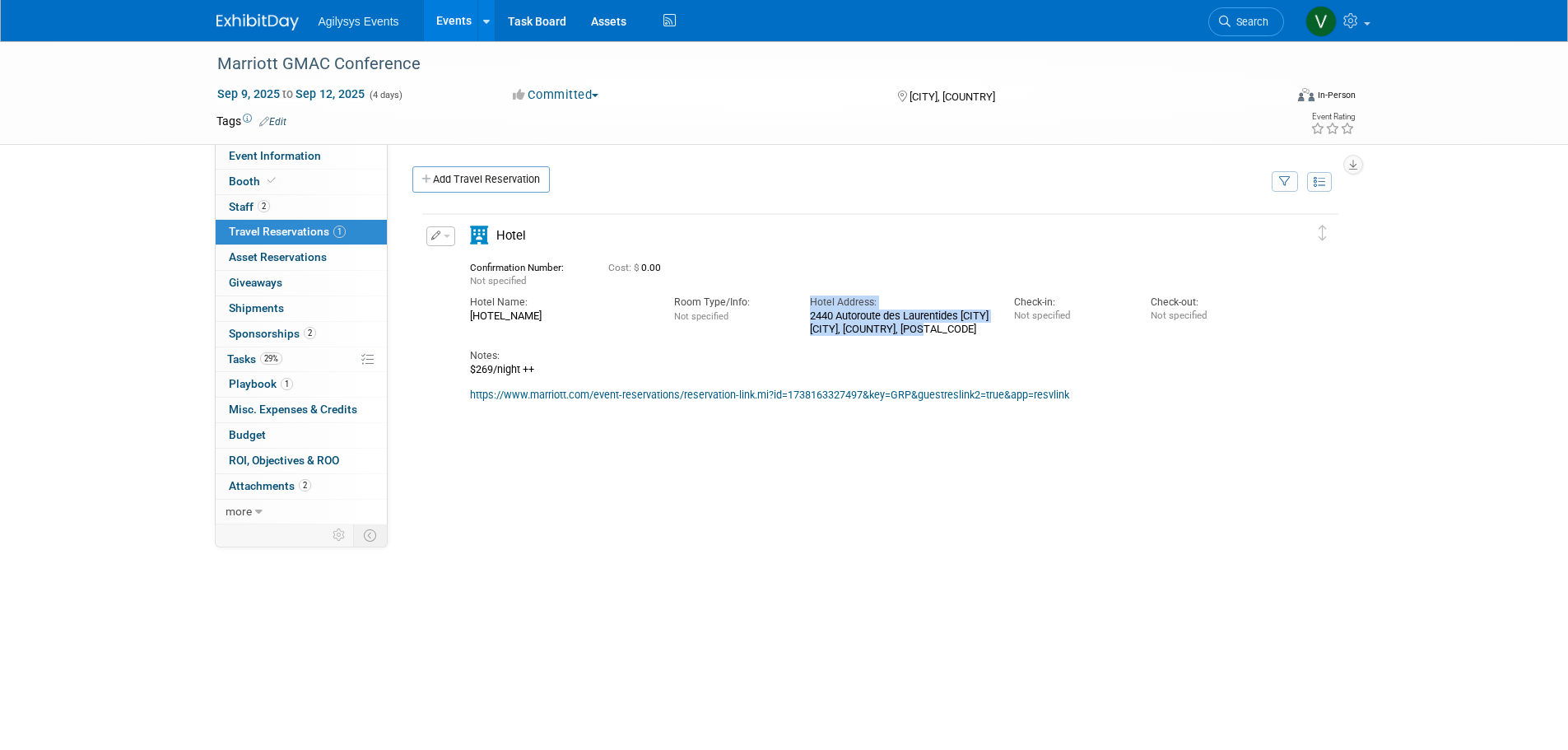 drag, startPoint x: 966, startPoint y: 333, endPoint x: 806, endPoint y: 306, distance: 162.2621 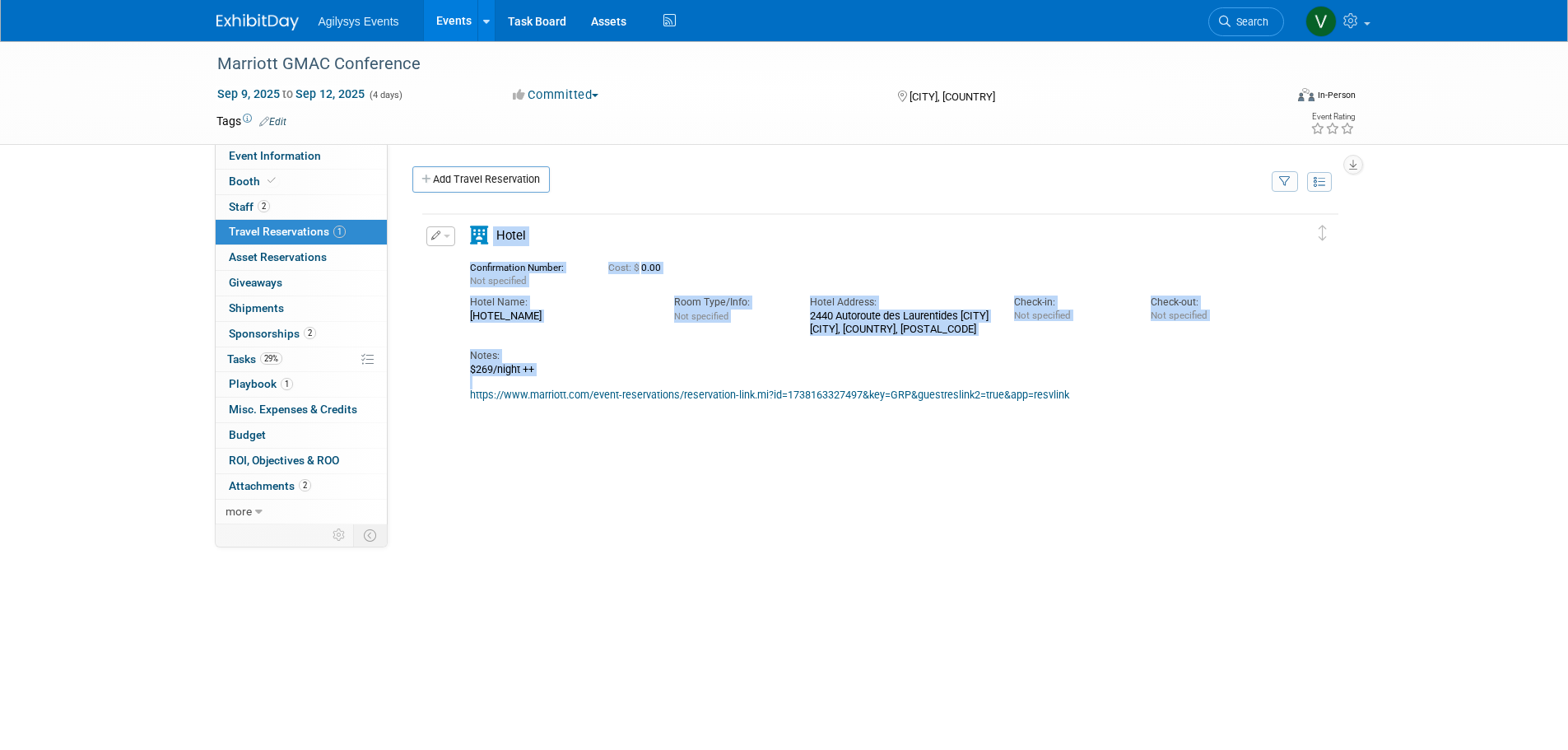 drag, startPoint x: 1117, startPoint y: 409, endPoint x: 458, endPoint y: 394, distance: 659.17069 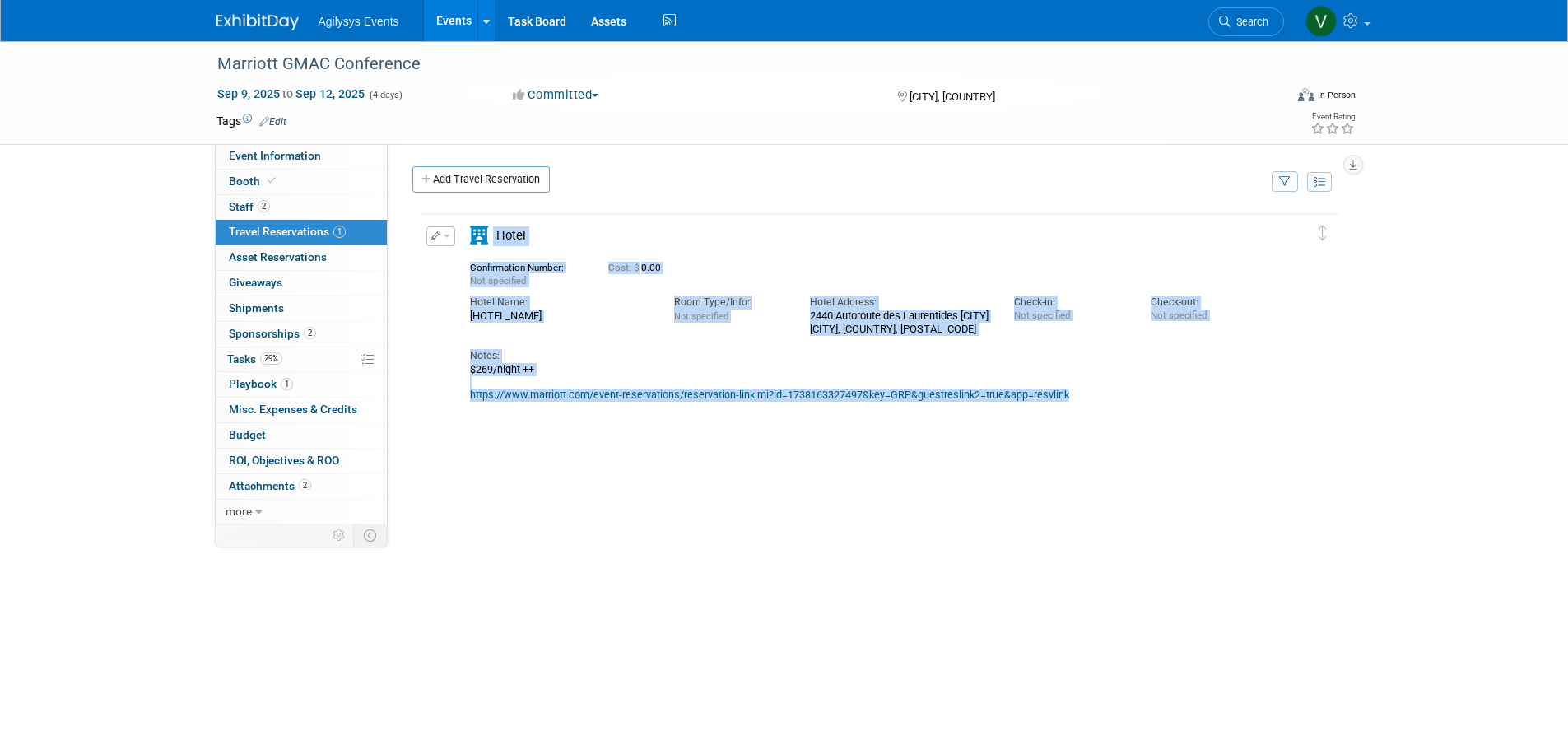 drag, startPoint x: 490, startPoint y: 389, endPoint x: 1147, endPoint y: 399, distance: 657.0761 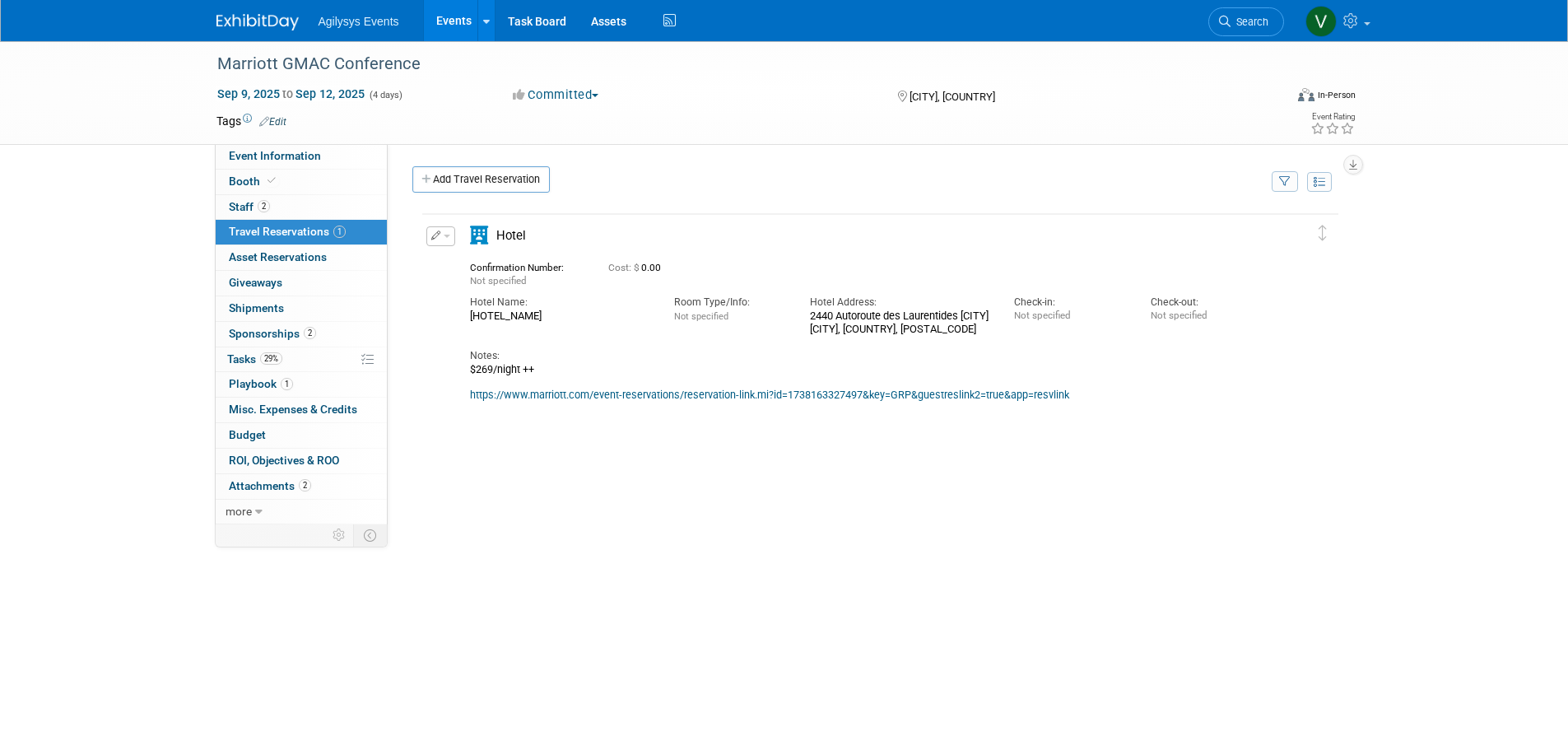 click on "Delete Reservation Not specified
Cost: $  0.00 Notes:" at bounding box center (876, 459) 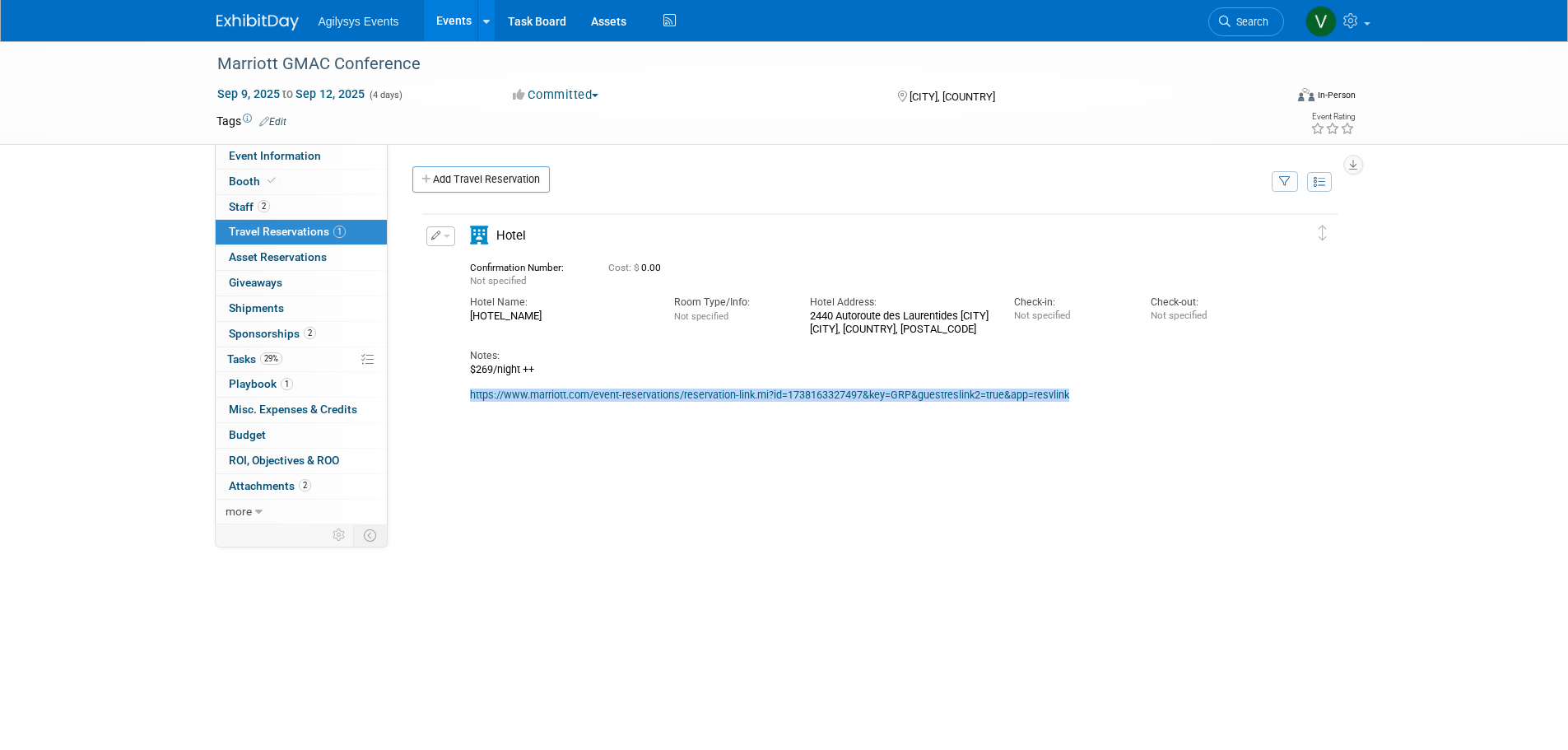 drag, startPoint x: 1103, startPoint y: 395, endPoint x: 464, endPoint y: 399, distance: 639.0125 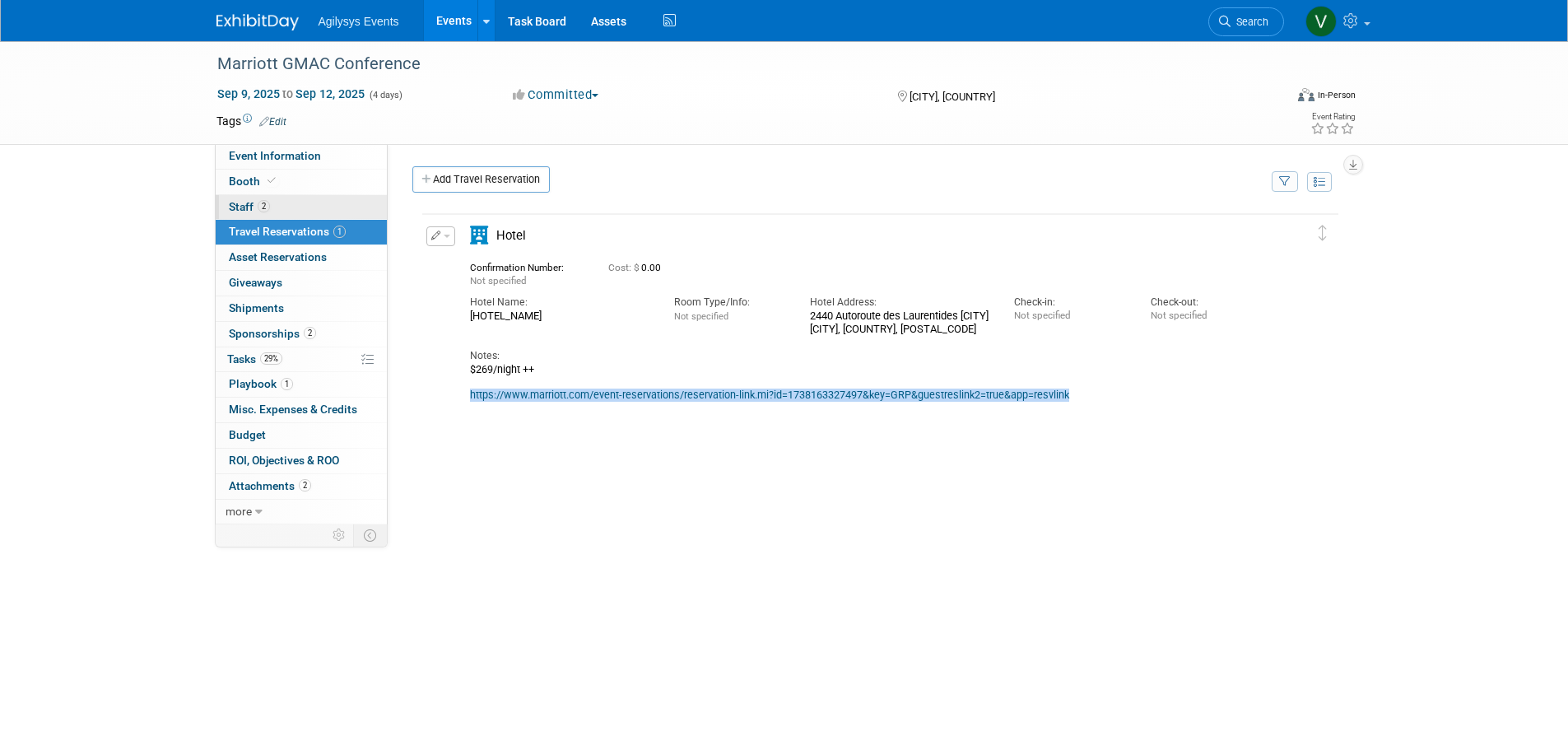 click on "Staff 2" at bounding box center [249, 207] 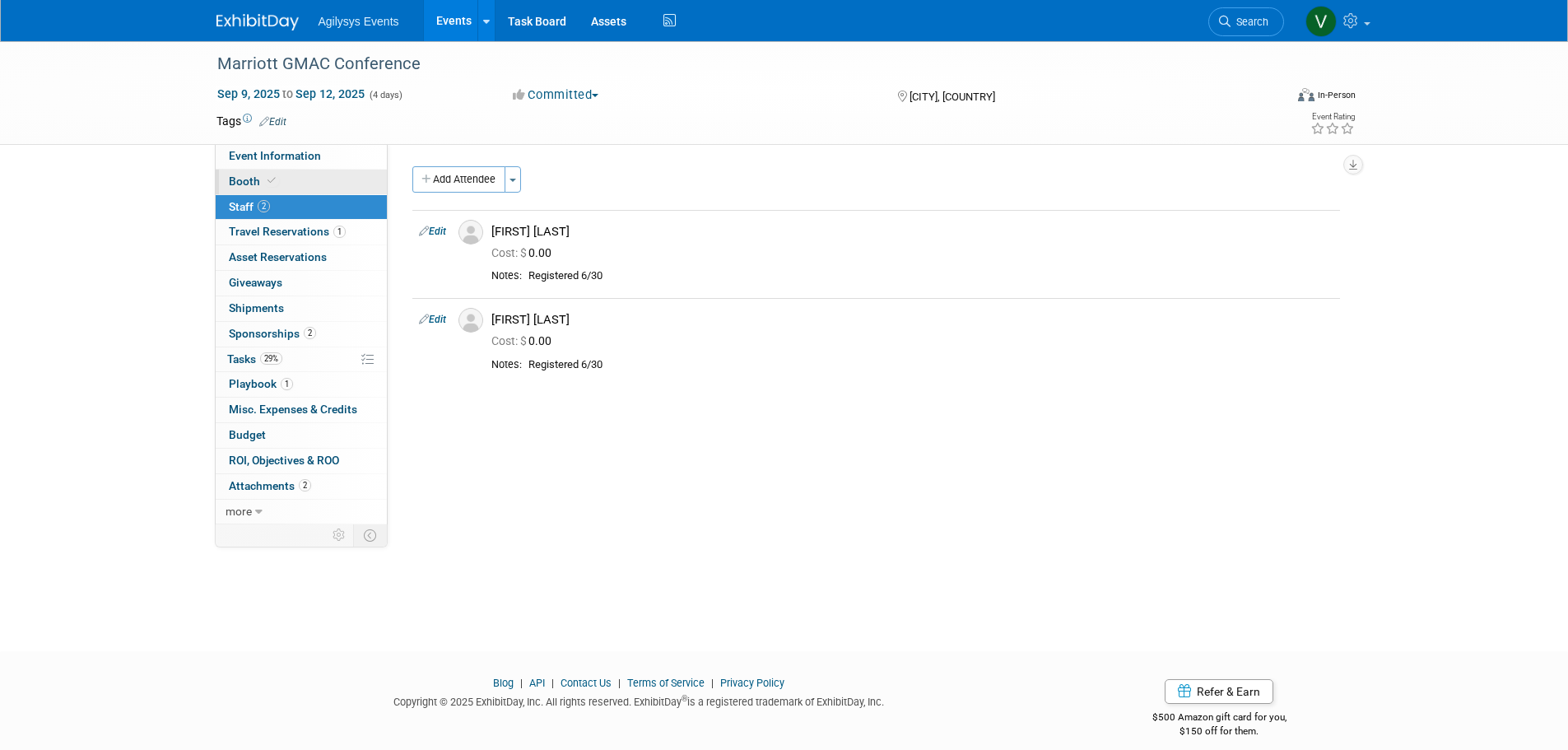 click on "Booth" at bounding box center [254, 181] 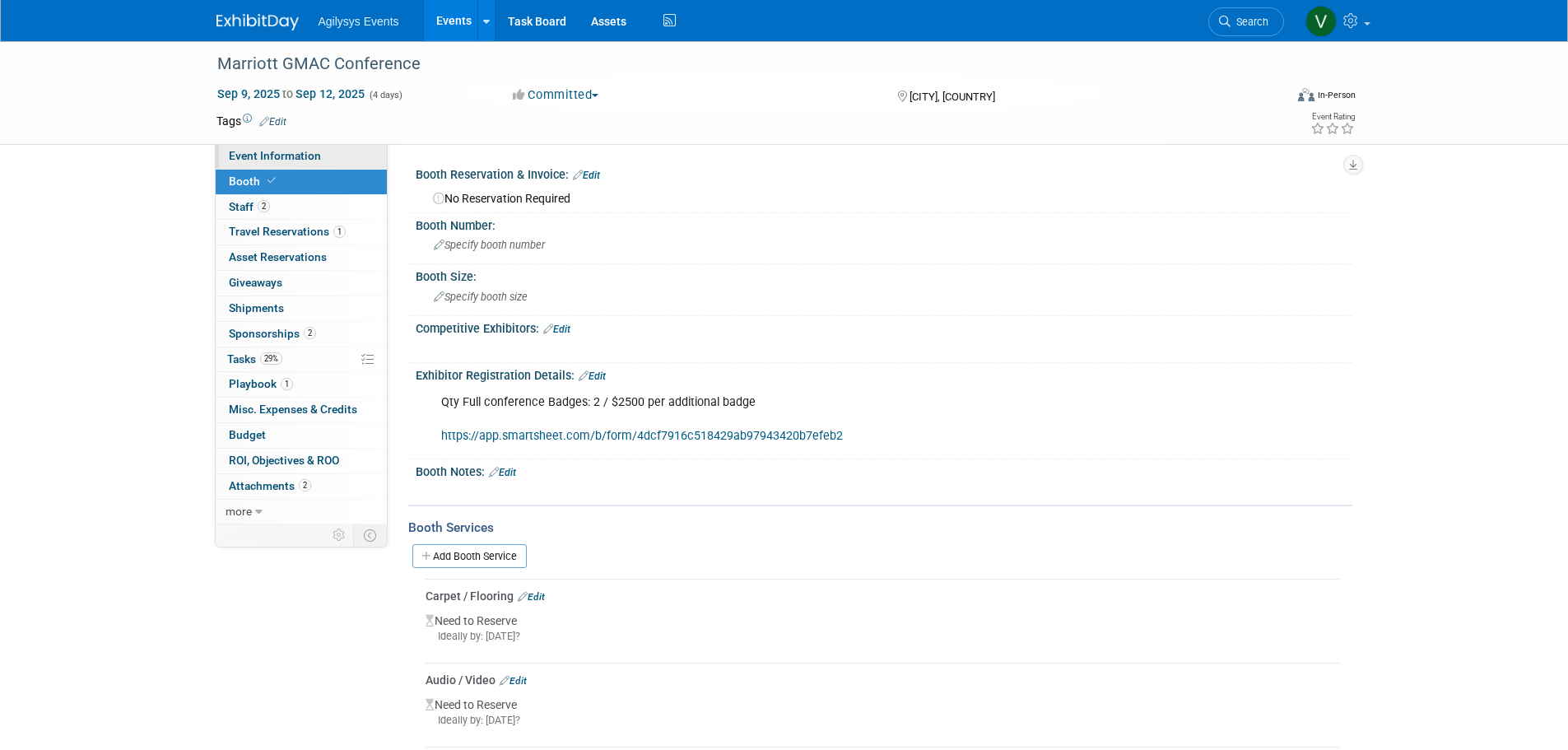 click on "Event Information" at bounding box center [275, 156] 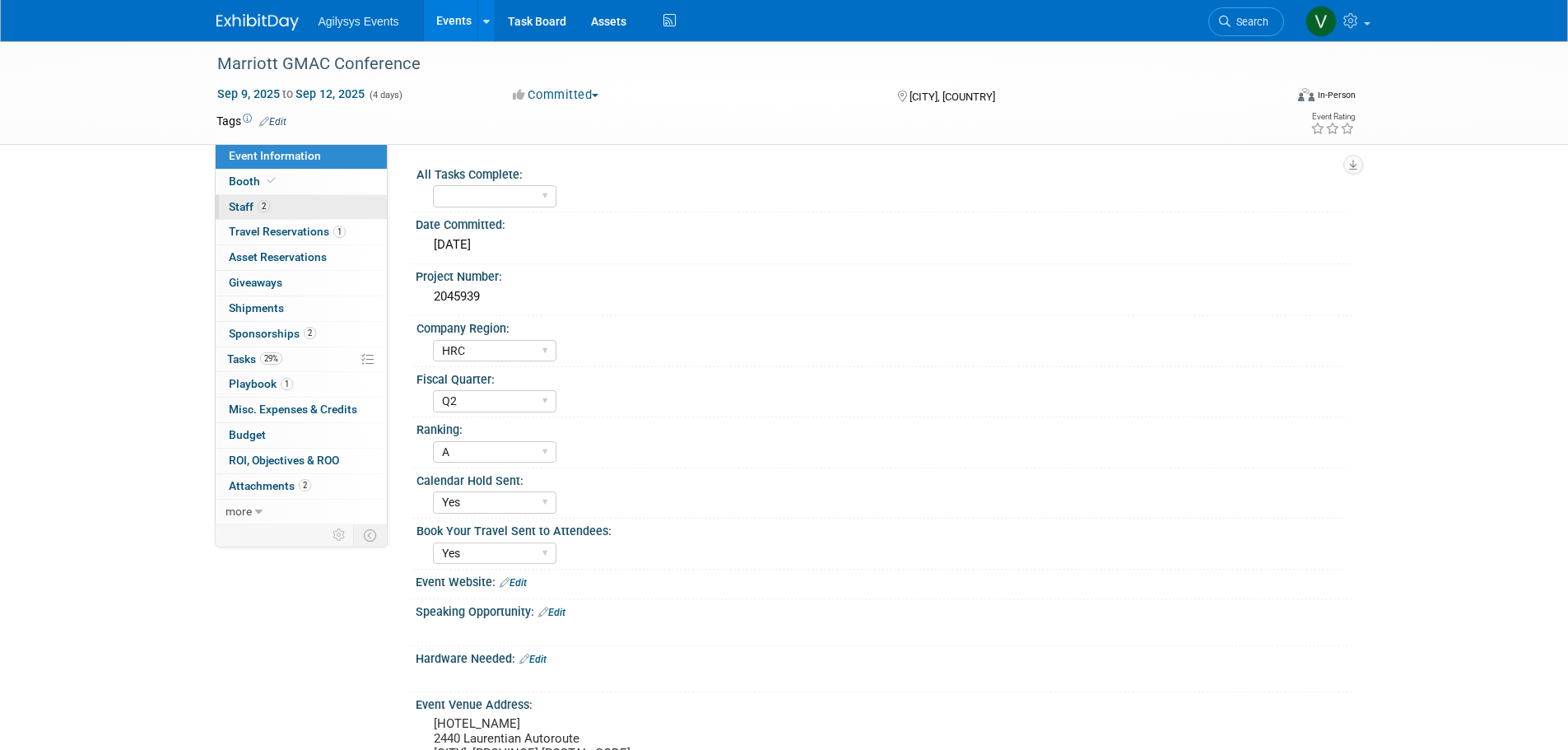 click on "2
Staff 2" at bounding box center [301, 207] 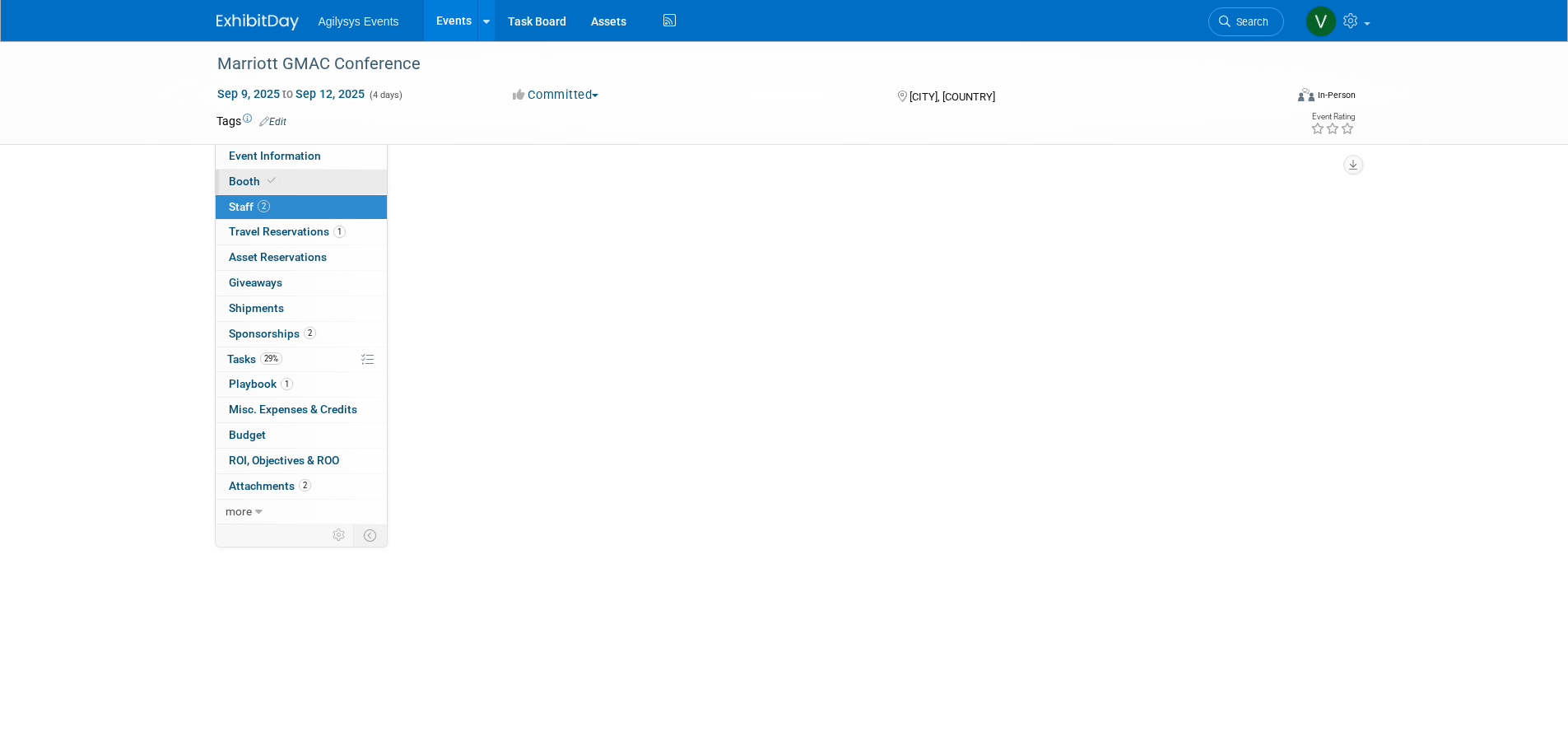 click on "Booth" at bounding box center (254, 181) 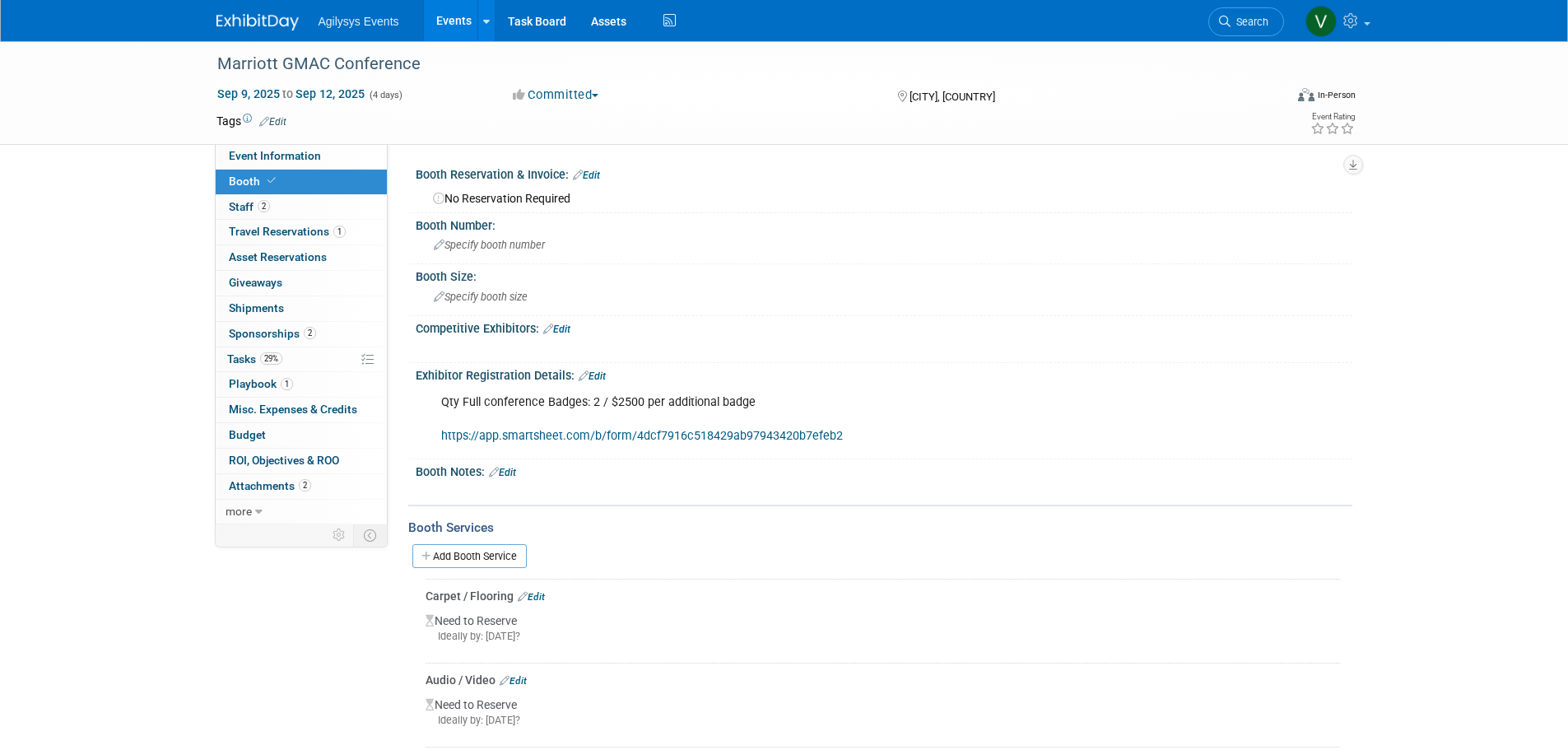 click on "https://app.smartsheet.com/b/form/4dcf7916c518429ab97943420b7efeb2" at bounding box center (642, 436) 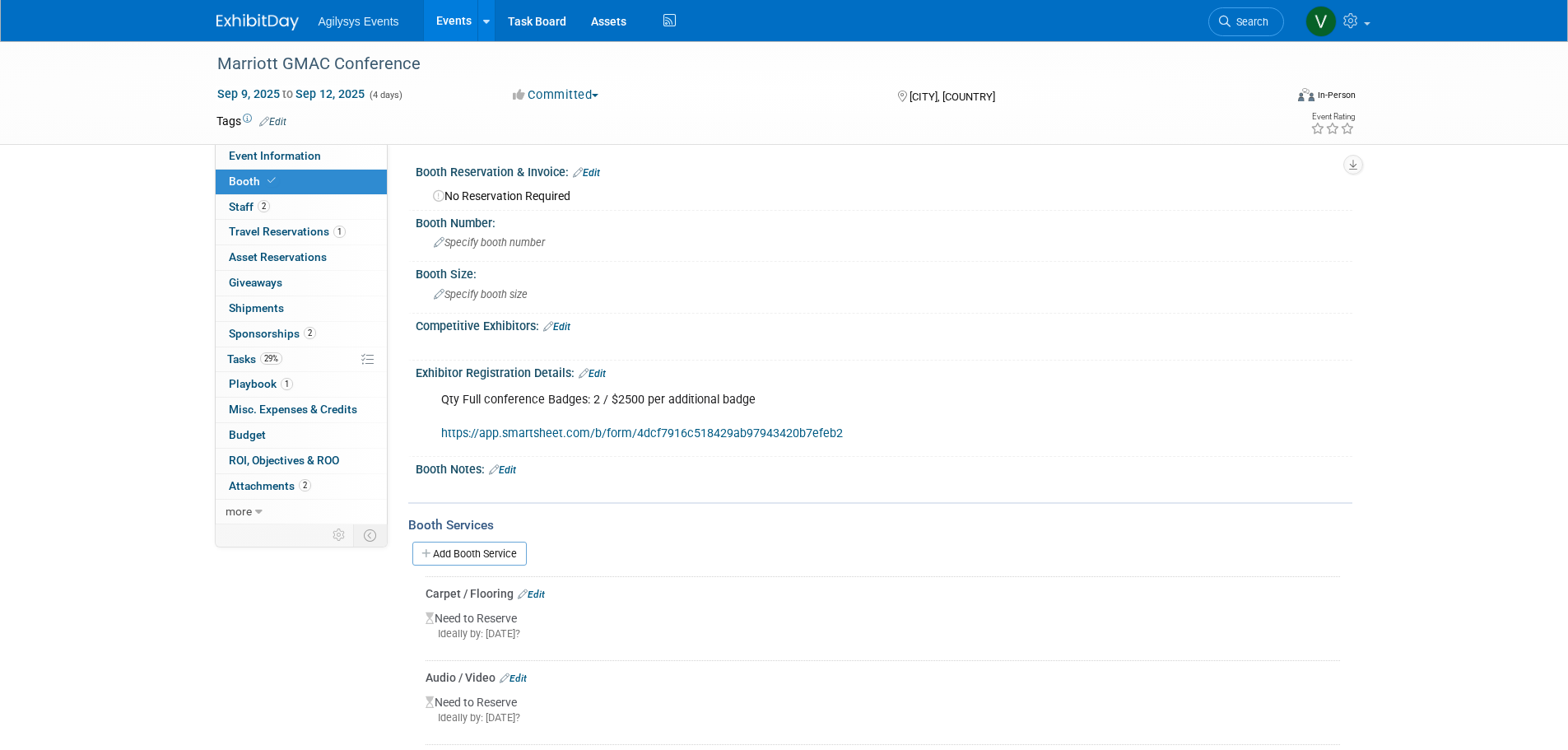 scroll, scrollTop: 0, scrollLeft: 0, axis: both 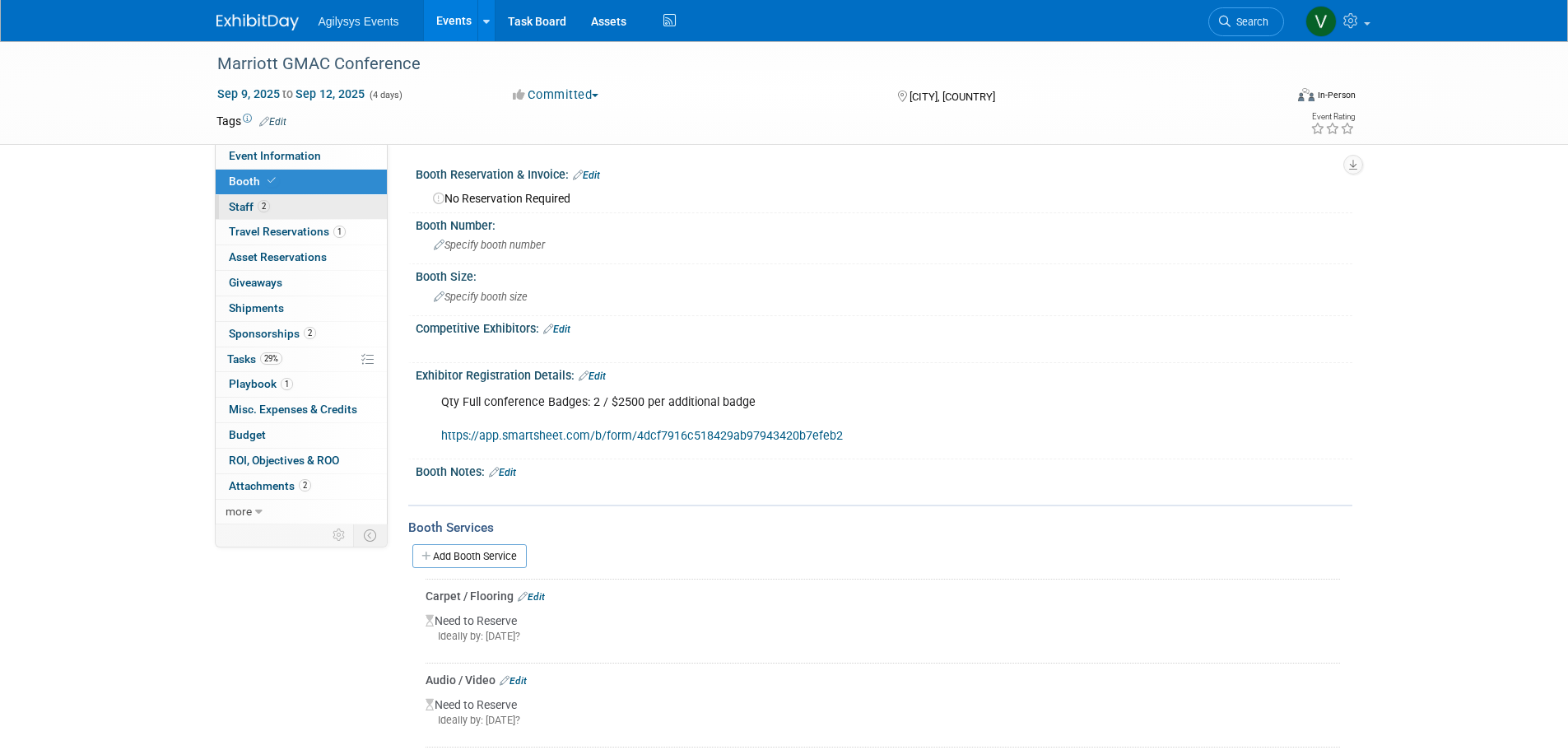 click on "2" at bounding box center (263, 206) 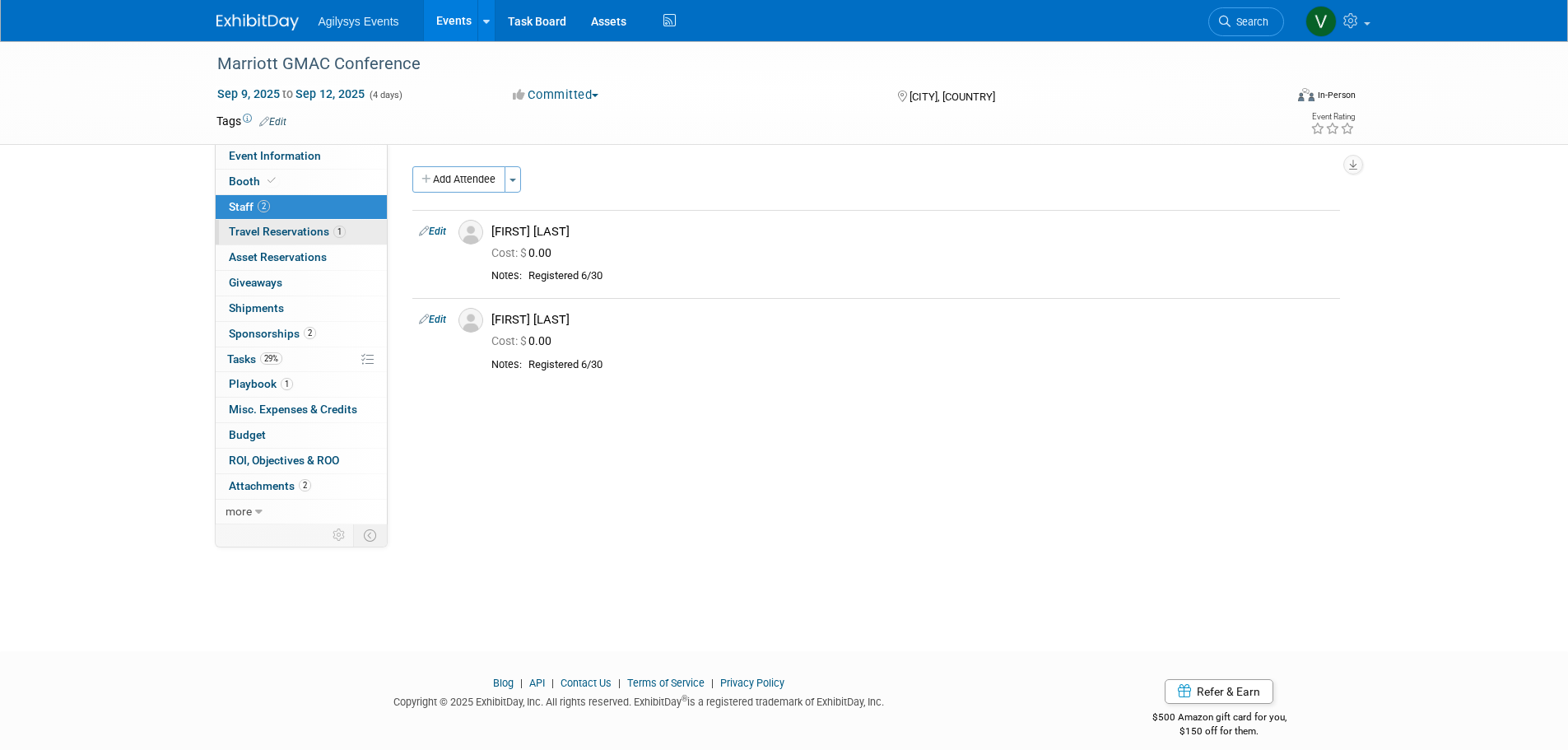 click on "Travel Reservations 1" at bounding box center (287, 231) 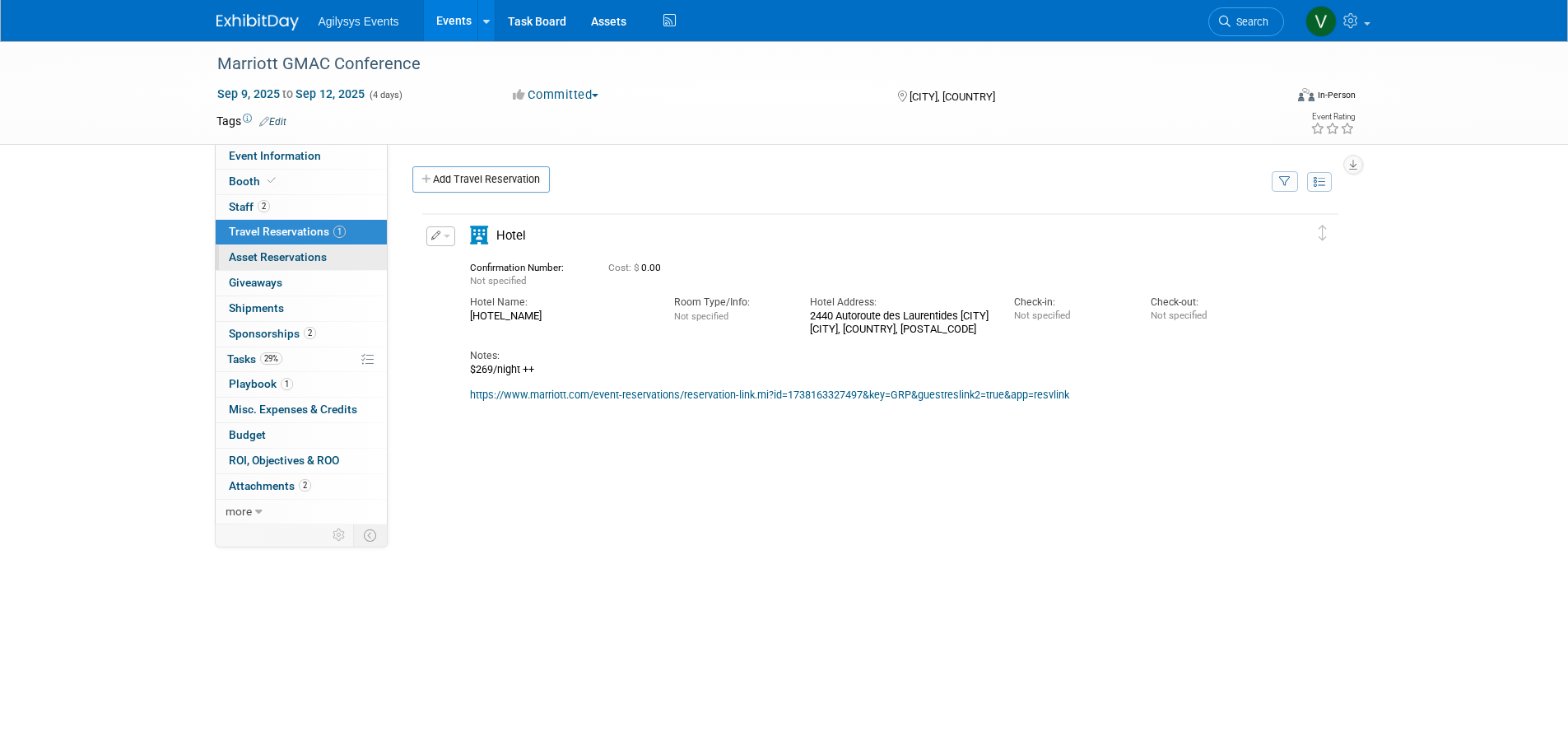 click on "Asset Reservations 0" at bounding box center [277, 257] 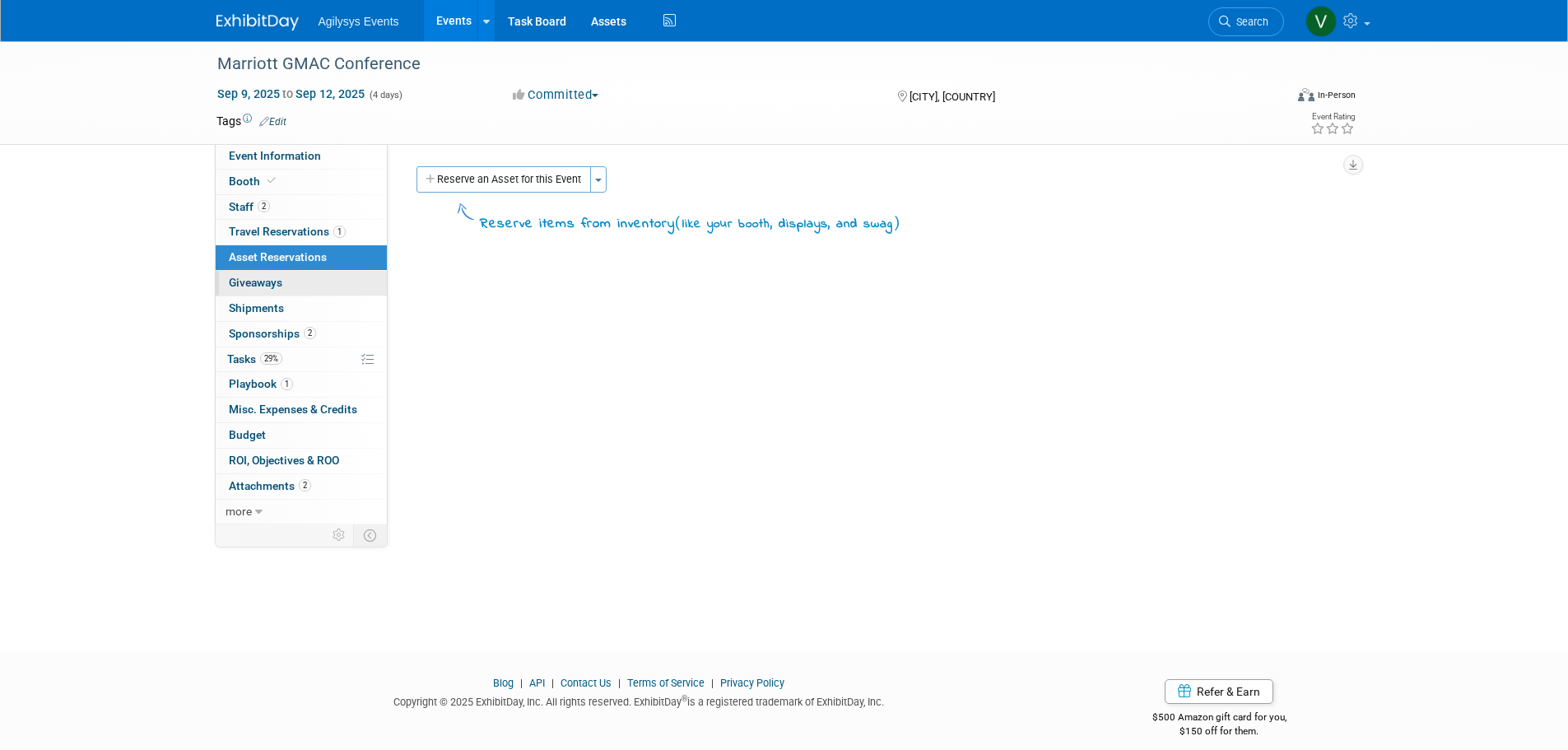 click on "Giveaways 0" at bounding box center (255, 282) 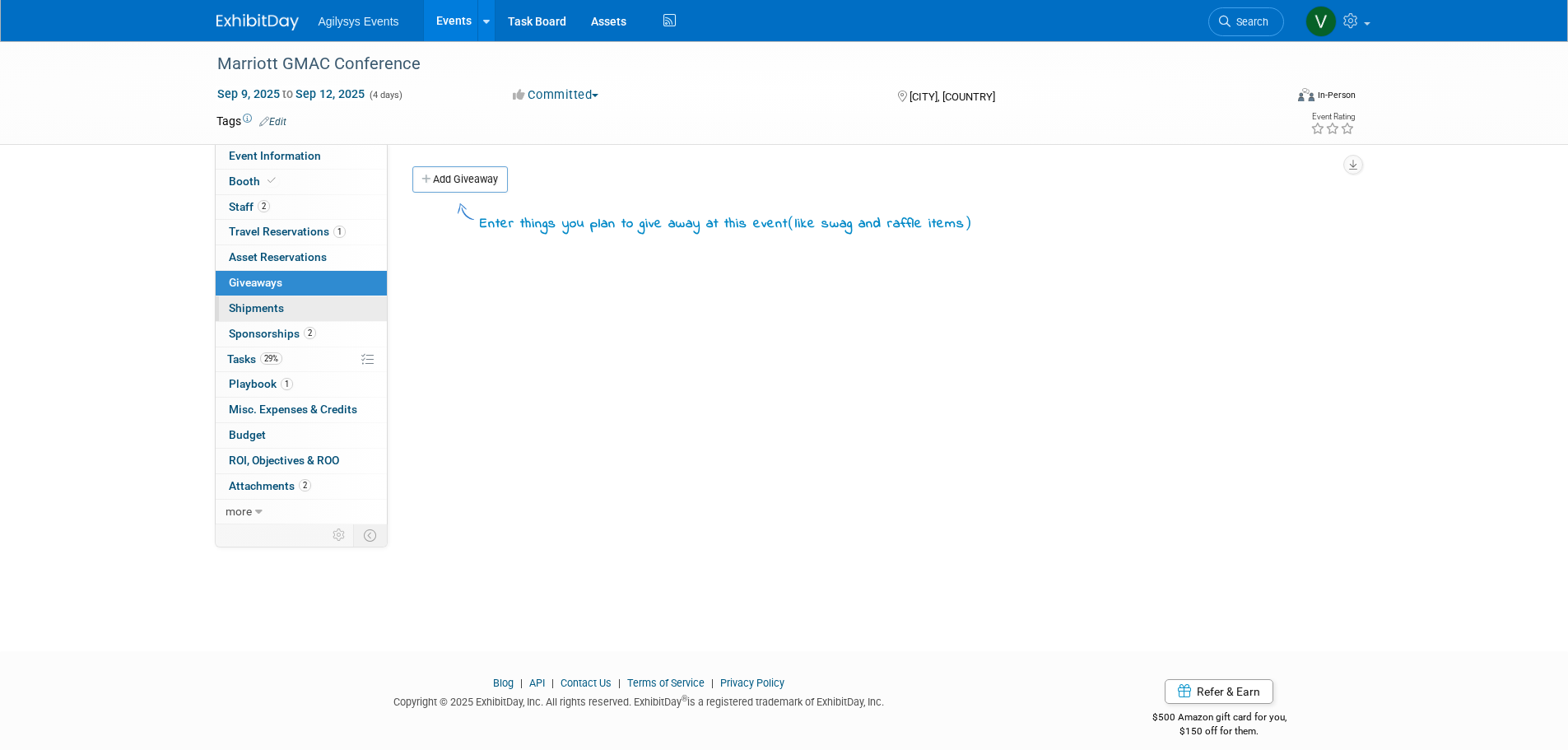 click on "Shipments 0" at bounding box center [256, 308] 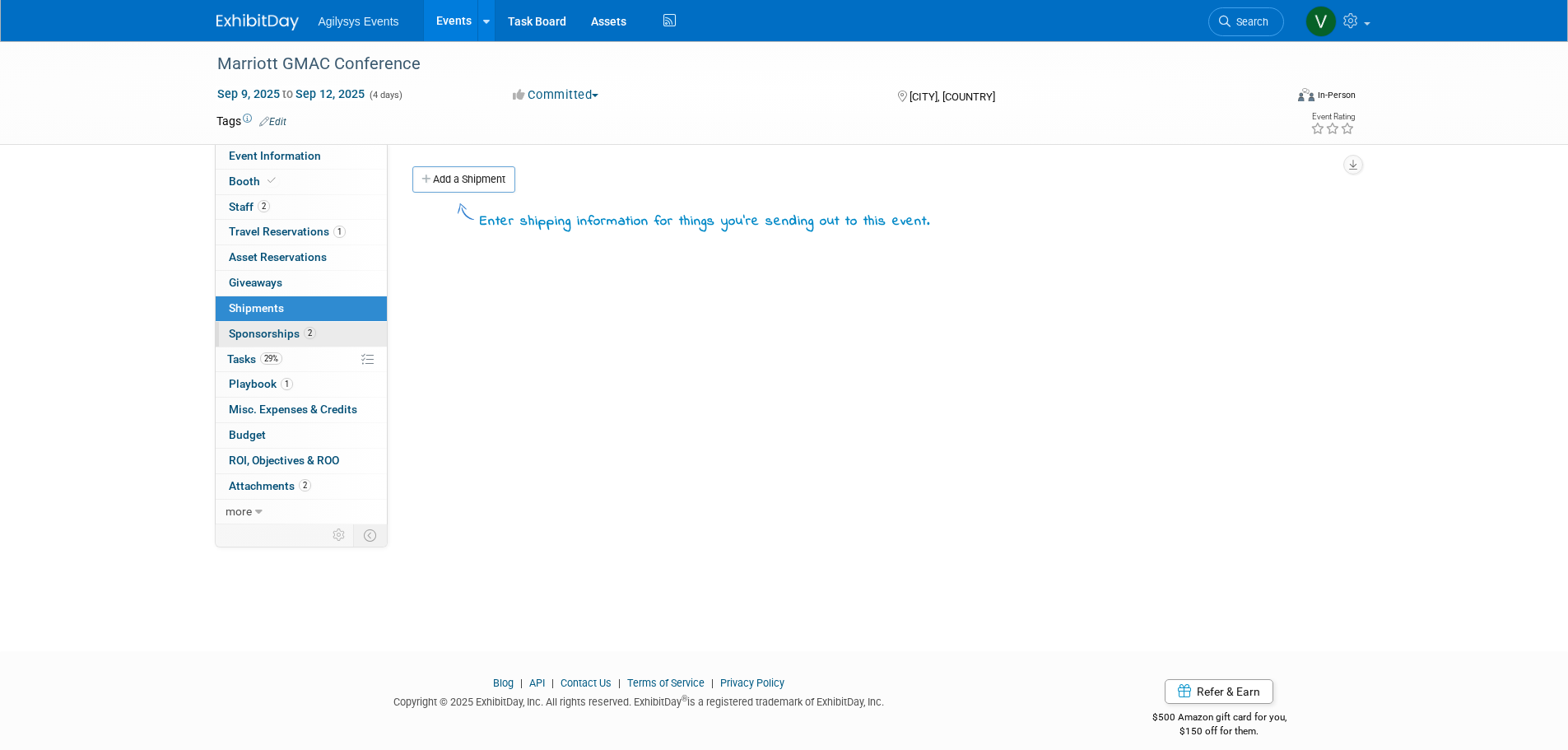 click on "Sponsorships 2" at bounding box center [272, 333] 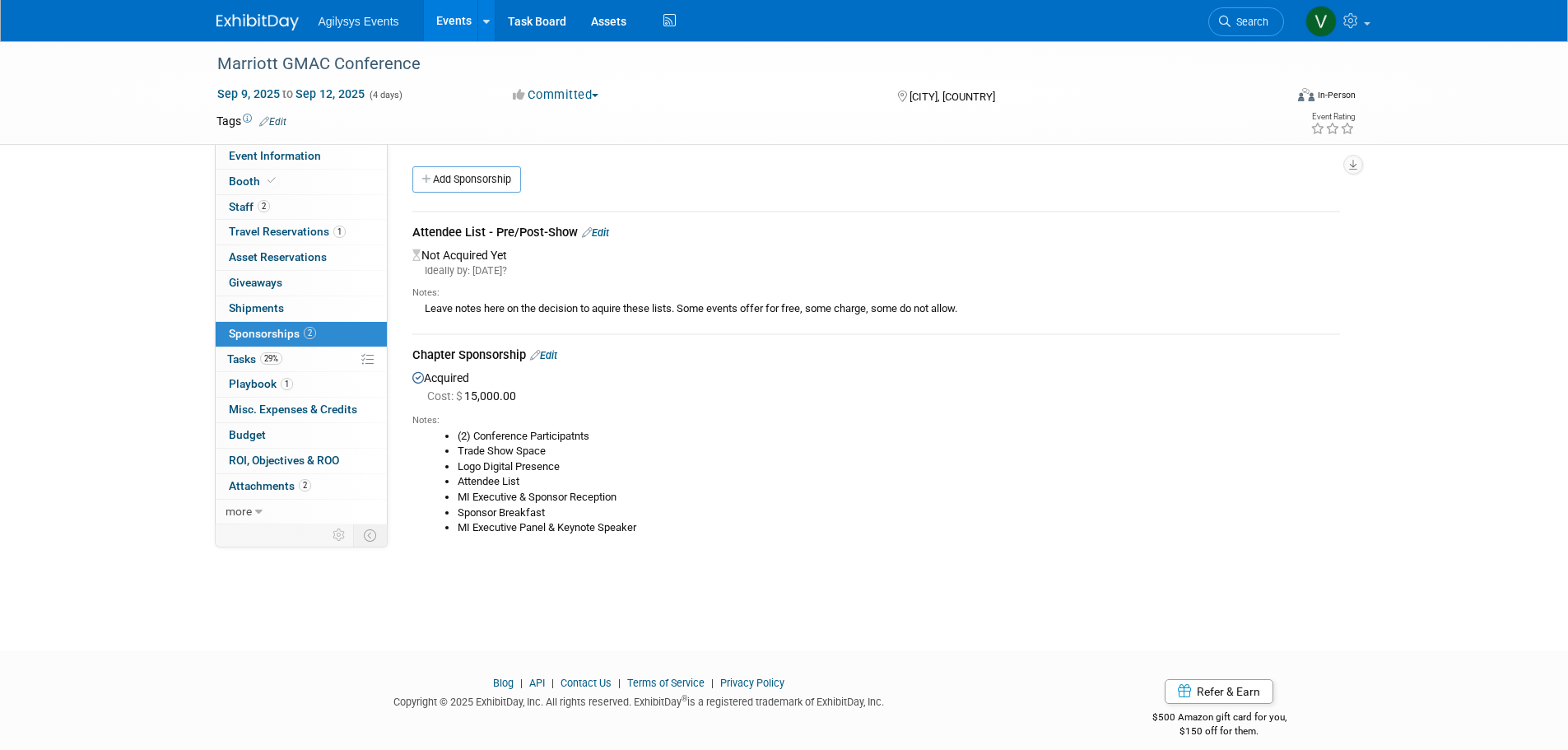 click on "29%" at bounding box center [271, 358] 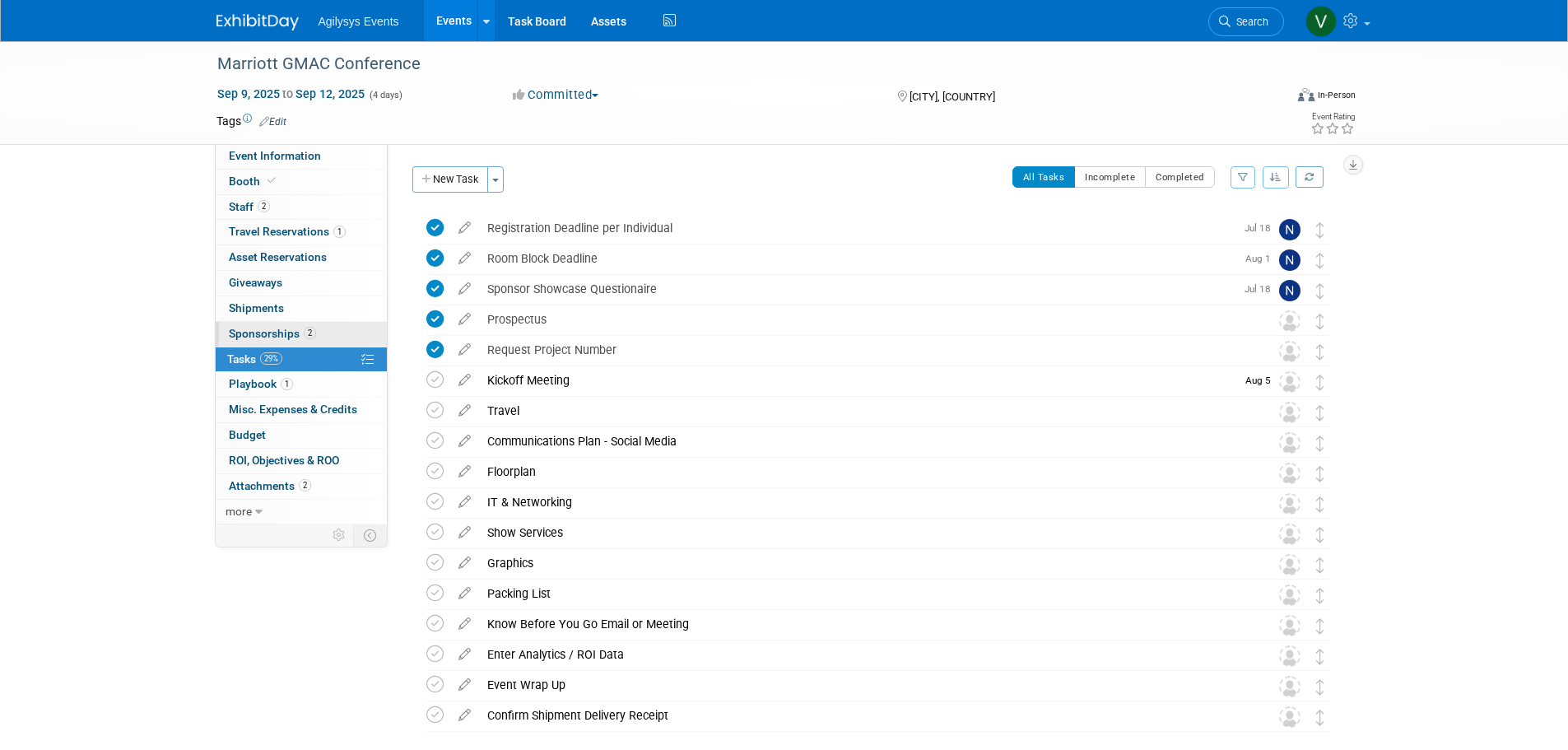 click on "Sponsorships 2" at bounding box center [272, 333] 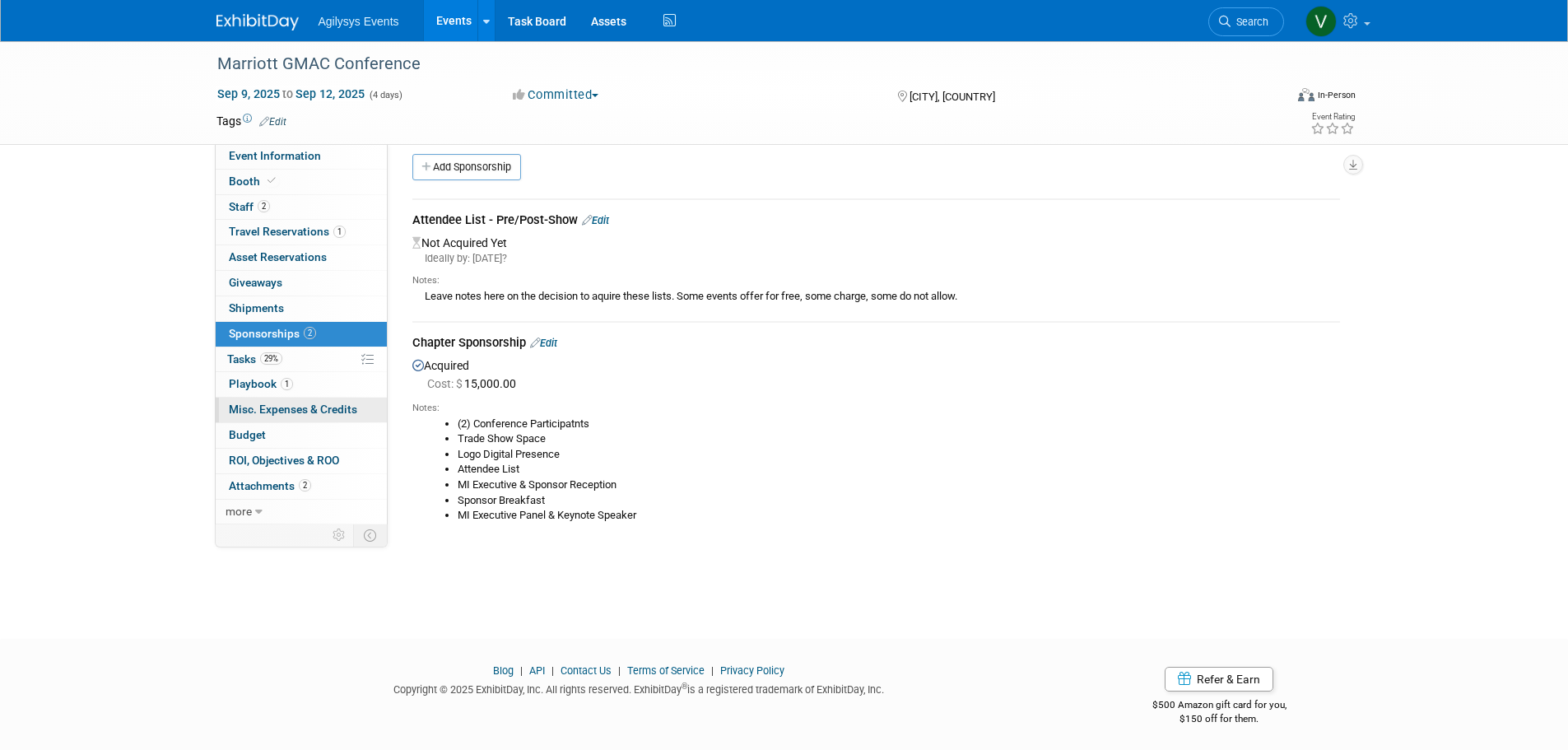 scroll, scrollTop: 16, scrollLeft: 0, axis: vertical 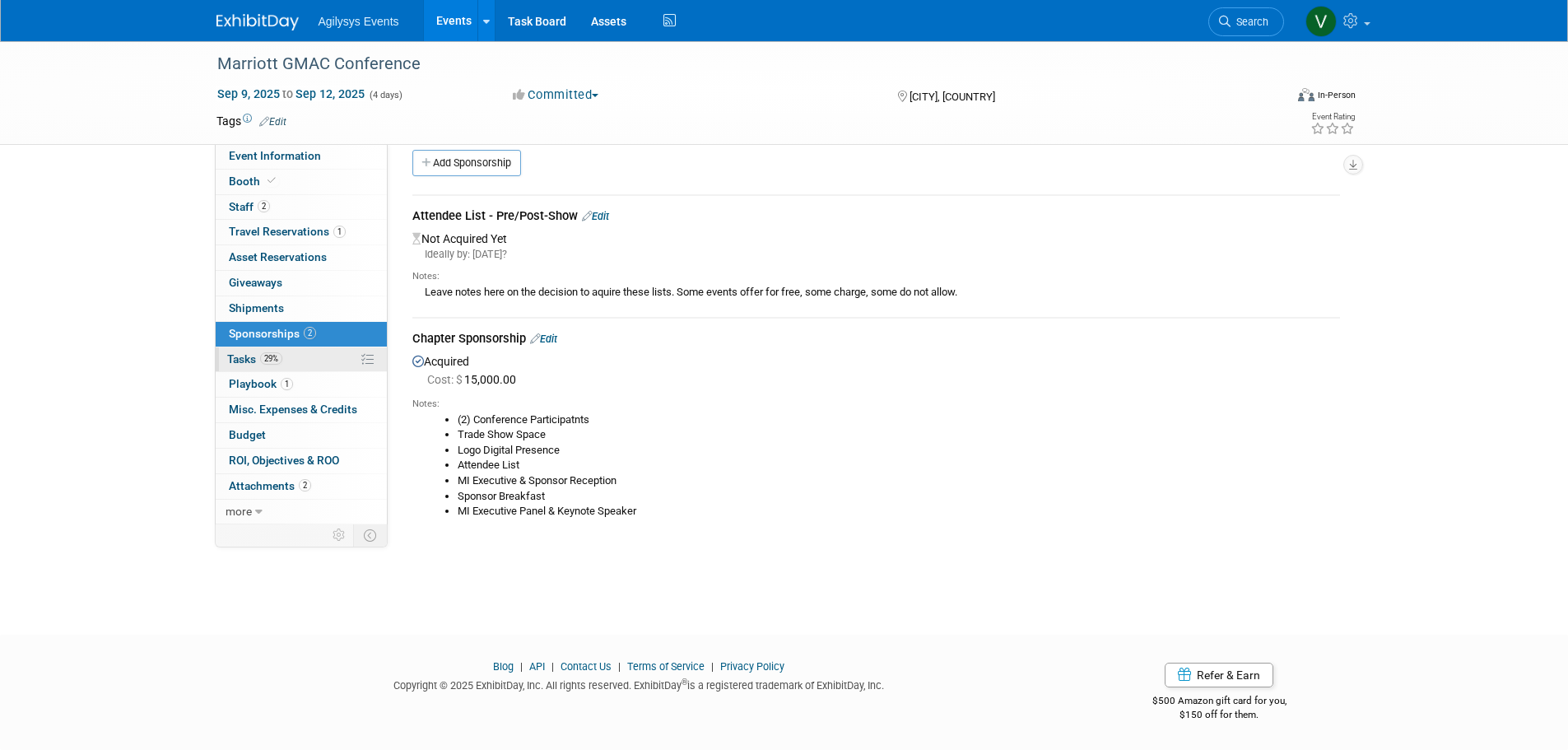 click on "29%" at bounding box center (271, 358) 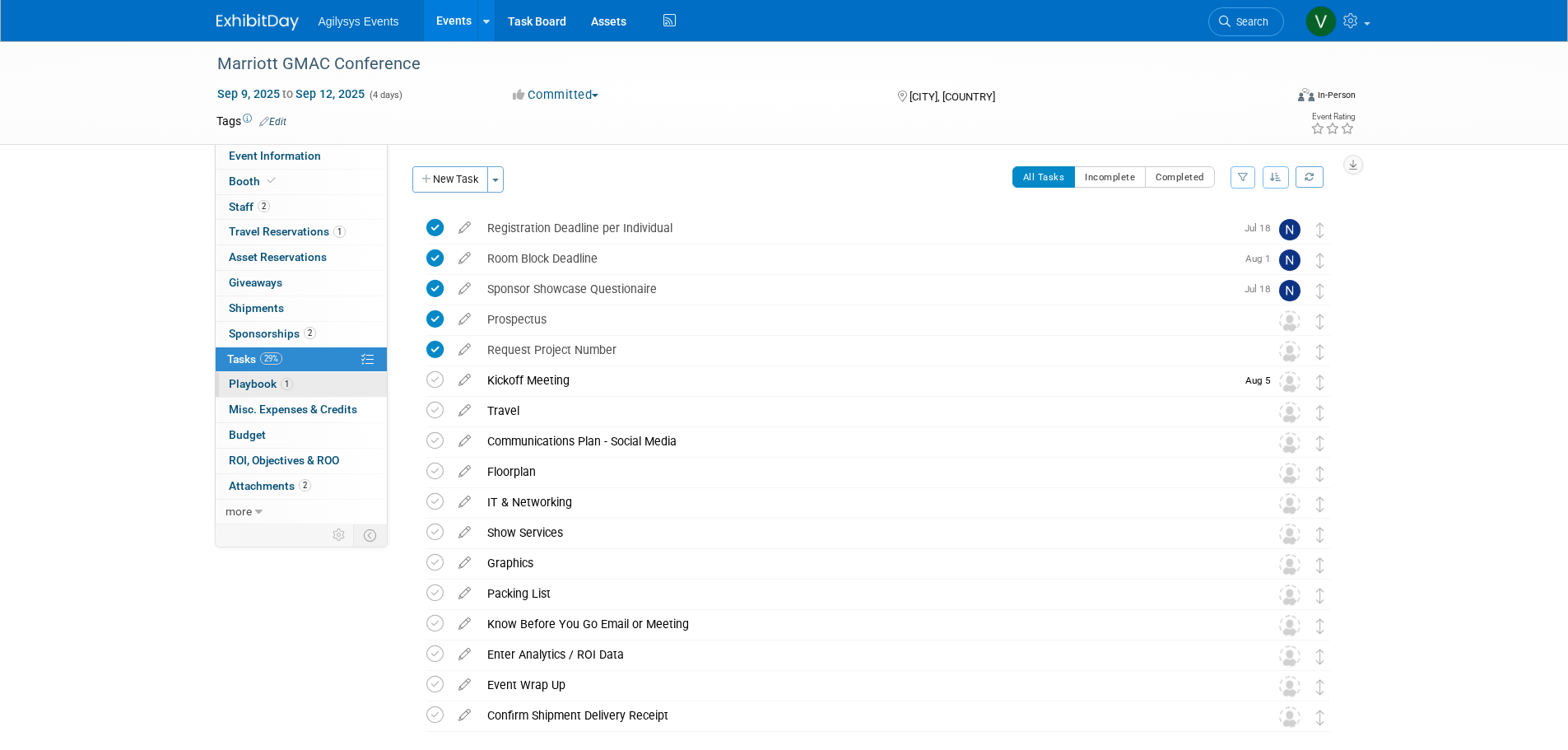 click on "Playbook 1" at bounding box center (261, 384) 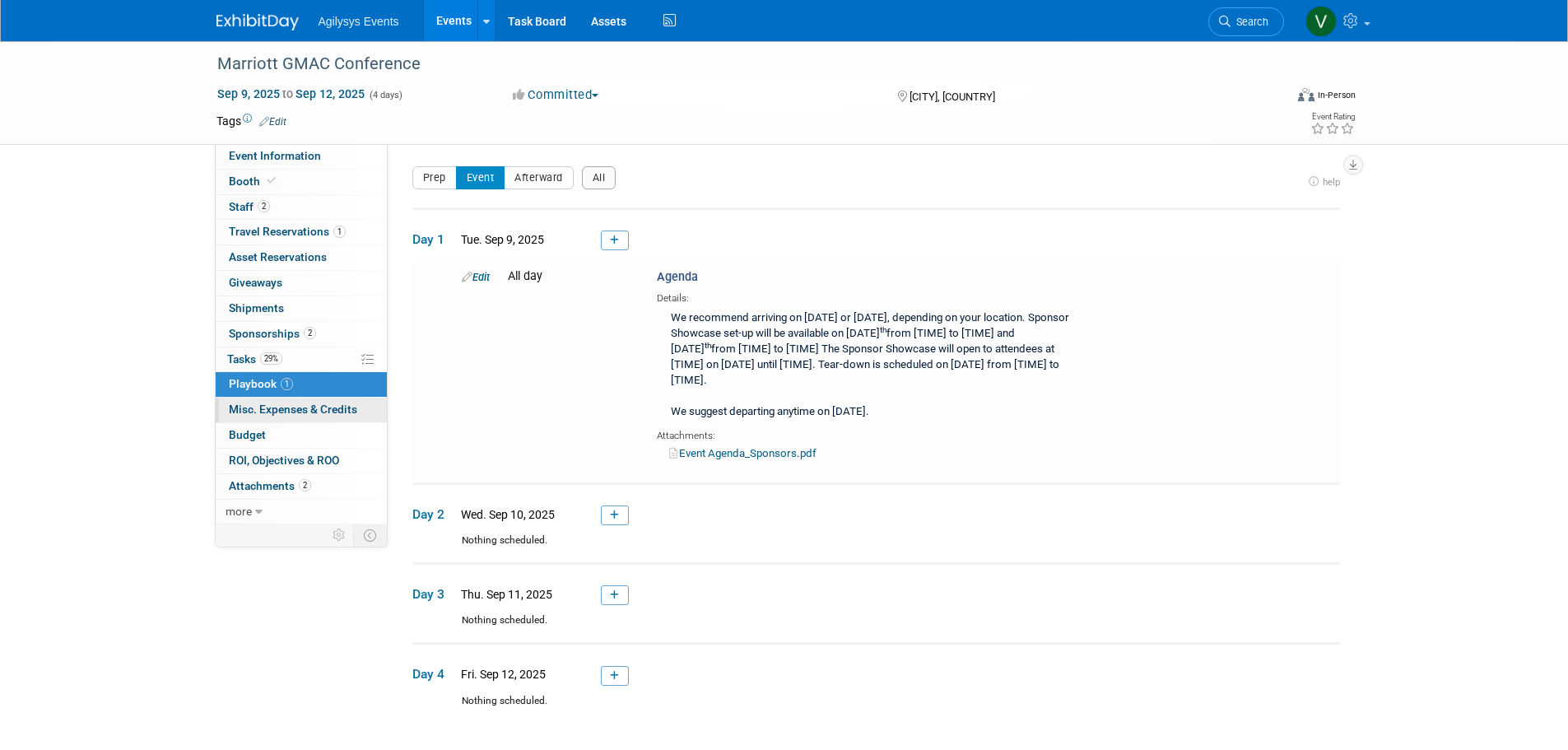 click on "0
Misc. Expenses & Credits 0" at bounding box center [301, 410] 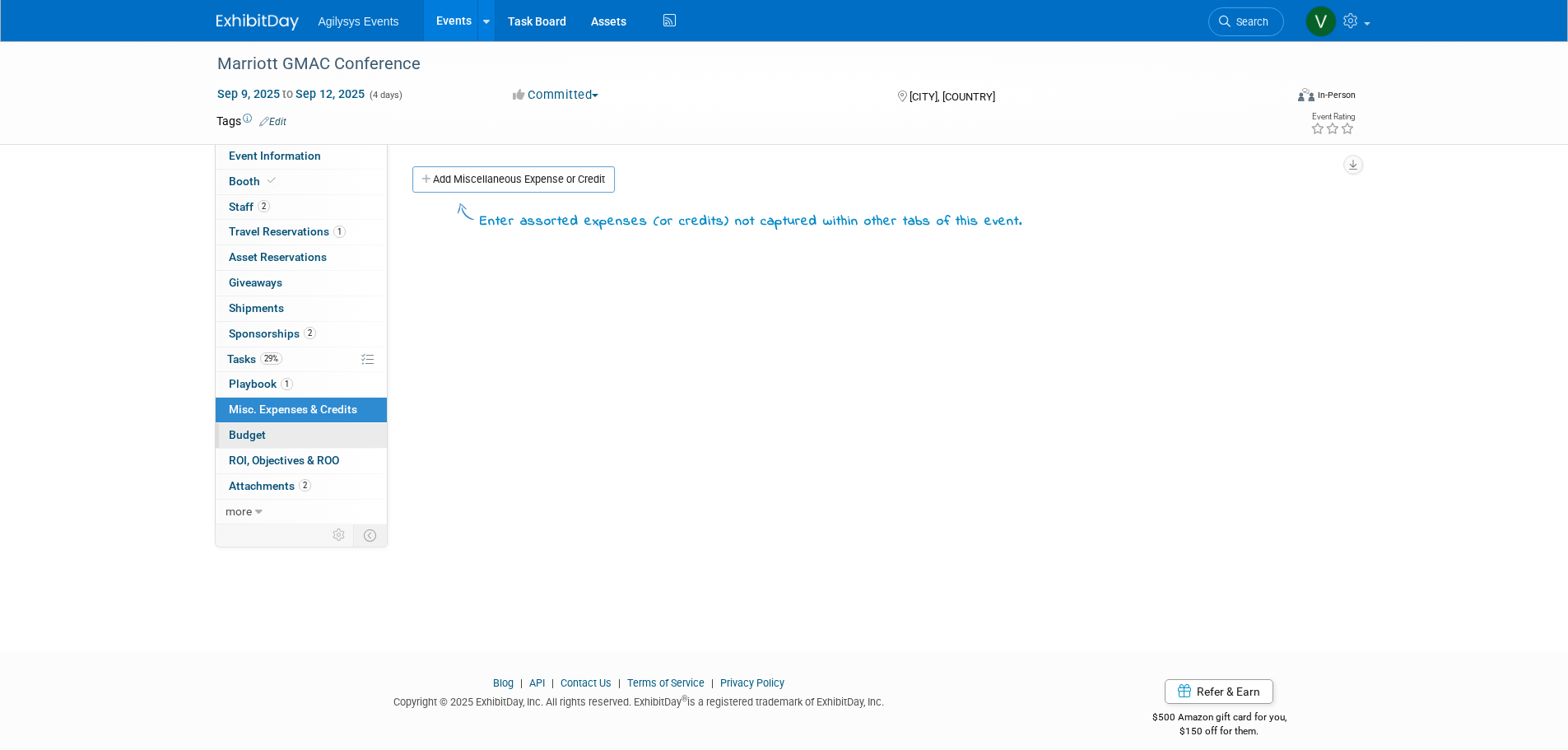 click on "Budget" at bounding box center [247, 435] 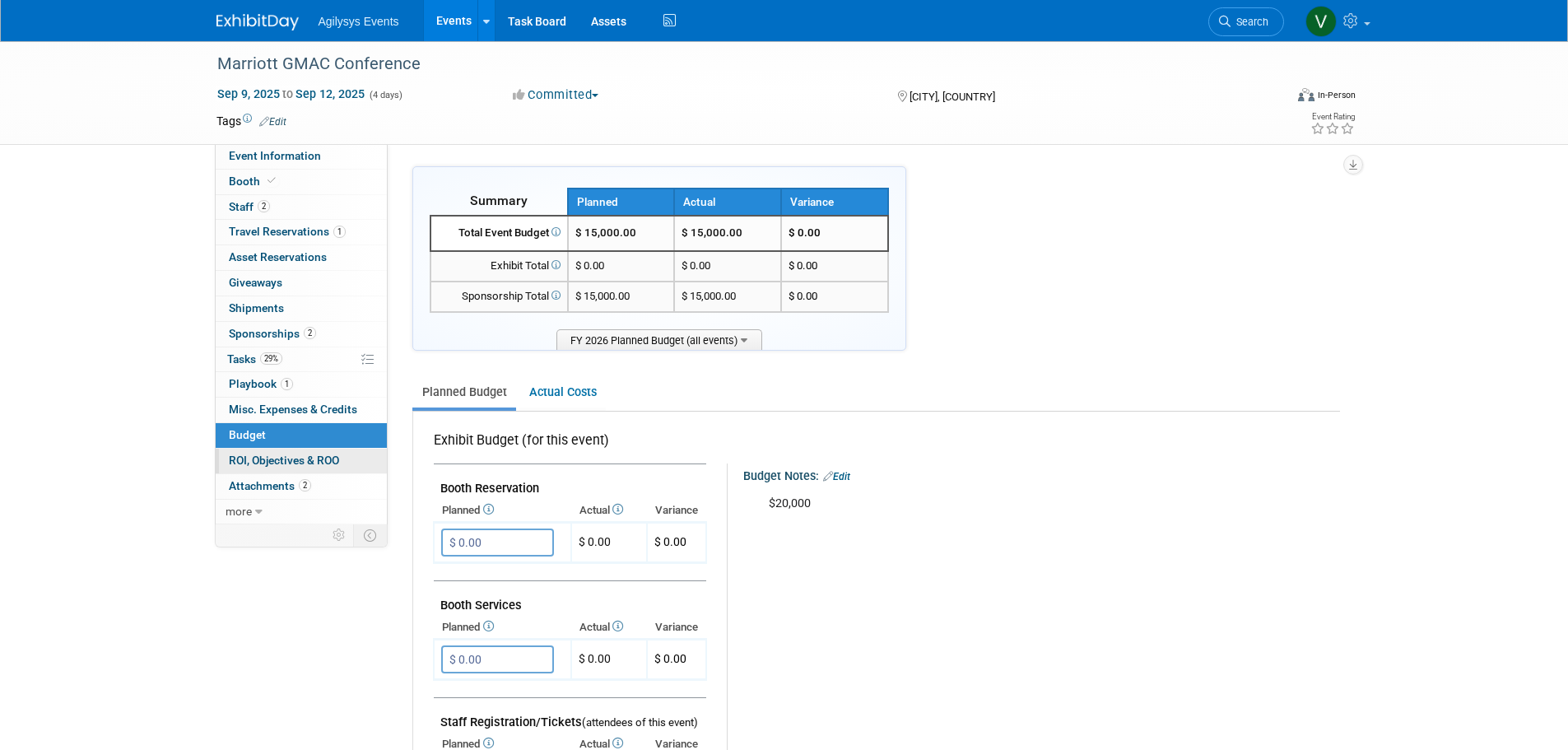 click on "ROI, Objectives & ROO 0" at bounding box center [284, 460] 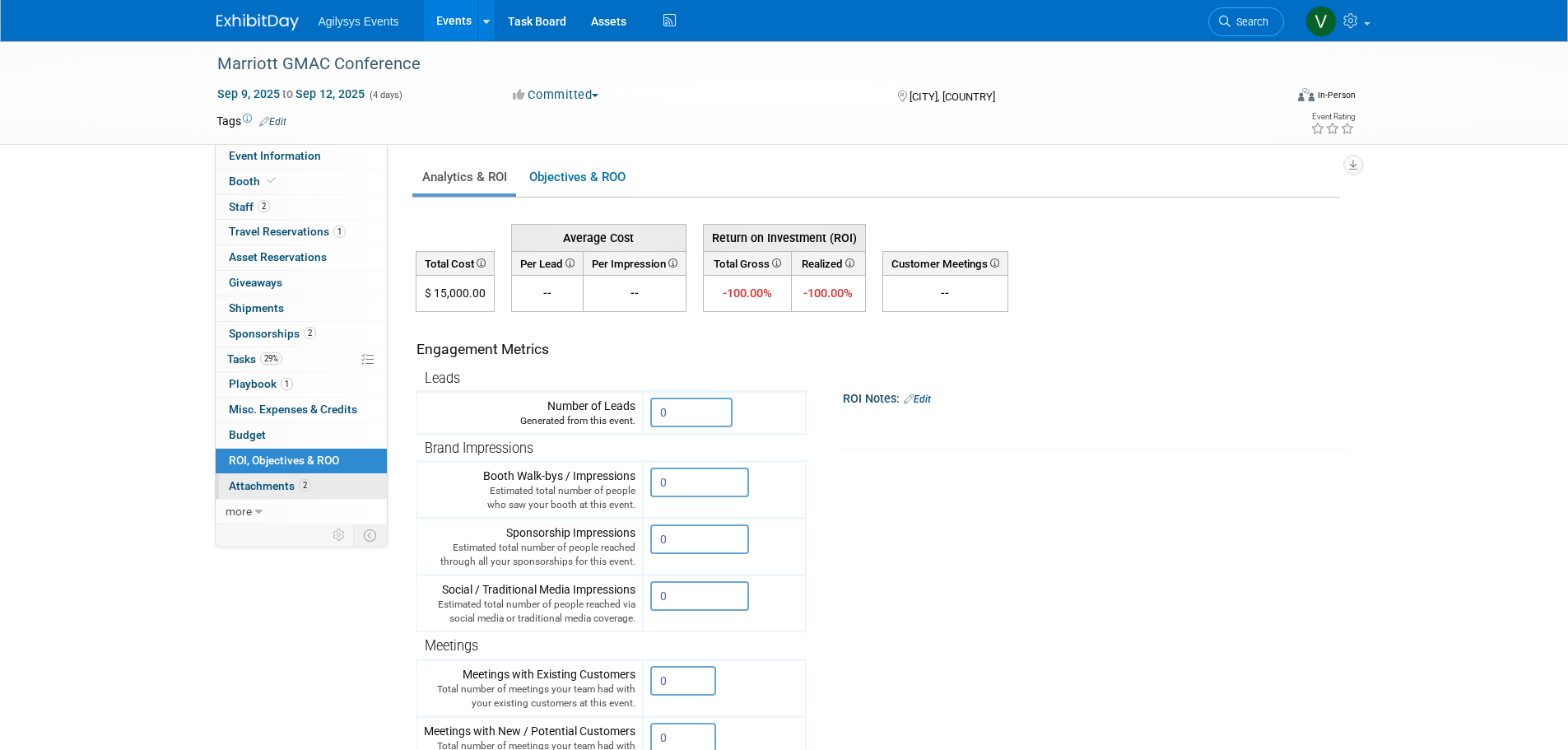 click on "2
Attachments 2" at bounding box center [301, 487] 